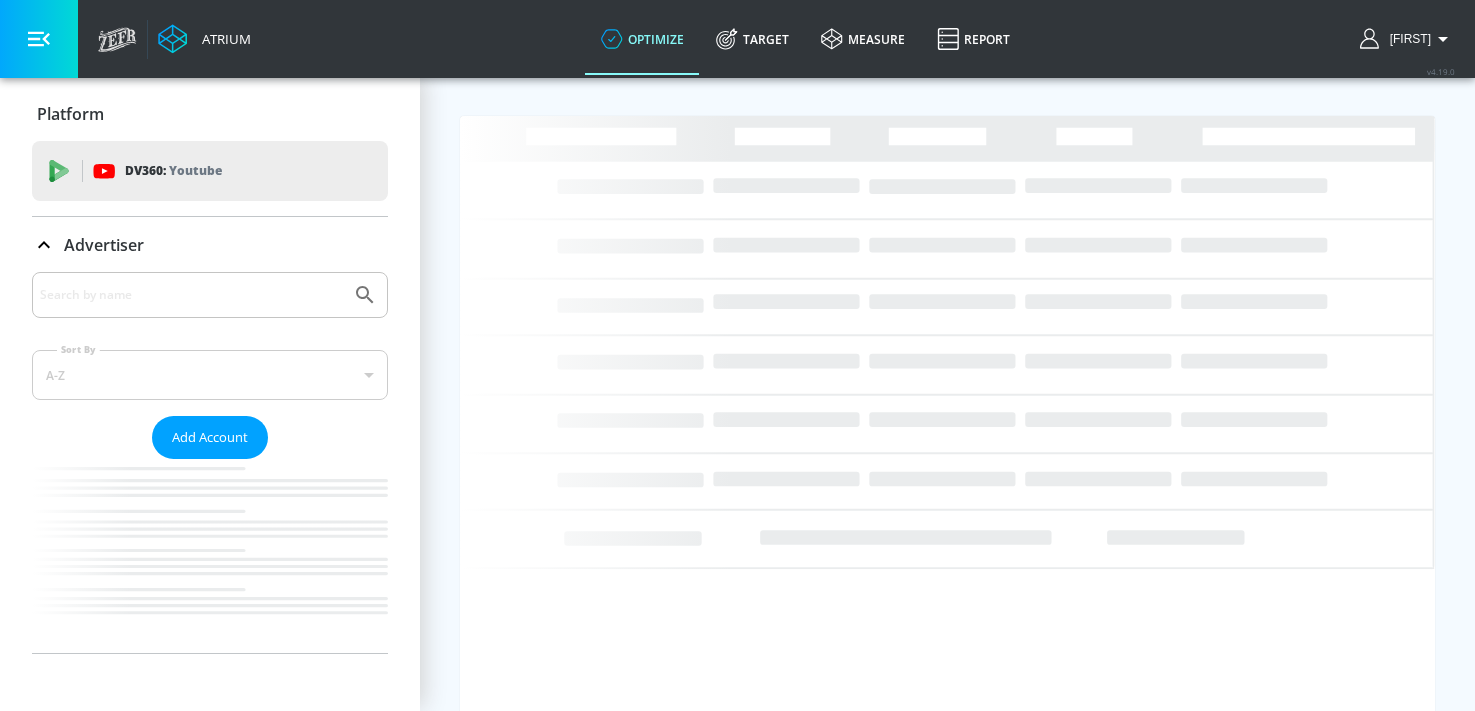 scroll, scrollTop: 0, scrollLeft: 0, axis: both 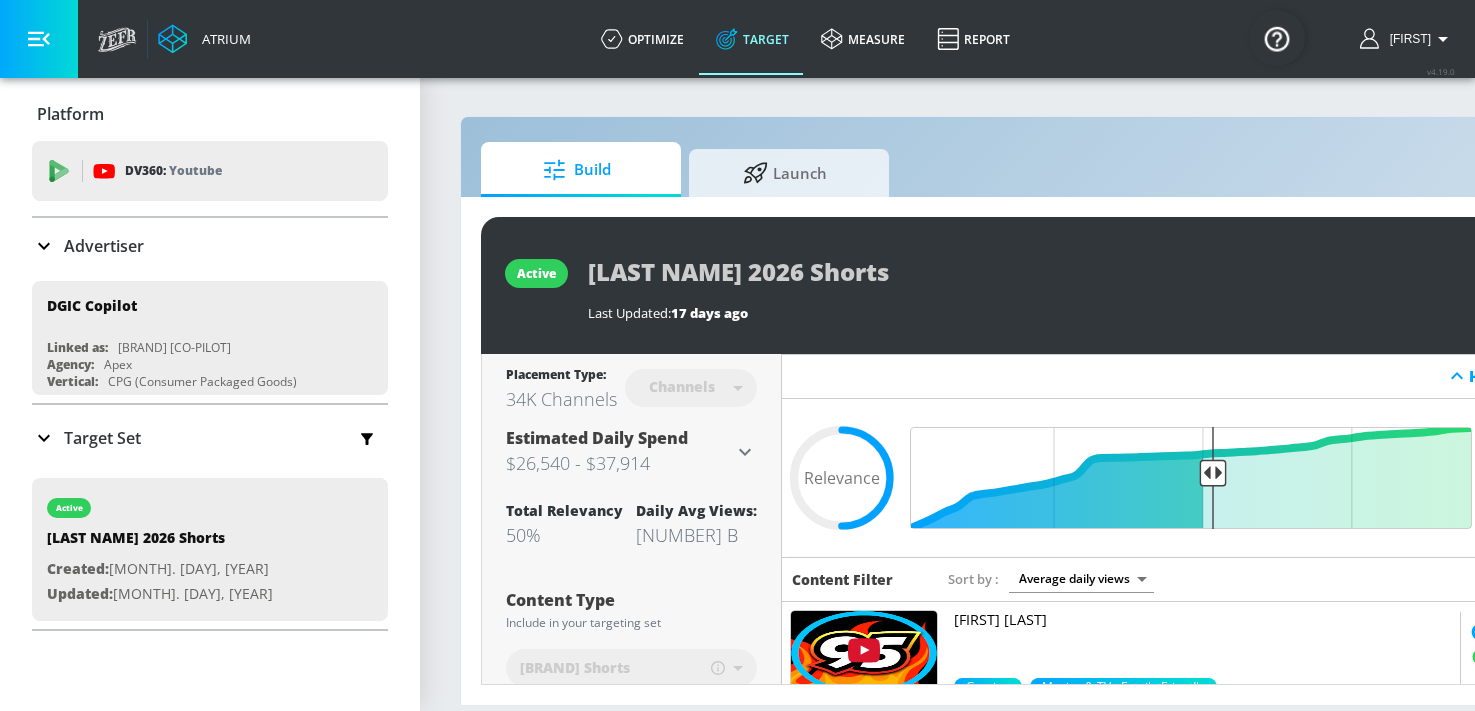 click 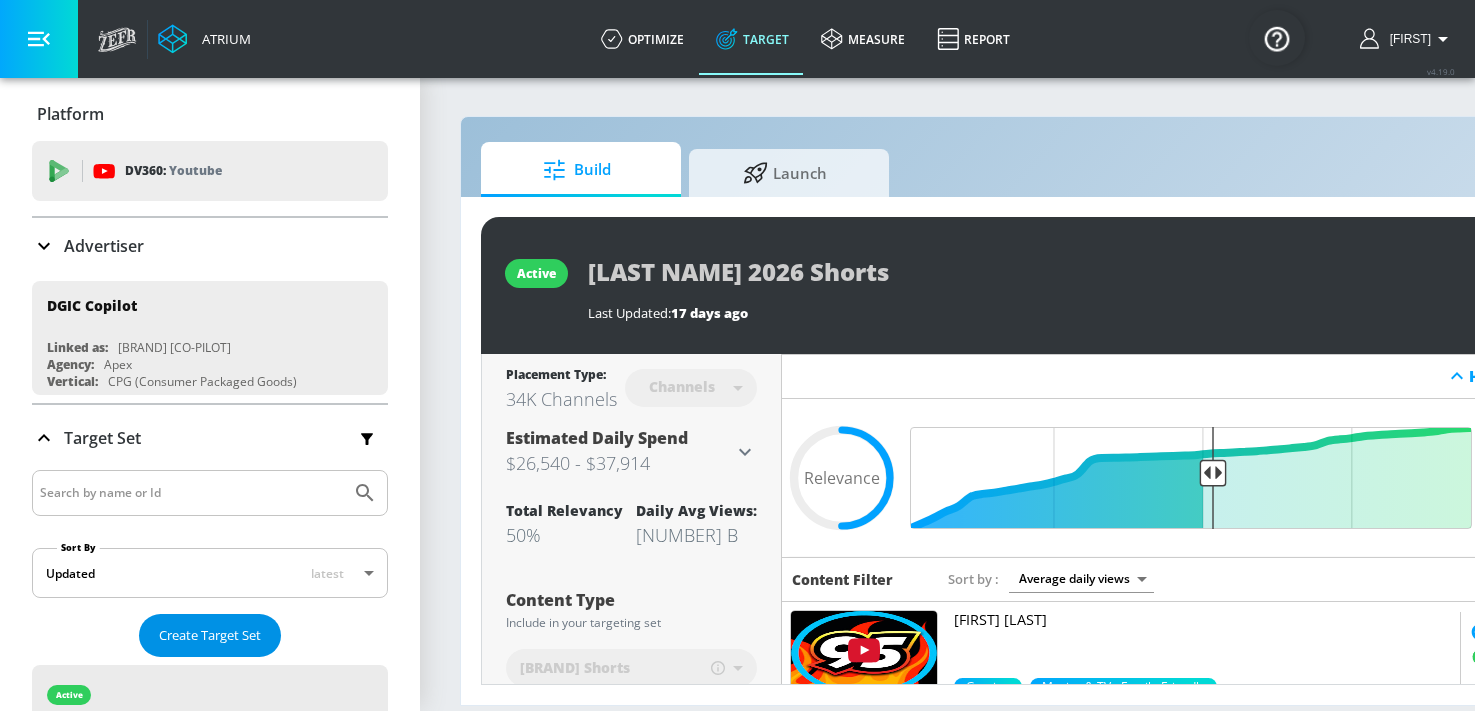 click on "Create Target Set" at bounding box center (210, 635) 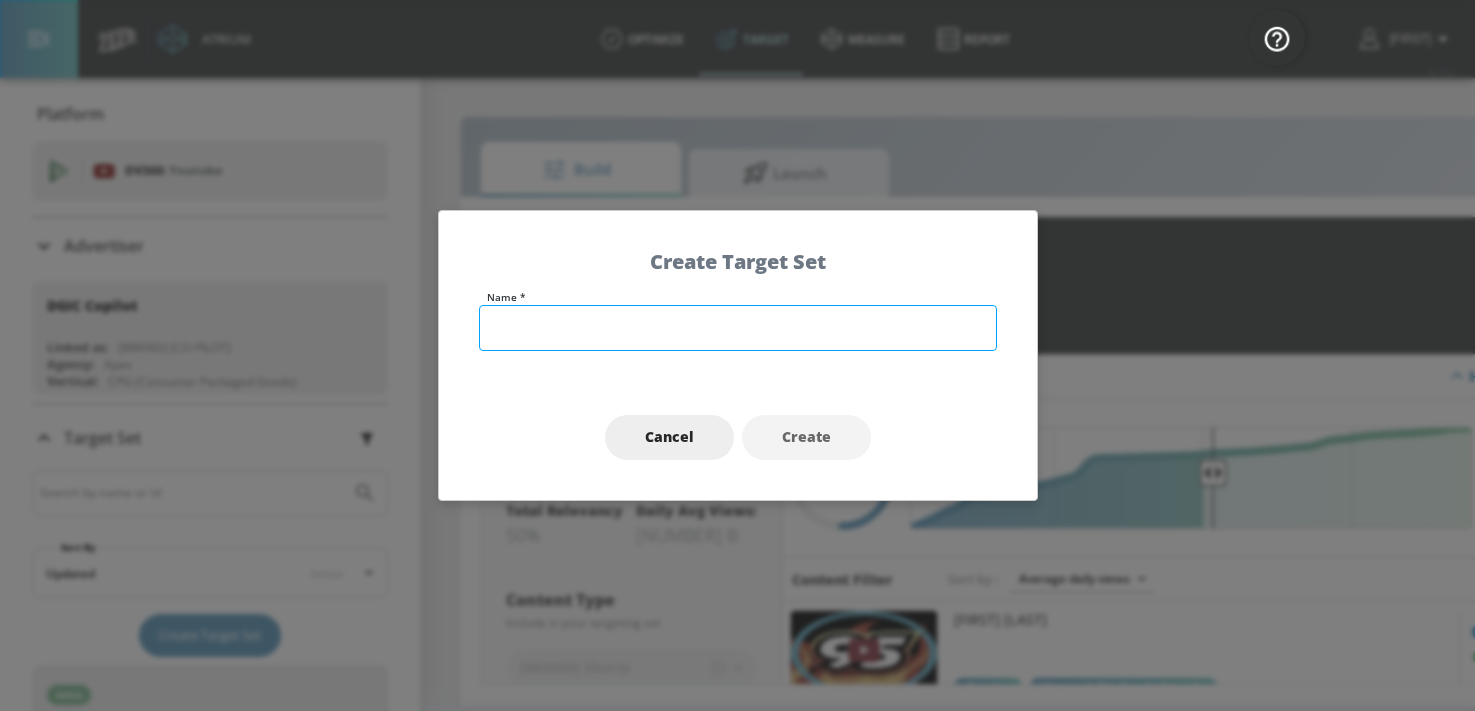 click at bounding box center (738, 328) 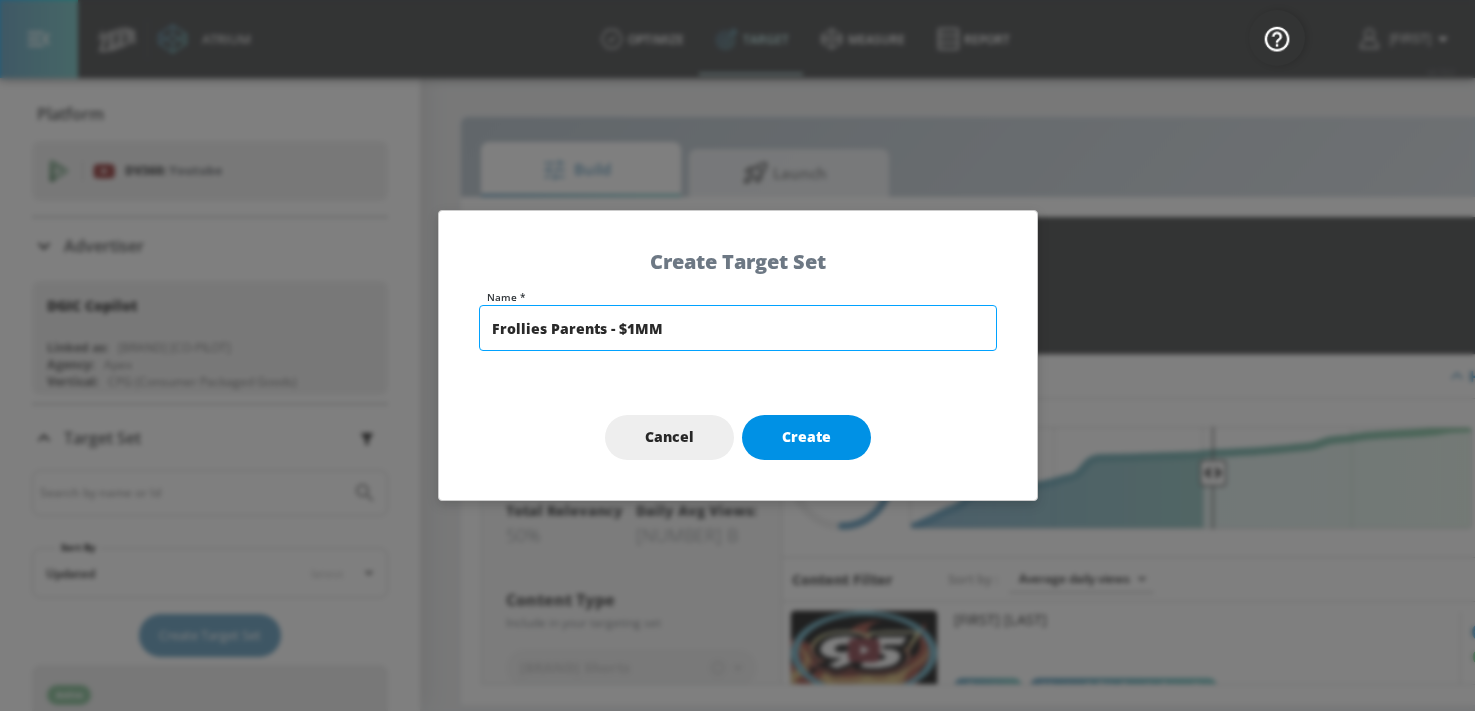 type on "Frollies Parents - $1MM" 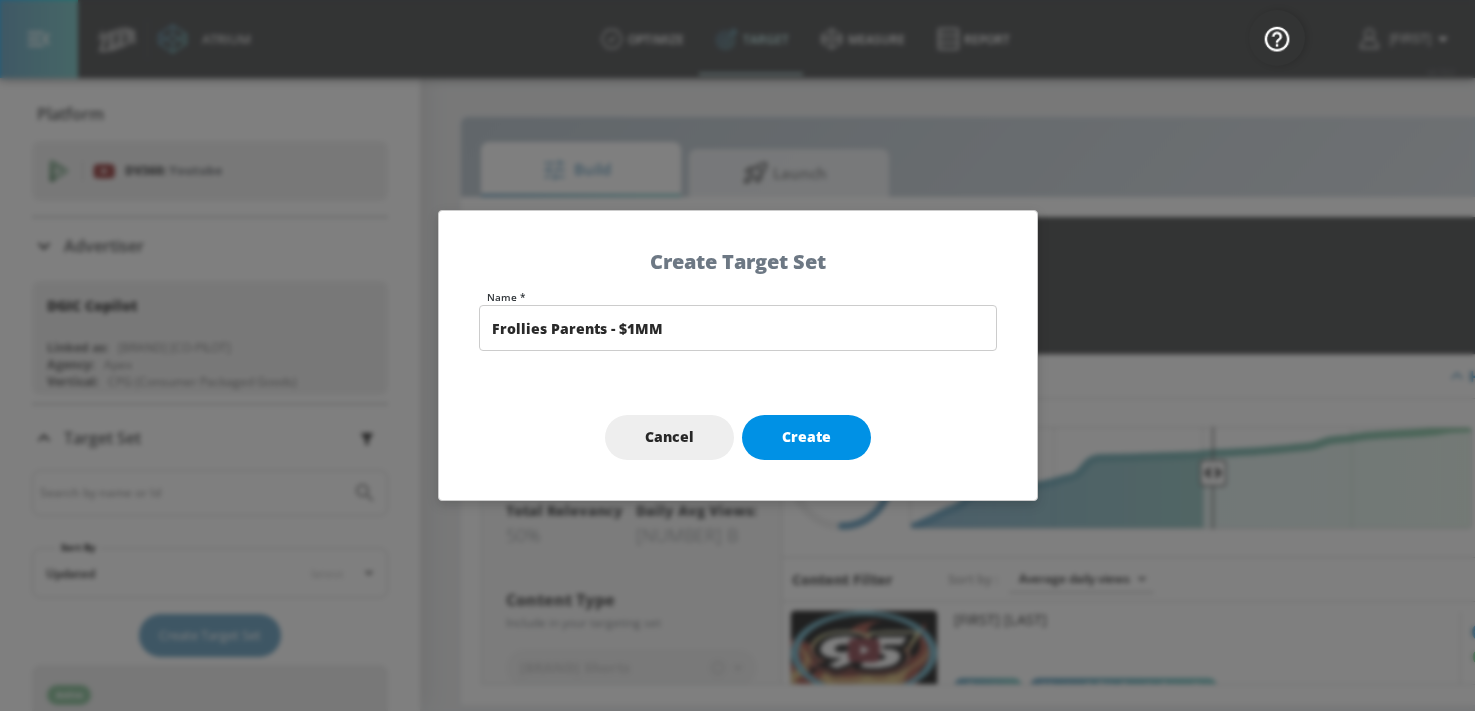 click on "Create" at bounding box center (806, 437) 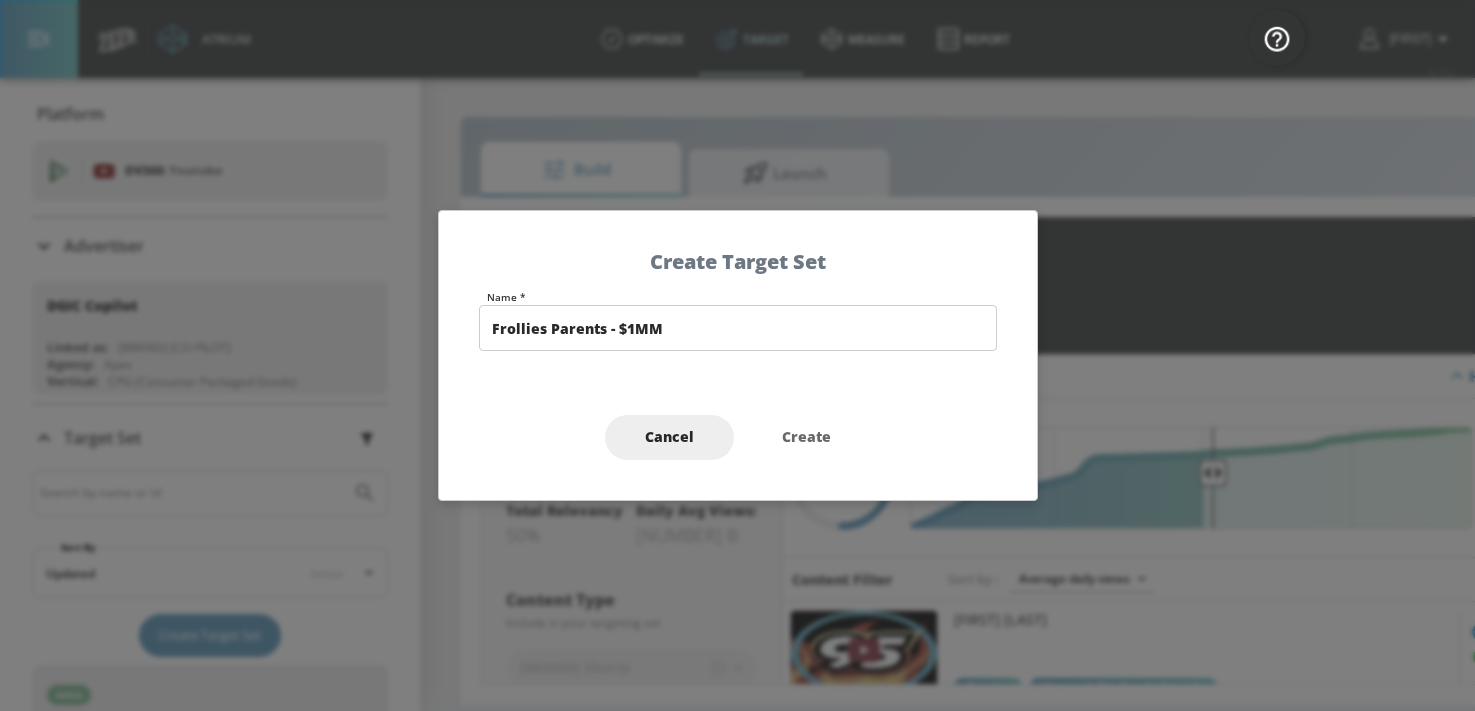 type on "Frollies Parents - $1MM" 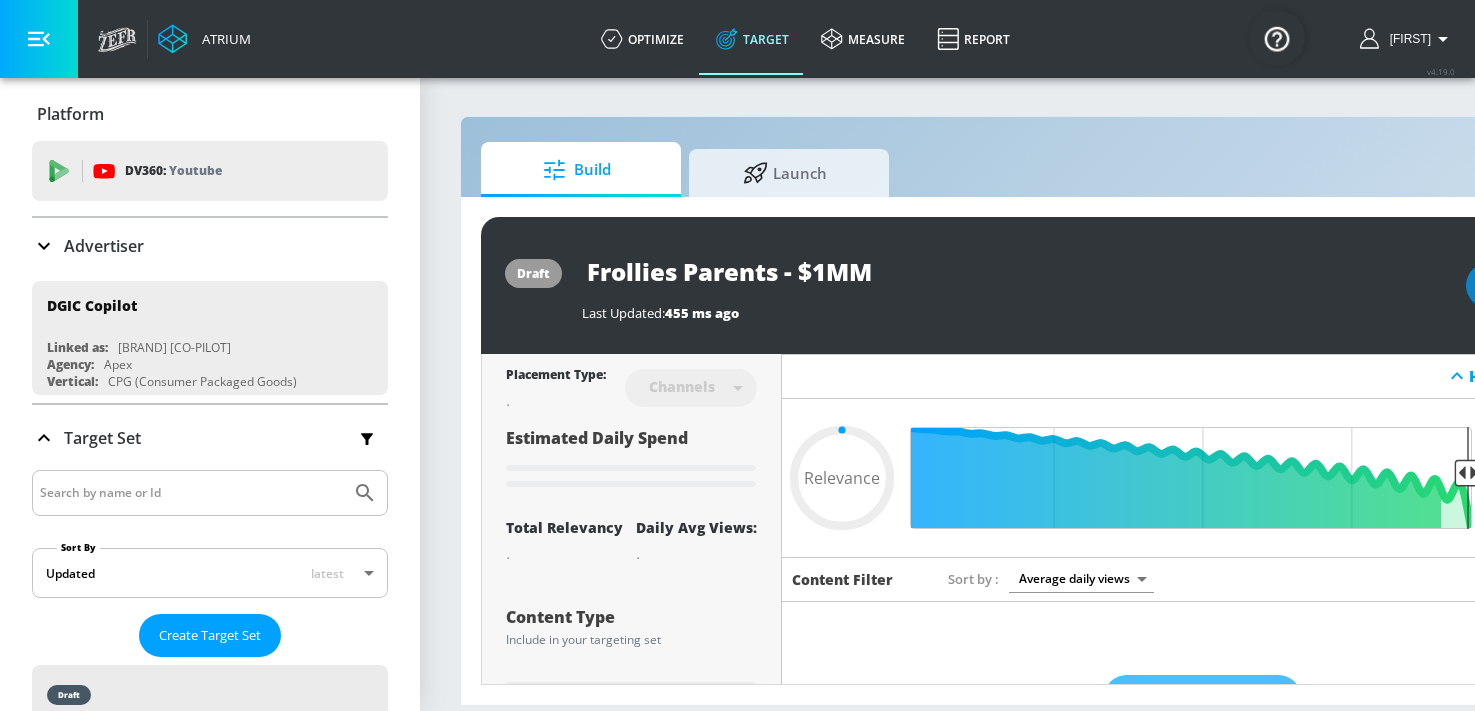 type on "0.6" 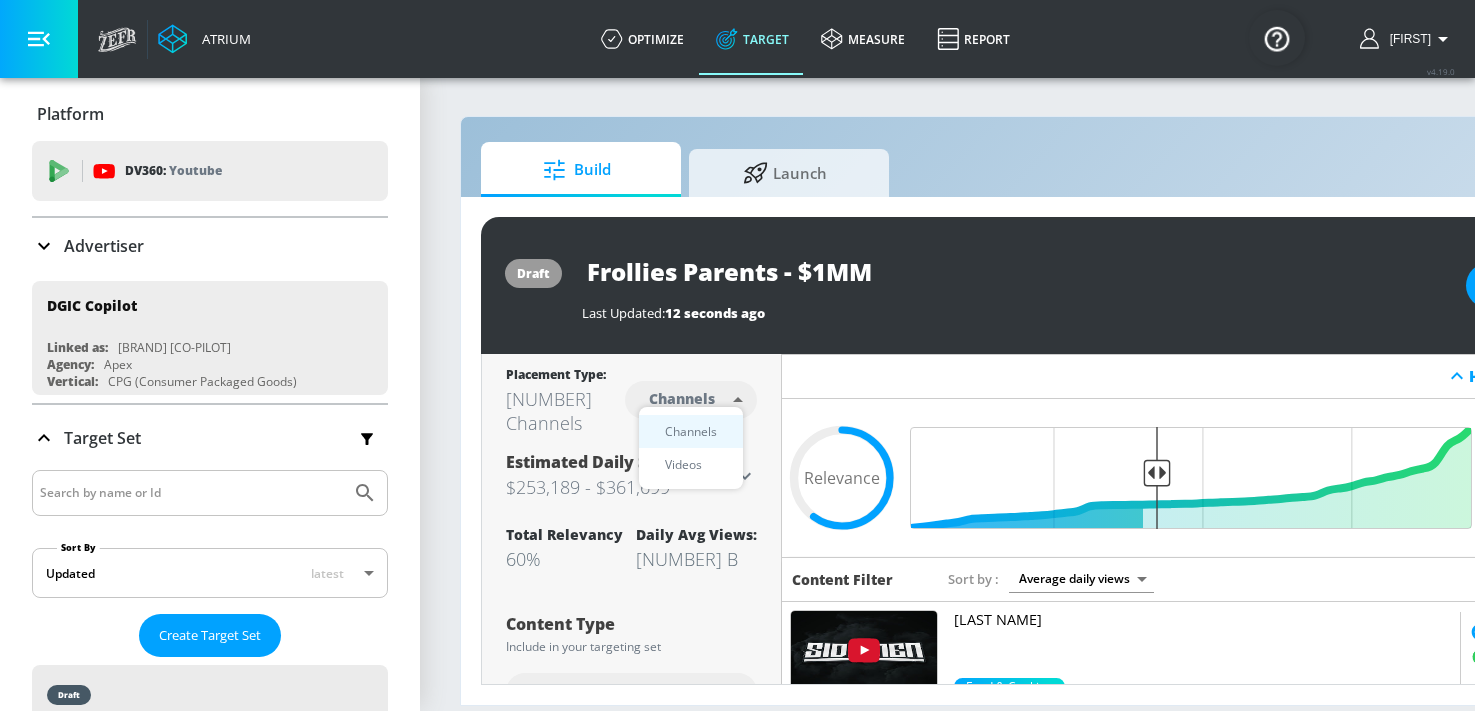 click on "Atrium optimize Target measure Report optimize Target measure Report v 4.19.0 [NAME] Platform DV360: Youtube DV360: Youtube Advertiser Sort By A-Z asc Add Account DGIC Copilot Linked as: Dreyer's [Co-Pilot] Agency: Apex Vertical: CPG (Consumer Packaged Goods) [NAME] TEST Linked as: Zefr Demos Agency: [NAME] TEST Vertical: Other [NAME] Test Account 1 Linked as: Zefr Demos Agency: Zefr Vertical: Other [NAME] Test Account Linked as: Zefr Demos Agency: Sterling Cooper Vertical: CPG (Consumer Packaged Goods) [NAME] test Linked as: Zefr Demos Agency: [NAME] test Vertical: Healthcare [NAME] Test Linked as: Zefr Demos Agency: [NAME] Test Vertical: Music [NAME] Test Linked as: Zefr Demos Agency: [NAME] Test Vertical: CPG (Consumer Packaged Goods) Test Linked as: Zefr Demos Agency: Test Vertical: Travel [NAME] Test Account Linked as: Zefr Demos Agency: [NAME] Test Vertical: Healthcare [NAME] Test Account Other" at bounding box center (737, 355) 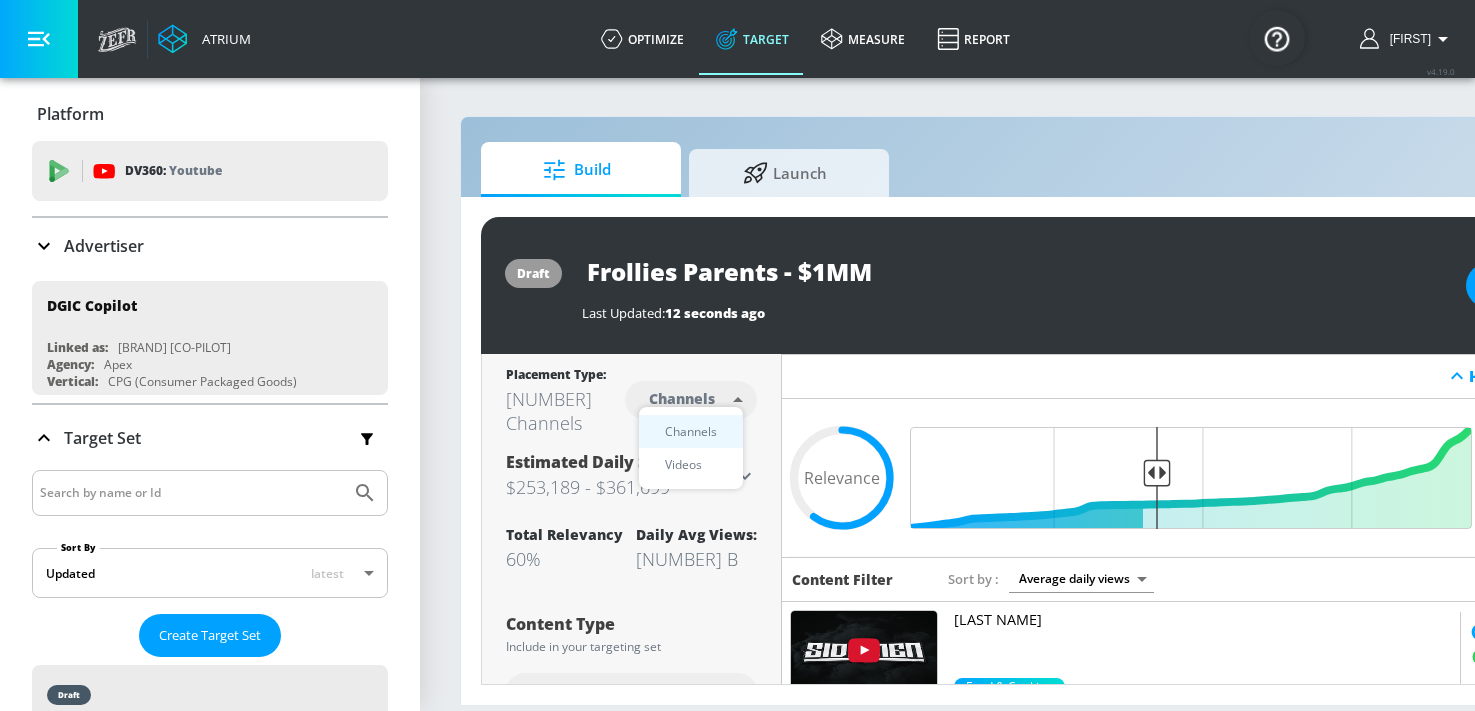 click on "Videos" at bounding box center (683, 464) 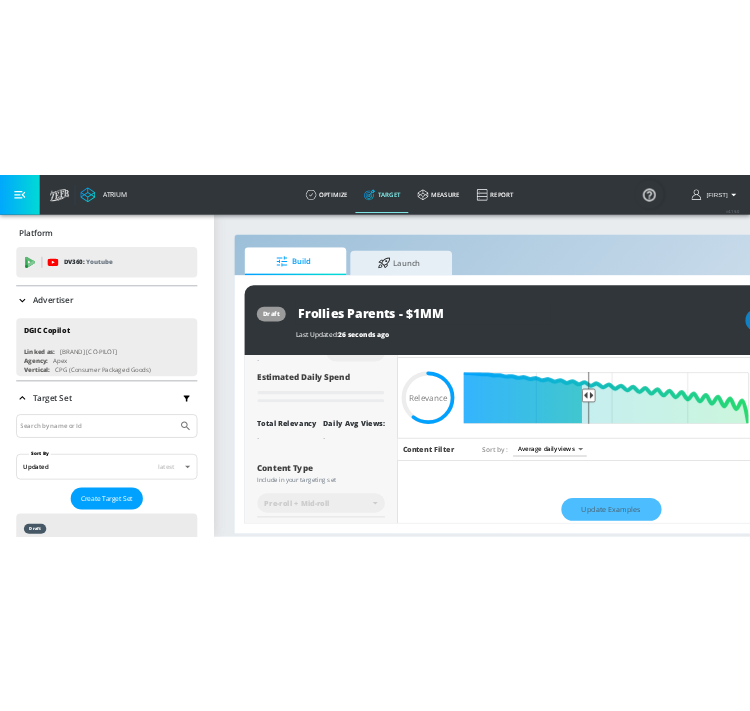 scroll, scrollTop: 42, scrollLeft: 0, axis: vertical 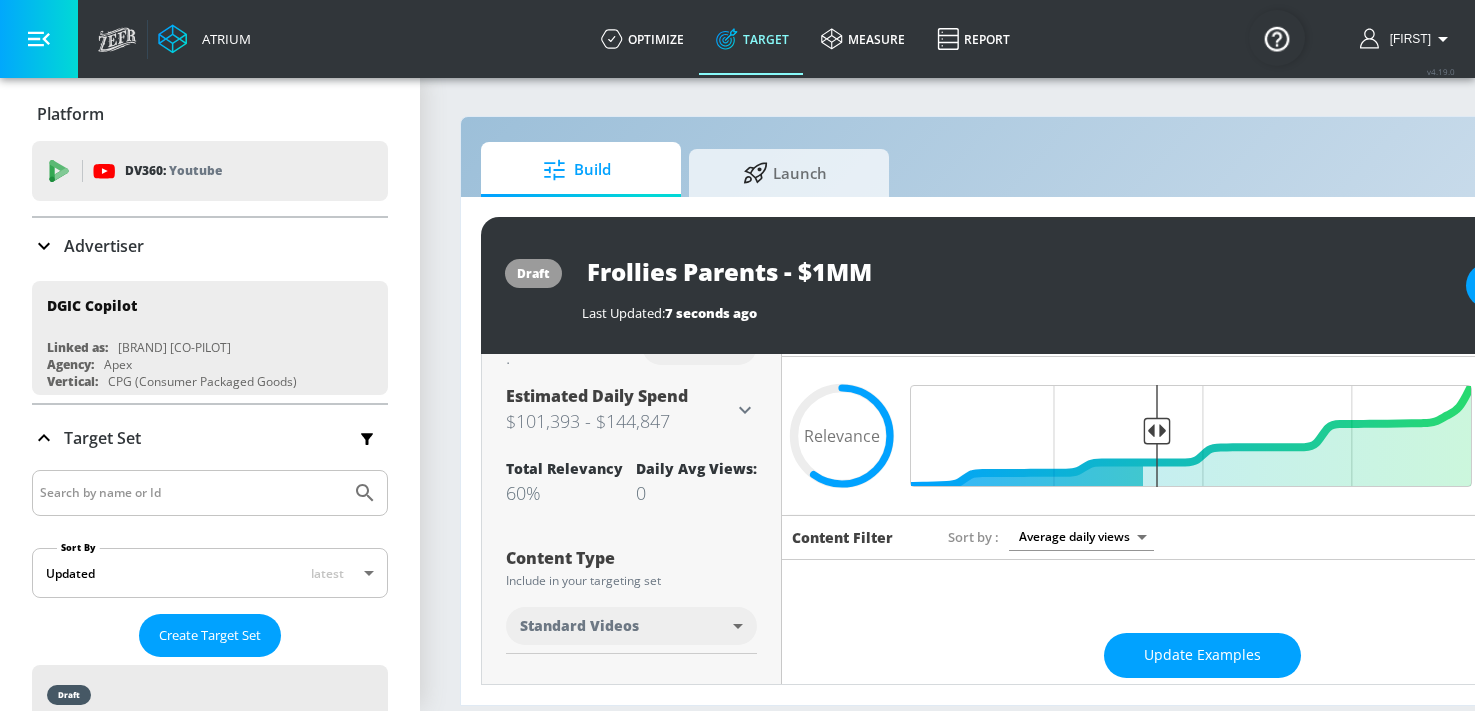 click on "Platform DV360:  Youtube DV360:  Youtube Advertiser Sort By A-Z asc ​ Add Account DGIC Copilot Linked as: [LAST NAME] [CO-PILOT] Agency: Apex Vertical: CPG (Consumer Packaged Goods) [FIRST NAME] [LAST NAME] Linked as: Zefr Demos Agency: [FIRST NAME] [LAST NAME] Vertical: Other [FIRST NAME] [LAST NAME] Account Linked as: Zefr Demos Agency: Zefr Vertical: Other [FIRST NAME] [LAST NAME] Test Account Linked as: Zefr Demos Agency: Sterling Cooper Vertical: CPG (Consumer Packaged Goods) [FIRST NAME] [LAST NAME] Linked as: Zefr Demos Agency: [FIRST NAME] [LAST NAME] Vertical: Healthcare [FIRST NAME] [LAST NAME] Test Account Linked as: Zefr Demos Agency: Zefr Vertical: Other [FIRST NAME] [LAST NAME] Linked as: Zefr Demos Agency: [FIRST NAME] [LAST NAME] Vertical: Music [FIRST NAME] [LAST NAME] Test Linked as: Zefr Demos Agency: [FIRST NAME] [LAST NAME] Vertical: CPG (Consumer Packaged Goods) Test Linked as: Zefr Demos Agency: Test Vertical: Travel [FIRST NAME] [LAST NAME] Test Account Linked as: Zefr Demos Agency: #1 Media Agency in the World Vertical: Retail [FIRST NAME] [LAST NAME] TEST YTL USR Q|A Linked as: QA YTL Test Brand Agency: QA Vertical: Healthcare [FIRST NAME] [LAST NAME] Test Account Linked as: Zefr Demos Agency: [FIRST NAME] [LAST NAME] Agency Vertical: Fashion KZ Test  Linked as: Other" at bounding box center [210, 2846] 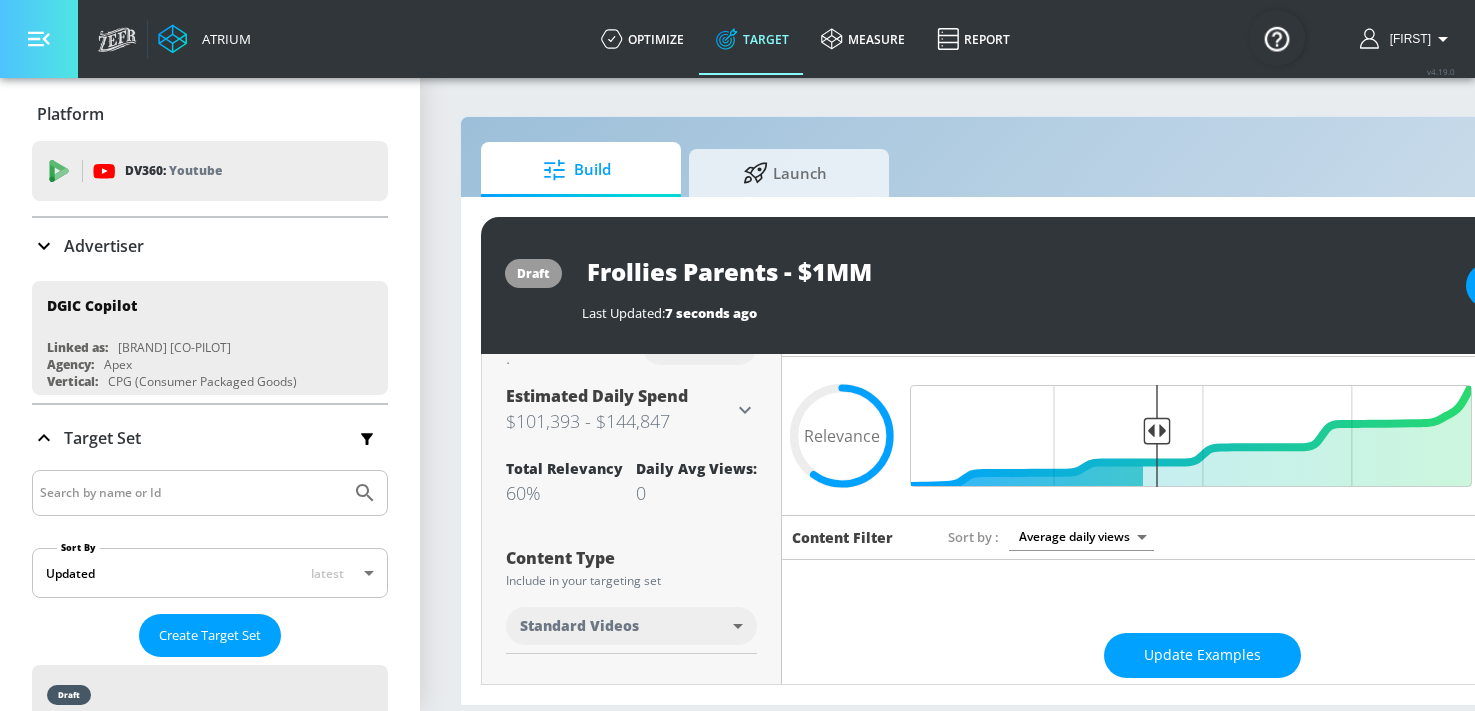 click 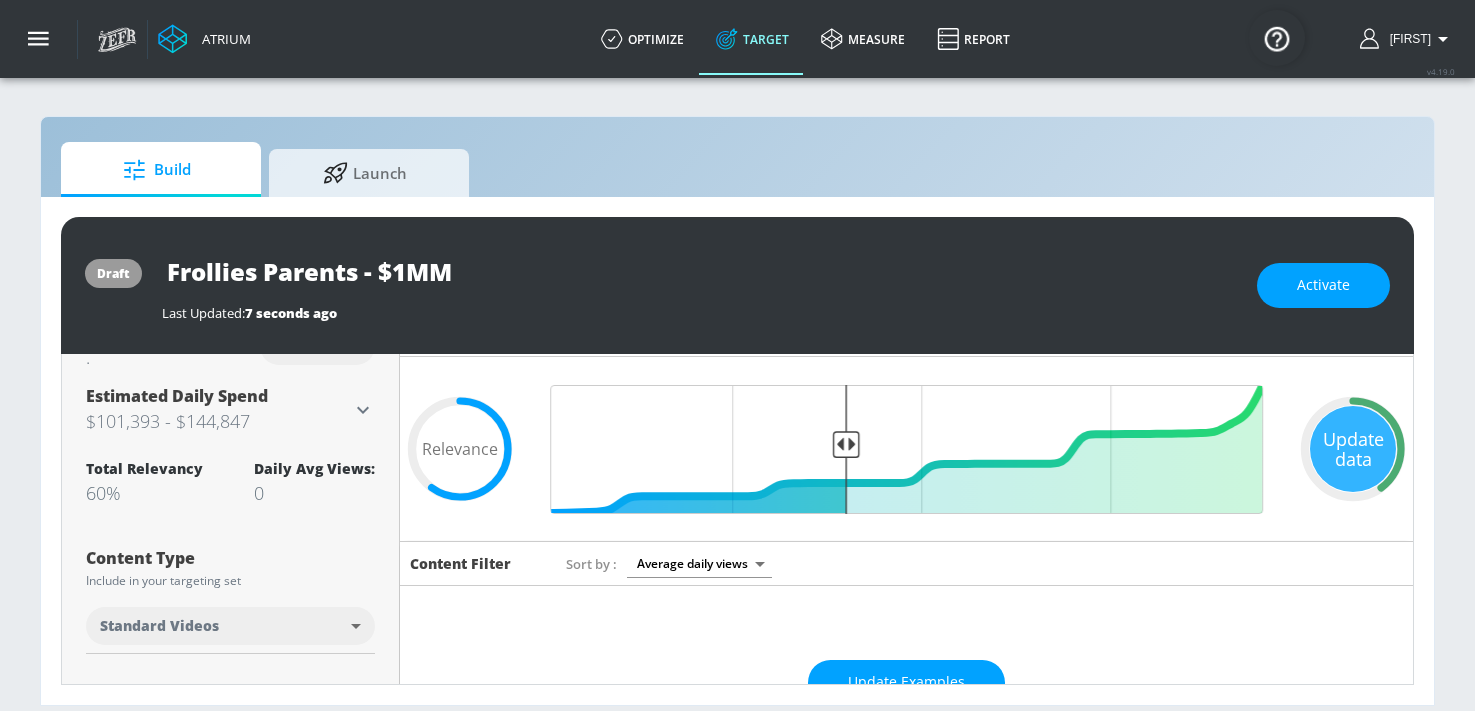 drag, startPoint x: 5, startPoint y: 136, endPoint x: 246, endPoint y: 112, distance: 242.19208 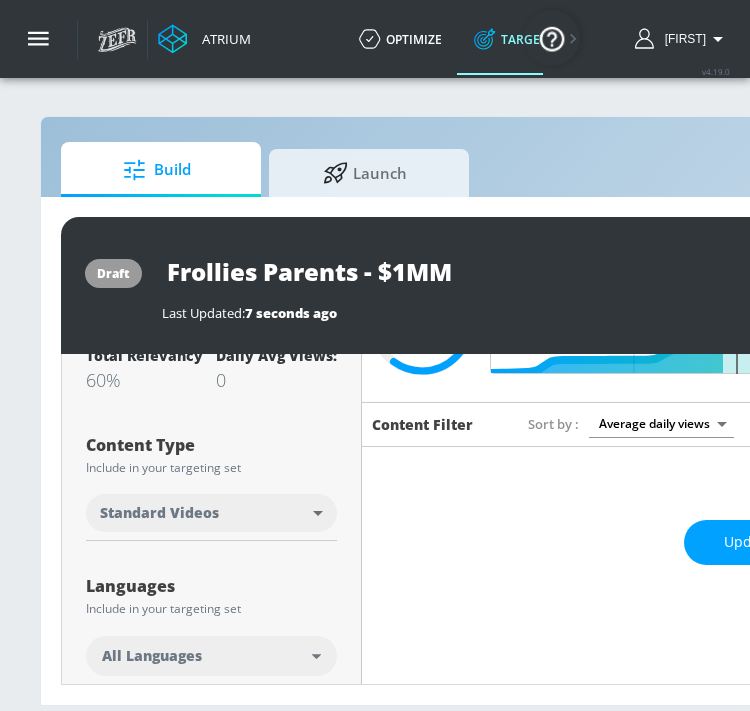 scroll, scrollTop: 169, scrollLeft: 0, axis: vertical 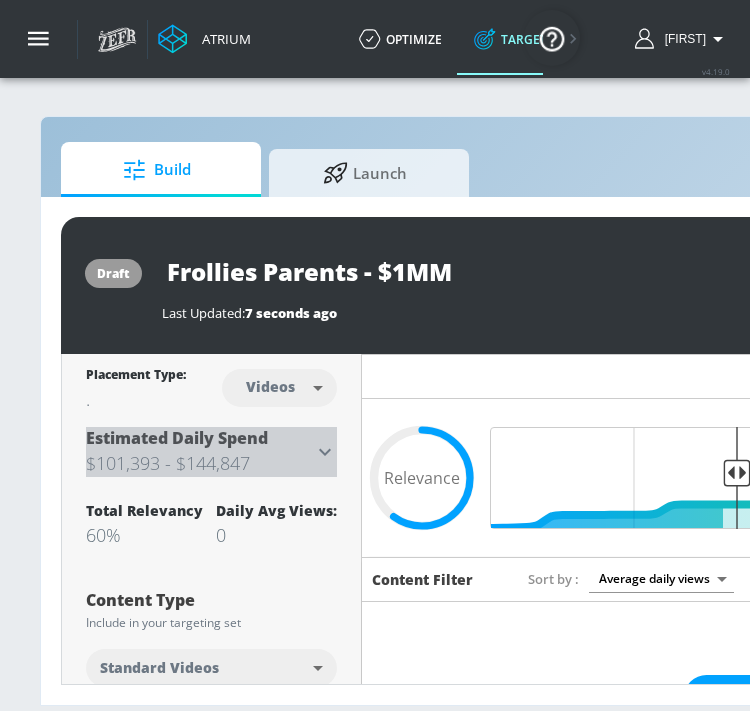 click 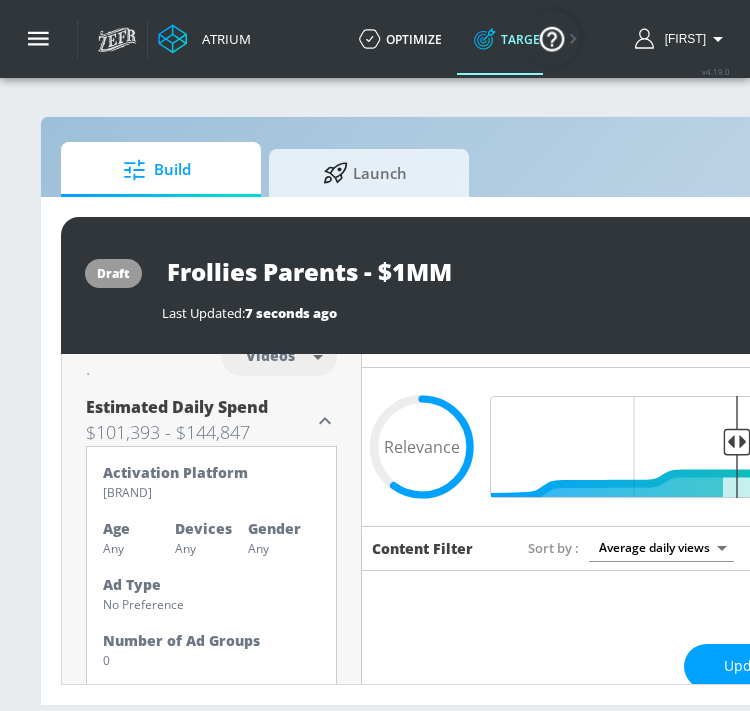 scroll, scrollTop: 0, scrollLeft: 0, axis: both 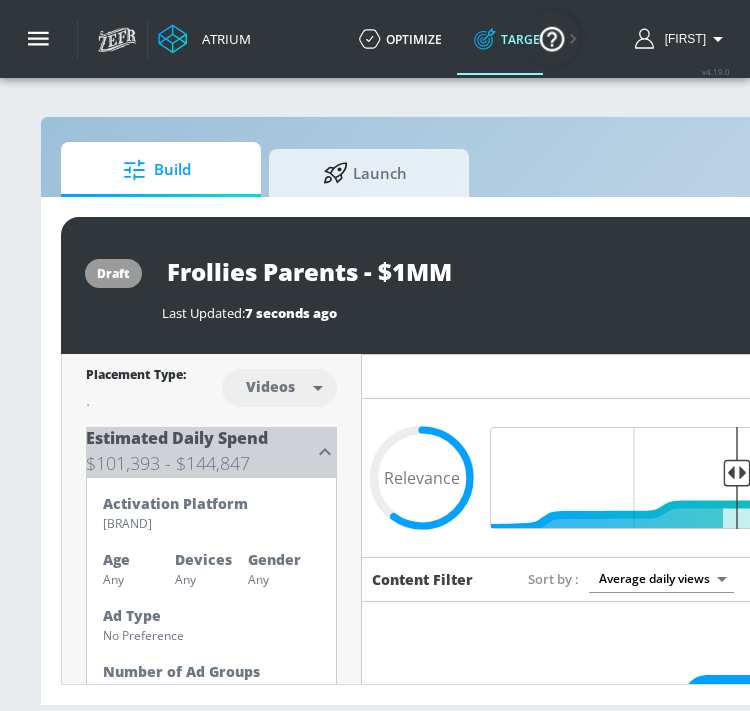 click 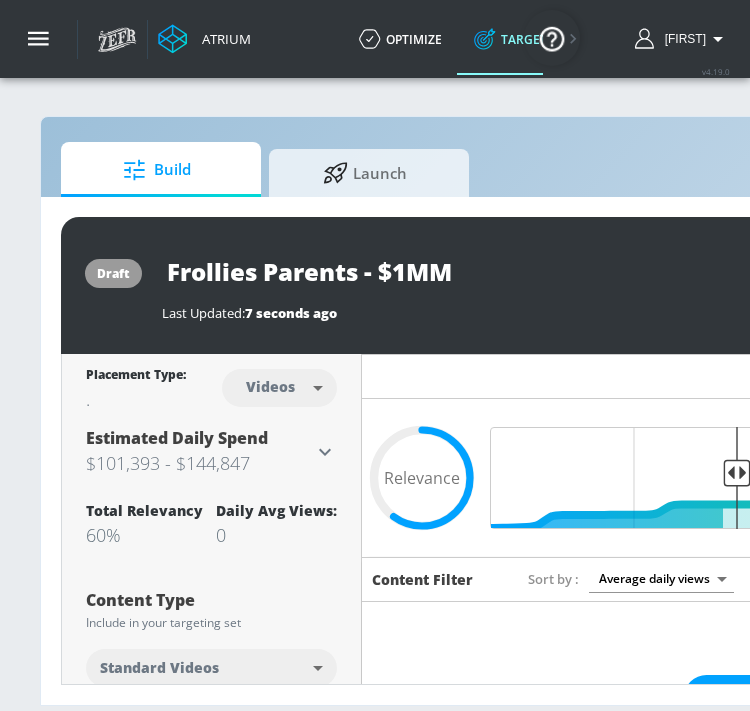click on "Frollies Parents - $1MM" at bounding box center (412, 271) 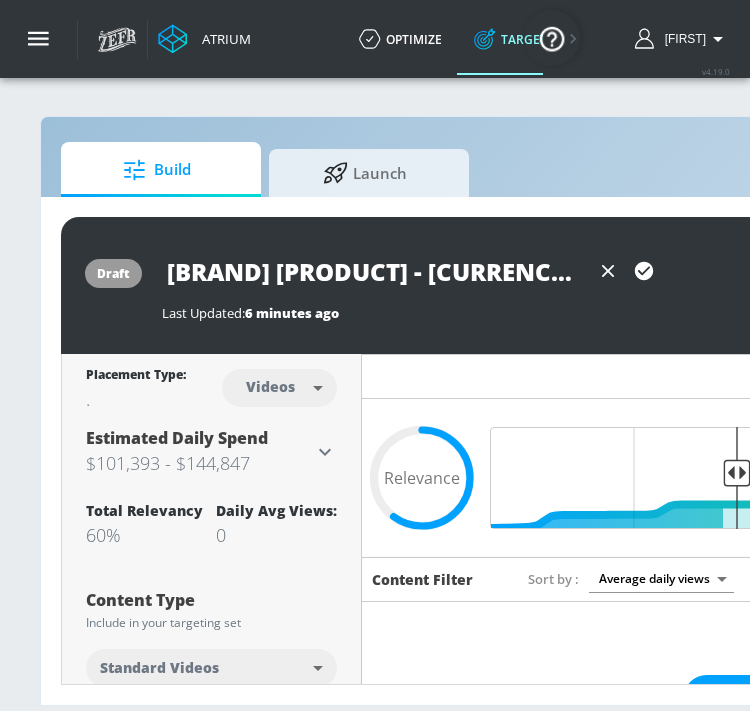 type on "[BRAND] [PRODUCT] - [CURRENCY] - [PRODUCT]" 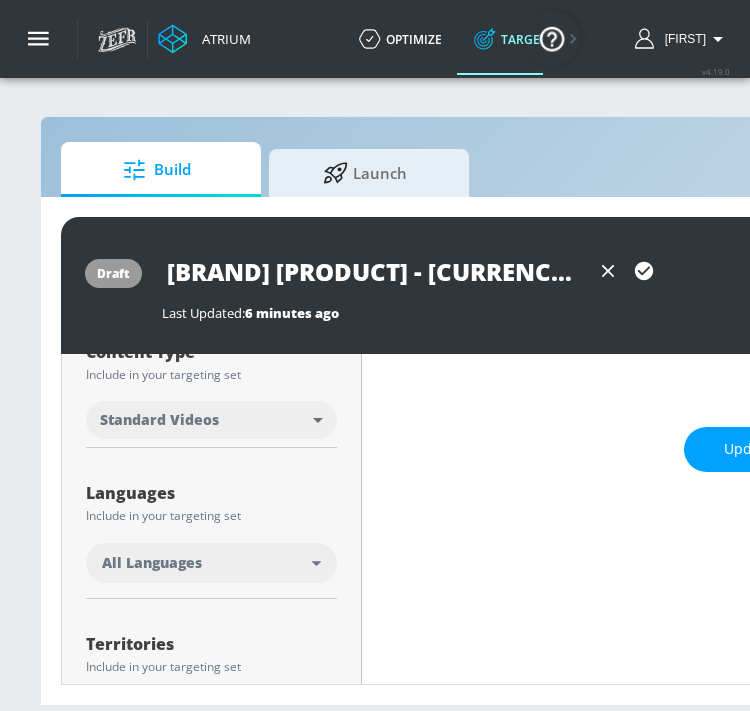 scroll, scrollTop: 293, scrollLeft: 0, axis: vertical 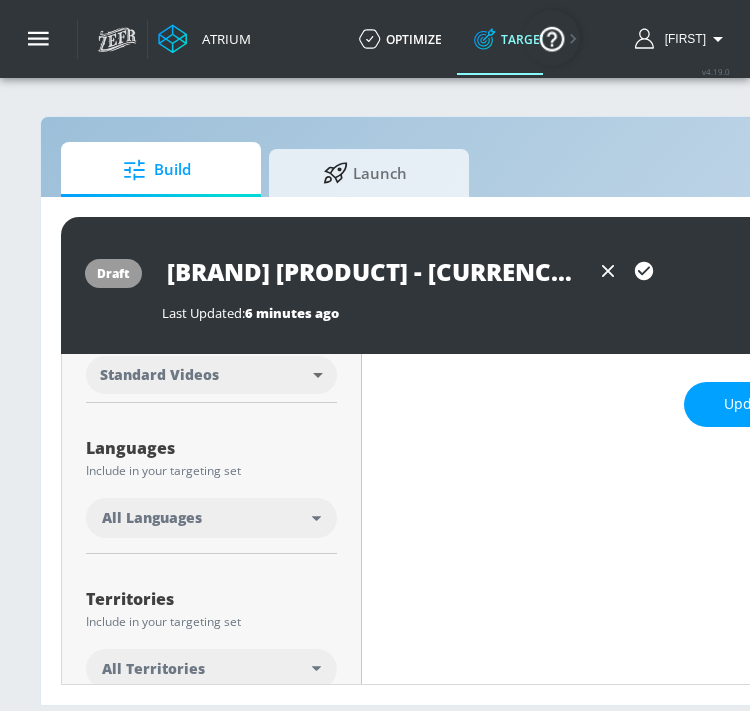 click on "All Languages" at bounding box center [152, 518] 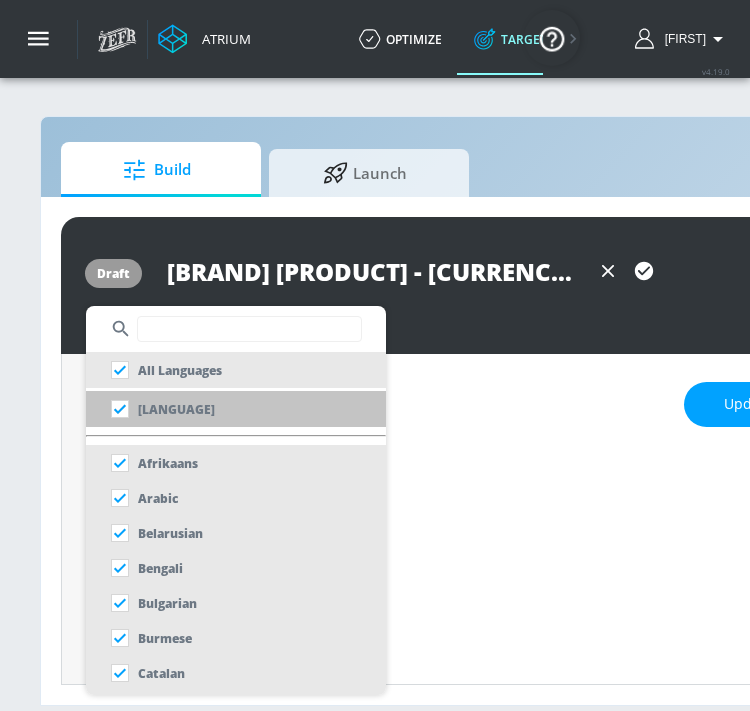 click on "[LANGUAGE]" at bounding box center (176, 409) 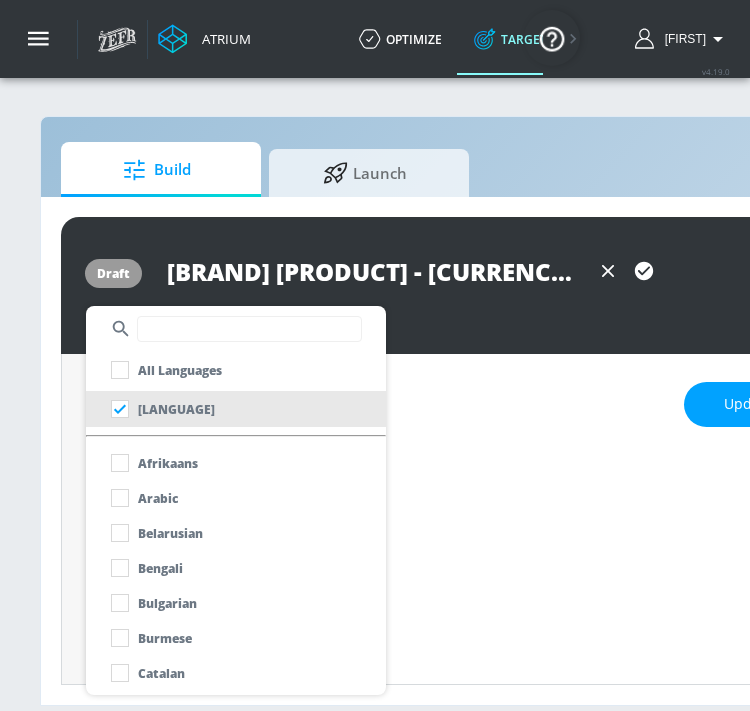 click at bounding box center [375, 355] 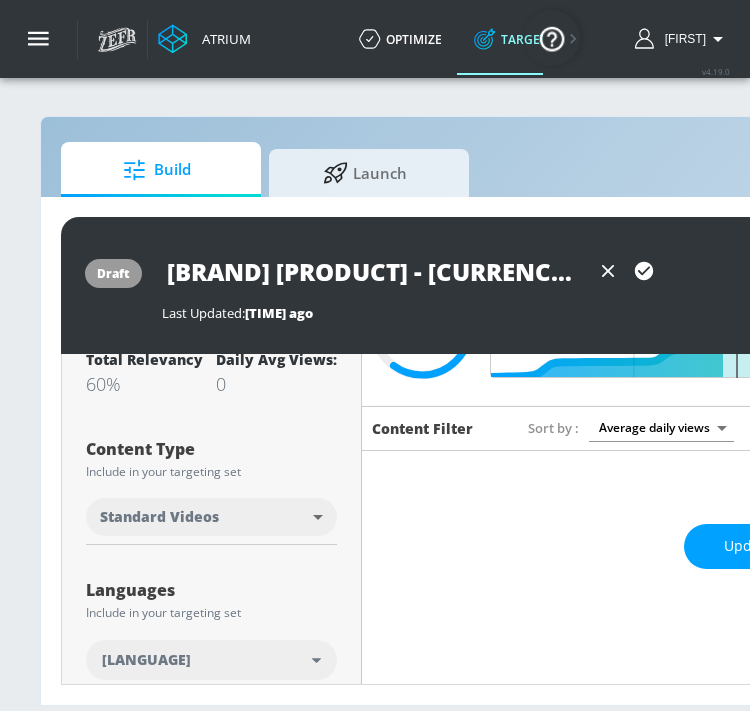 scroll, scrollTop: 0, scrollLeft: 0, axis: both 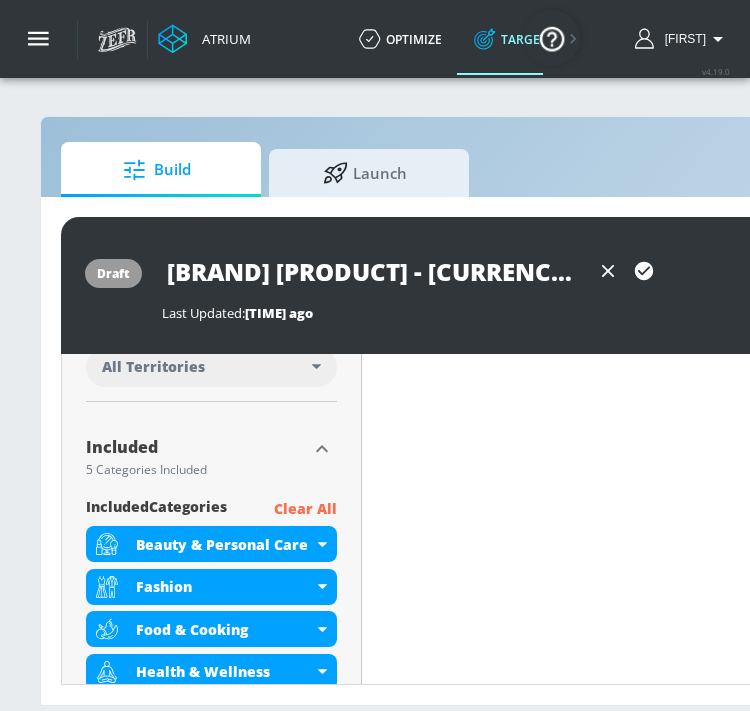 click on "Clear All" at bounding box center [305, 509] 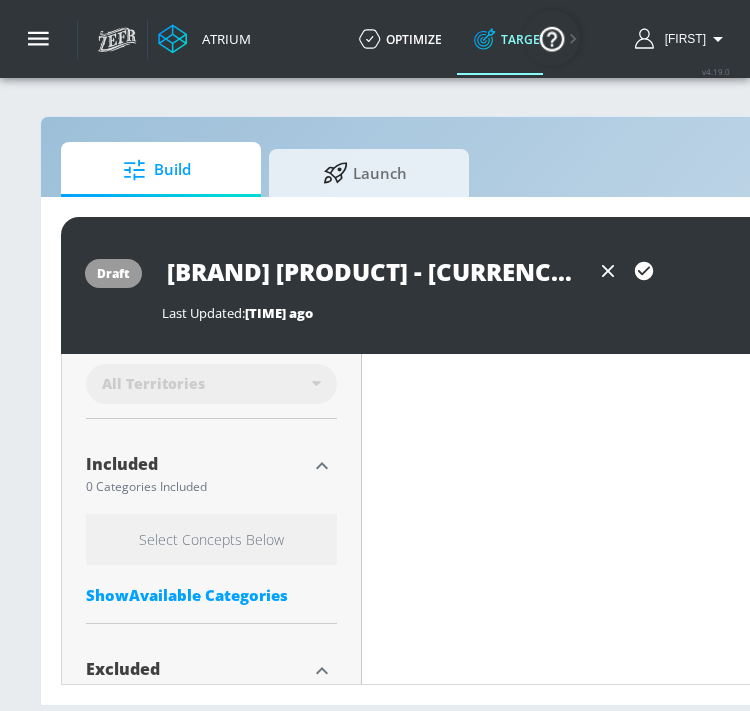 scroll, scrollTop: 611, scrollLeft: 0, axis: vertical 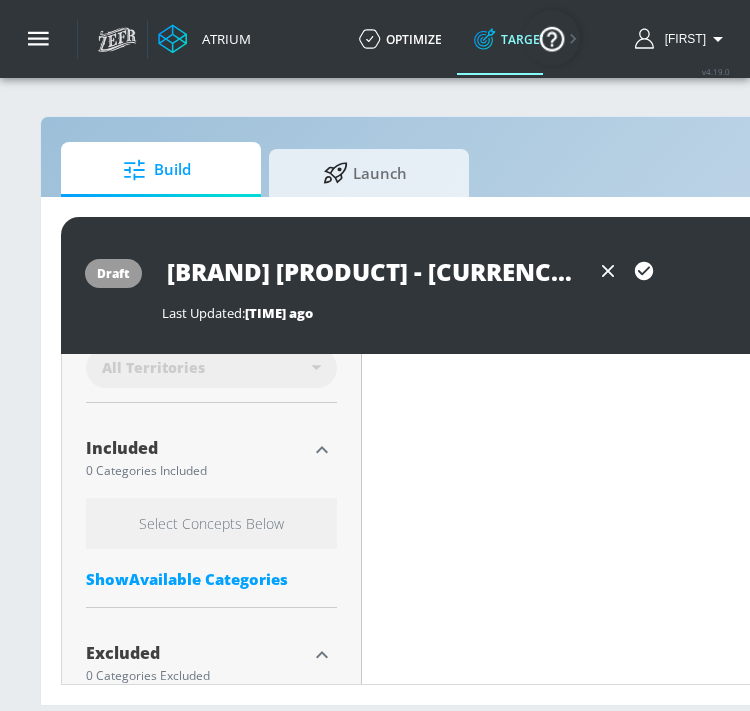 click on "Select Concepts Below" at bounding box center (211, 523) 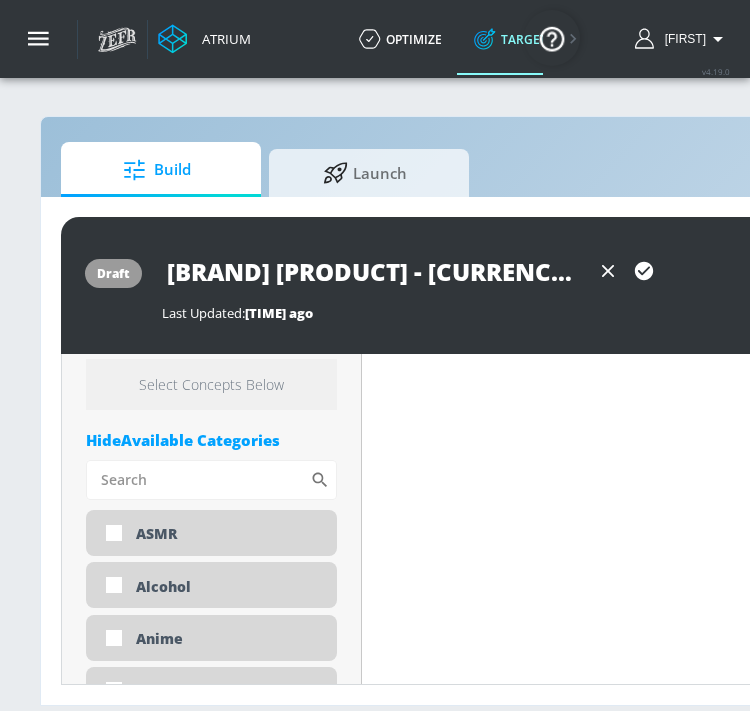 scroll, scrollTop: 717, scrollLeft: 0, axis: vertical 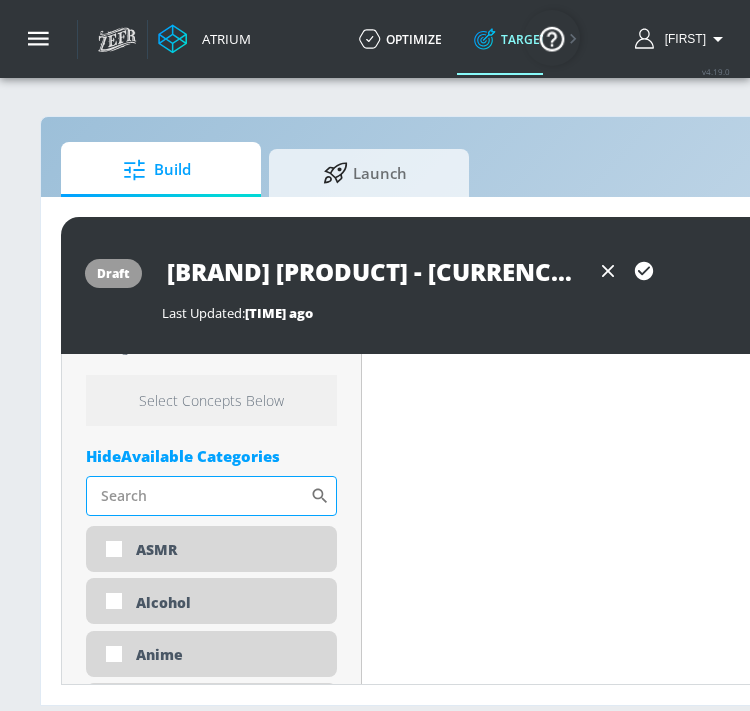 click on "Sort By" at bounding box center [198, 496] 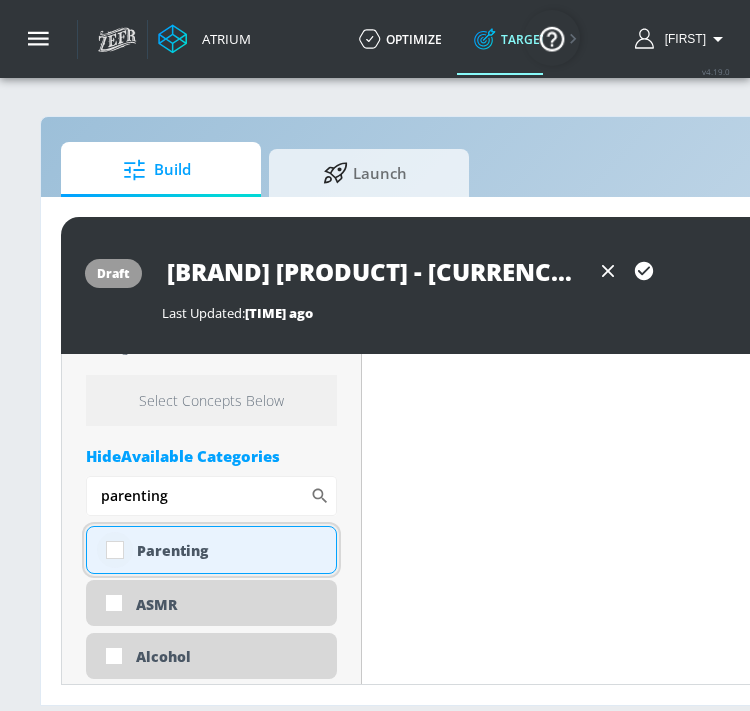 type on "parenting" 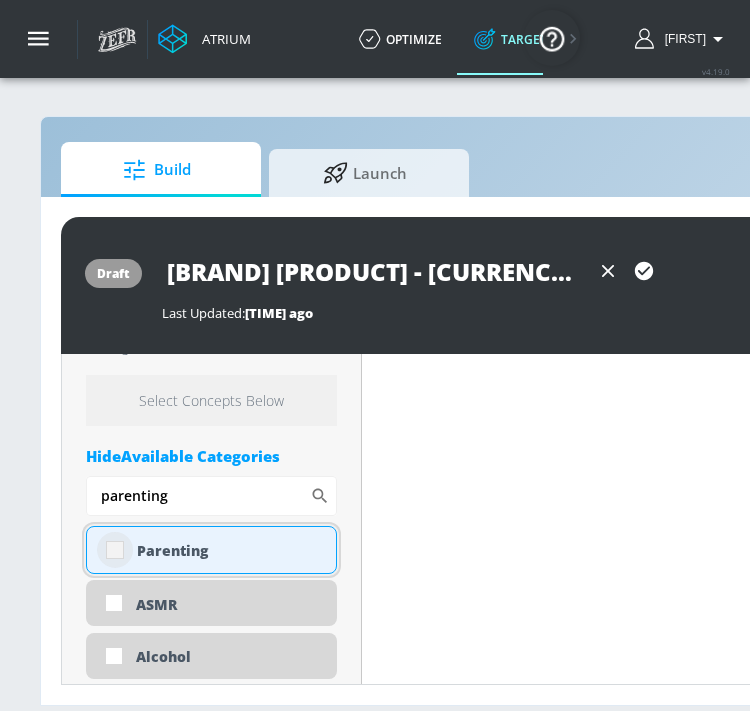 click at bounding box center (115, 550) 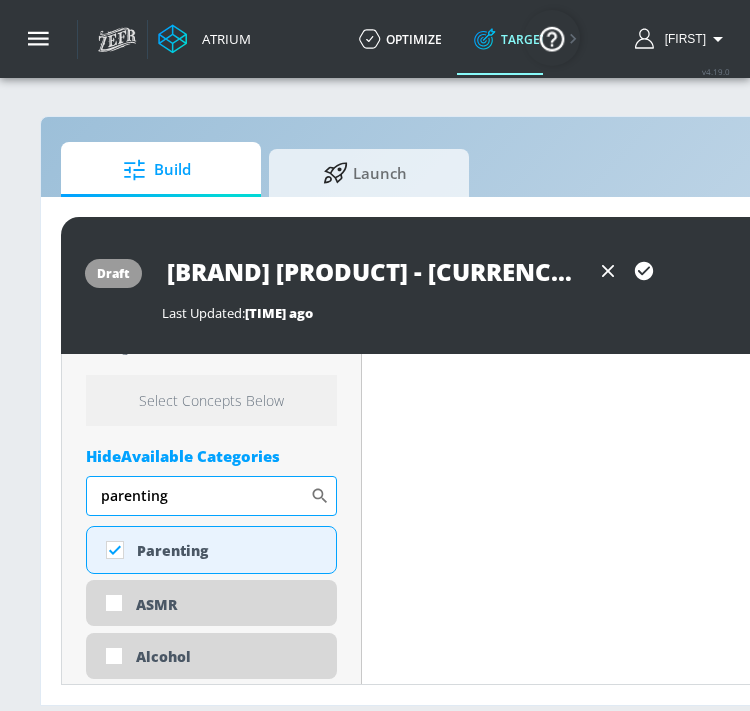 drag, startPoint x: 204, startPoint y: 497, endPoint x: 86, endPoint y: 494, distance: 118.03813 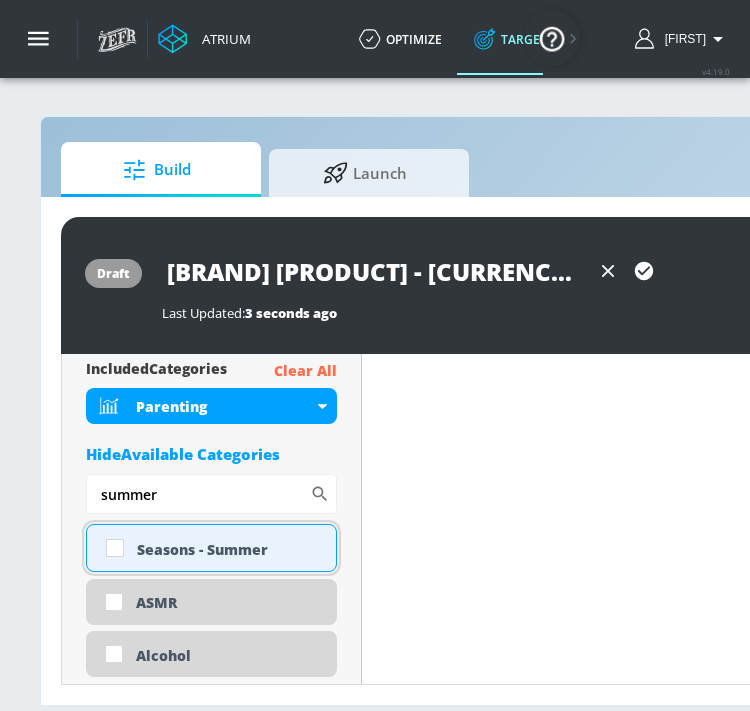 scroll, scrollTop: 717, scrollLeft: 0, axis: vertical 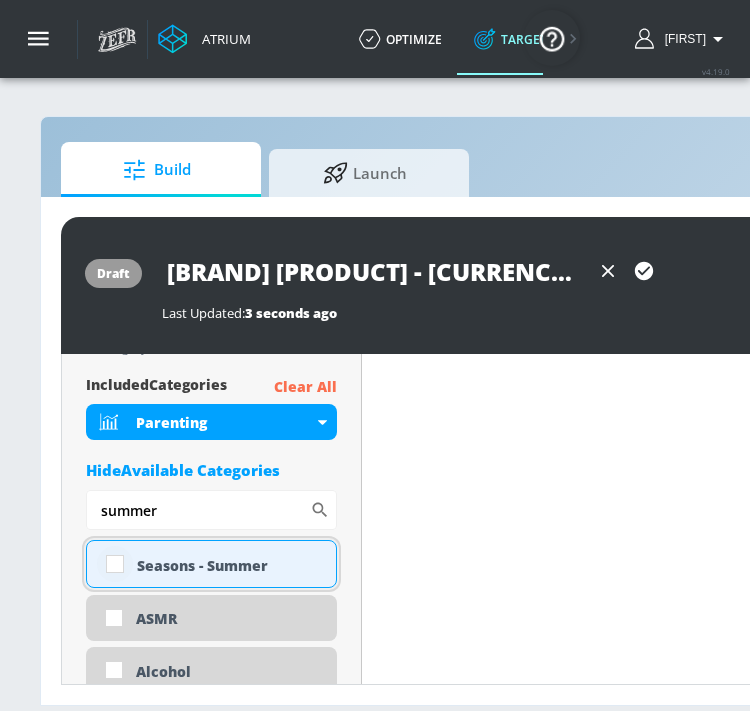type on "summer" 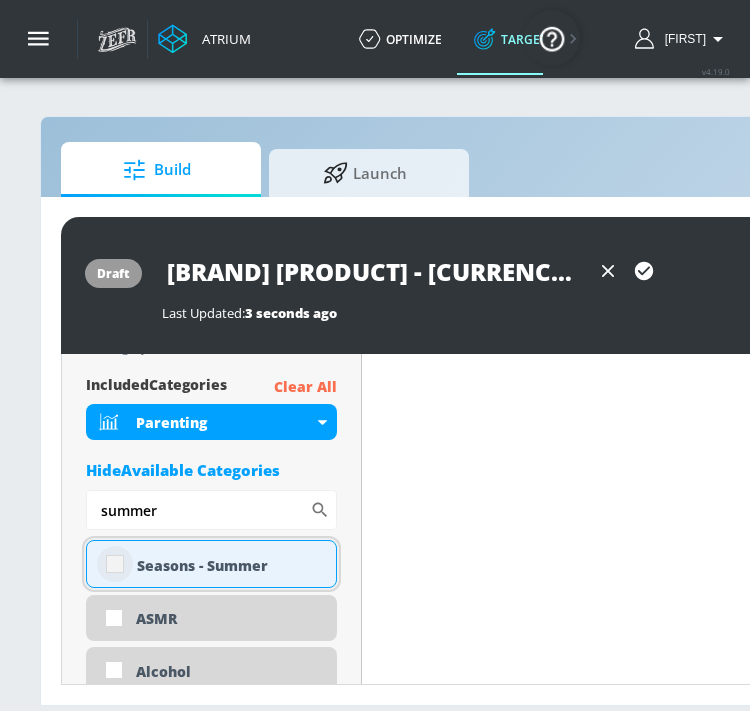 click at bounding box center [115, 564] 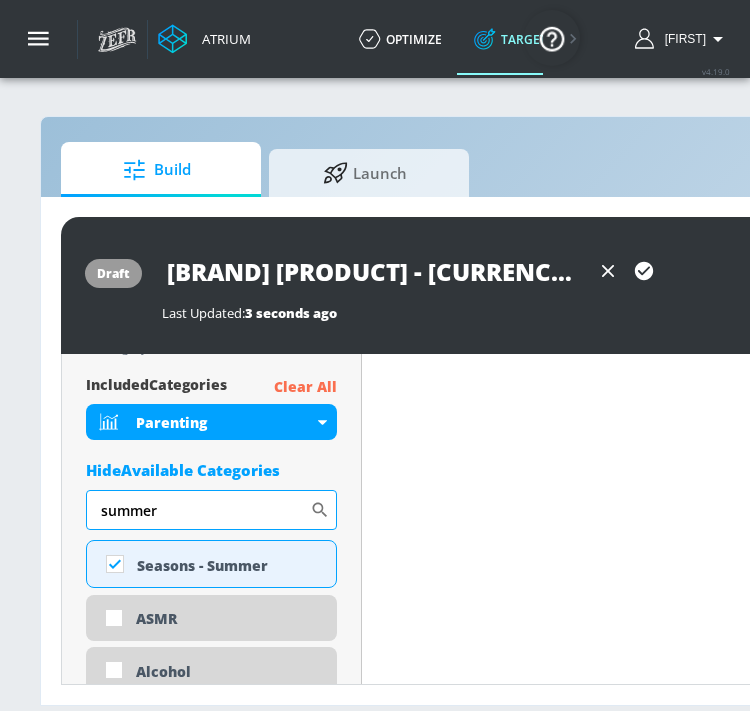 drag, startPoint x: 185, startPoint y: 525, endPoint x: 104, endPoint y: 517, distance: 81.394104 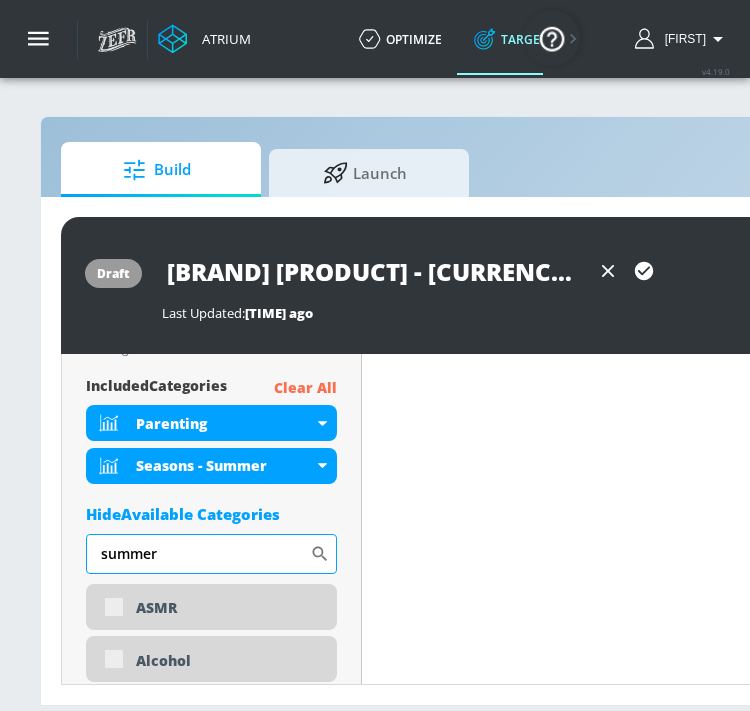 type on "s" 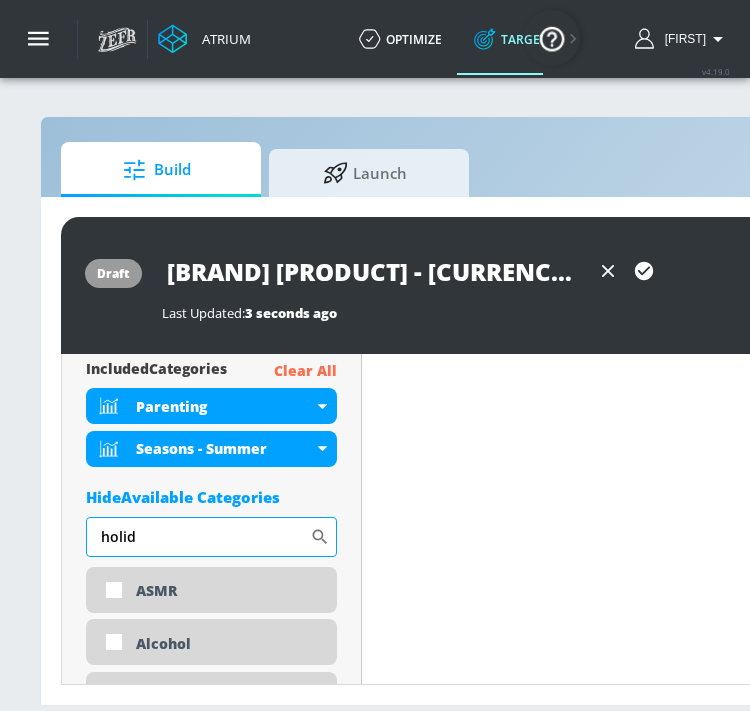 scroll, scrollTop: 717, scrollLeft: 0, axis: vertical 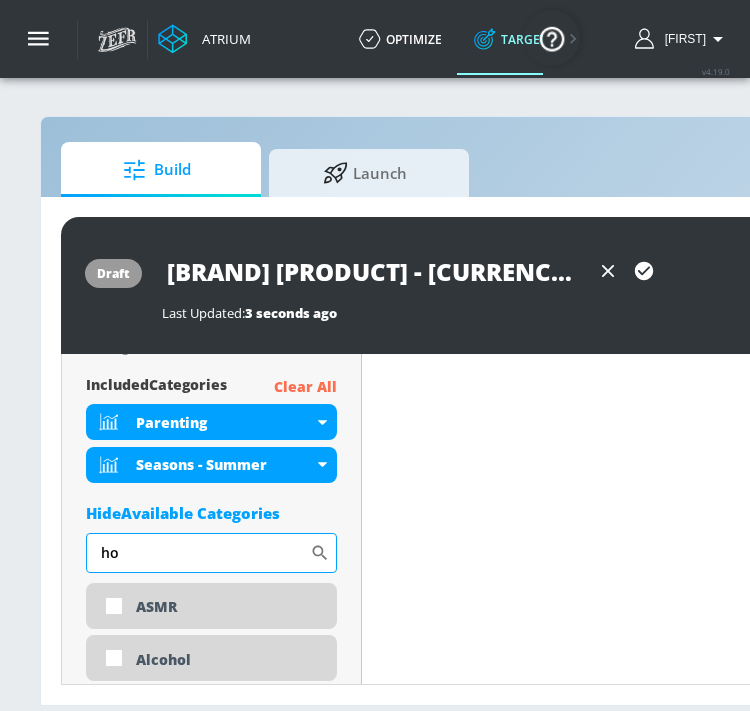 type on "h" 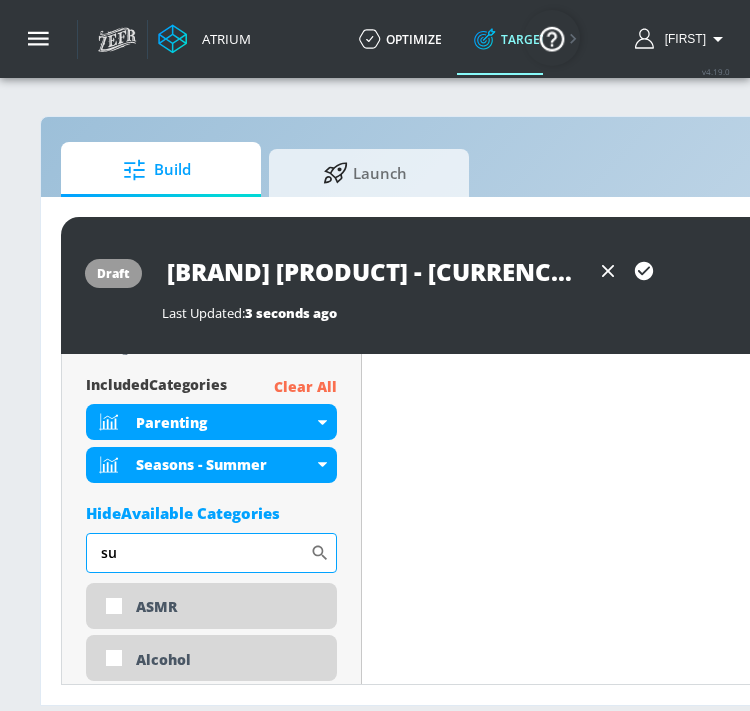 type on "s" 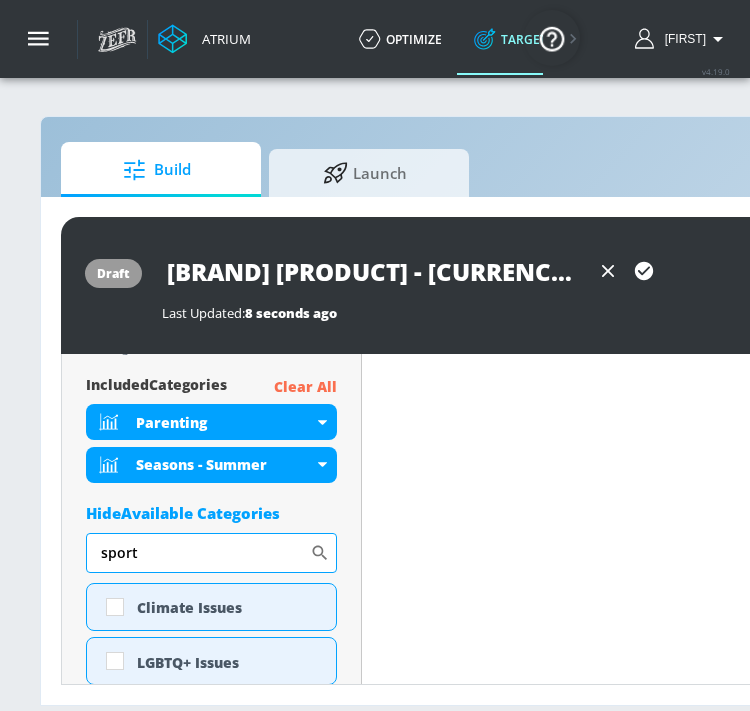 type on "sports" 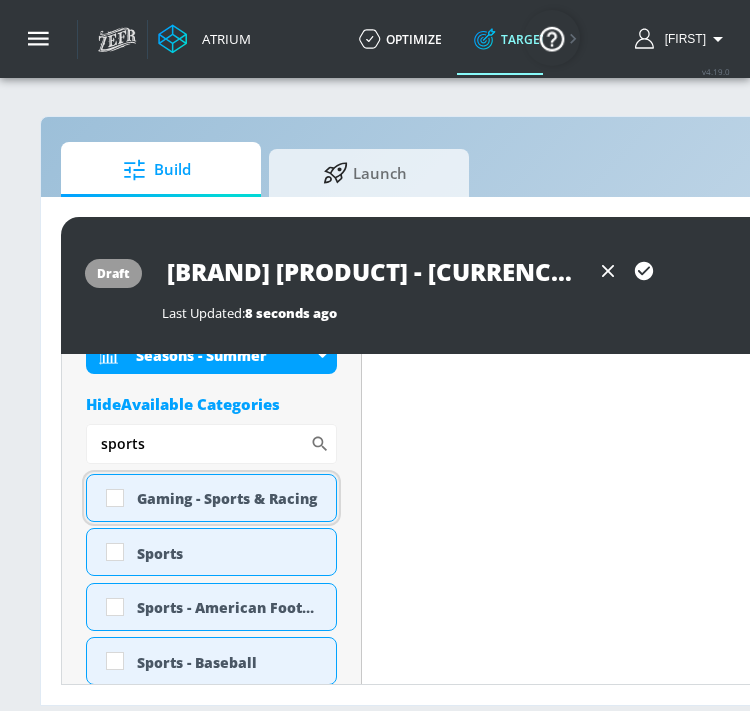 scroll, scrollTop: 797, scrollLeft: 0, axis: vertical 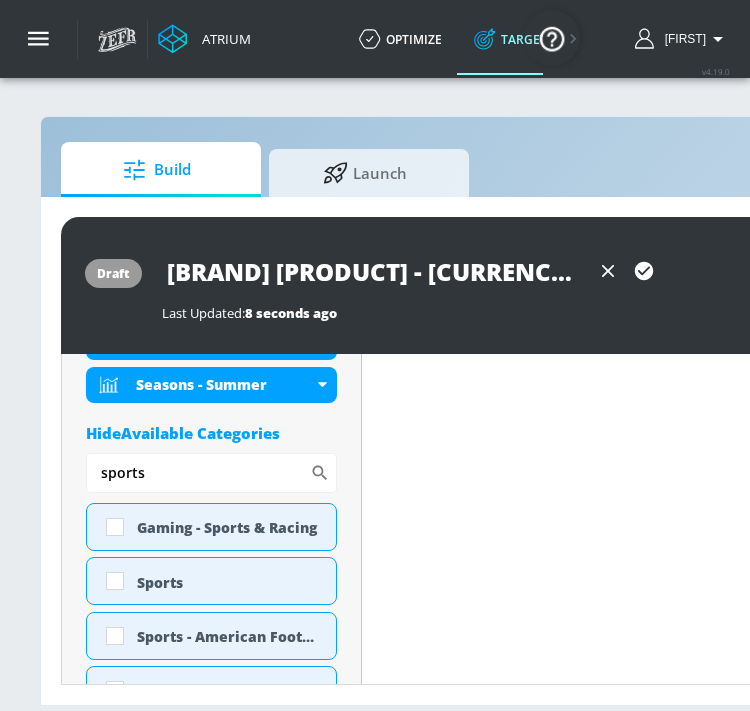 drag, startPoint x: 181, startPoint y: 464, endPoint x: 85, endPoint y: 464, distance: 96 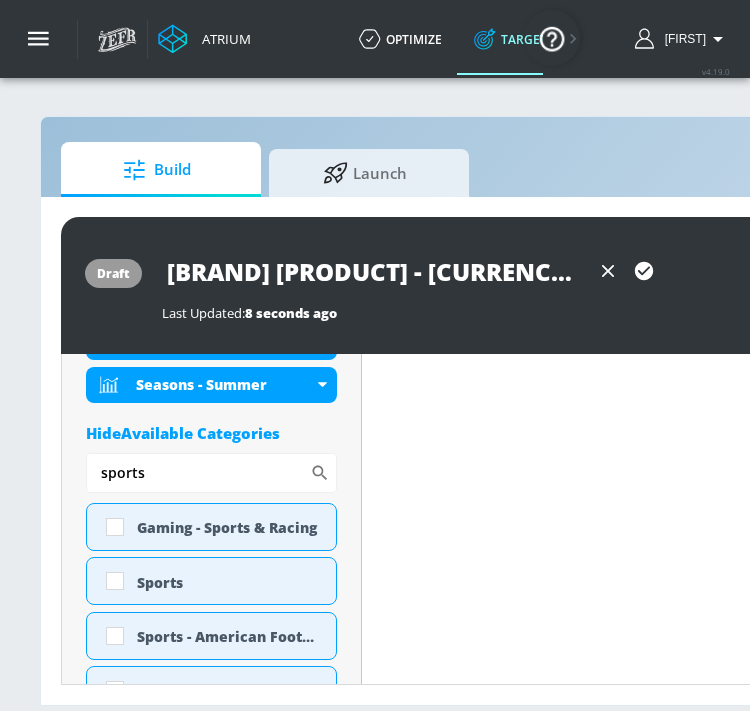 click on "Placement Type: Videos videos ​ Estimated Daily Spend $3,178 - $4,540 Activation Platform Google Ads Age Any Devices Any Gender Any Ad Type No Preference Number of Ad Groups 0 Edit Total Relevancy 60% Daily Avg Views: 0 Content Type Include in your targeting set Standard Videos standard ​ Languages Include in your targeting set English Territories Include in your targeting set All Territories Included 2 Categories Included included  Categories Clear All
Parenting
Seasons - Summer Hide  Available Categories sports ​ Gaming - Sports Sports Sports - American Football Sports - Baseball Sports - Basketball Sports - Combat Sports Sports - Extreme Sports Sports - Golf Sports - Hockey Sports - Motor Sports Sports - Olympics Sports - Soccer Sports - Winter Sports Sports - Women's Sports ASMR Alcohol Anime Arts & Crafts Automotive Award Shows Back to School Beauty & Personal Care Beverages Business & Finance Candidate - [FIRST NAME] [LAST NAME] Candidate - [FIRST NAME] [LAST NAME] Celebrity Culture" at bounding box center [212, 3010] 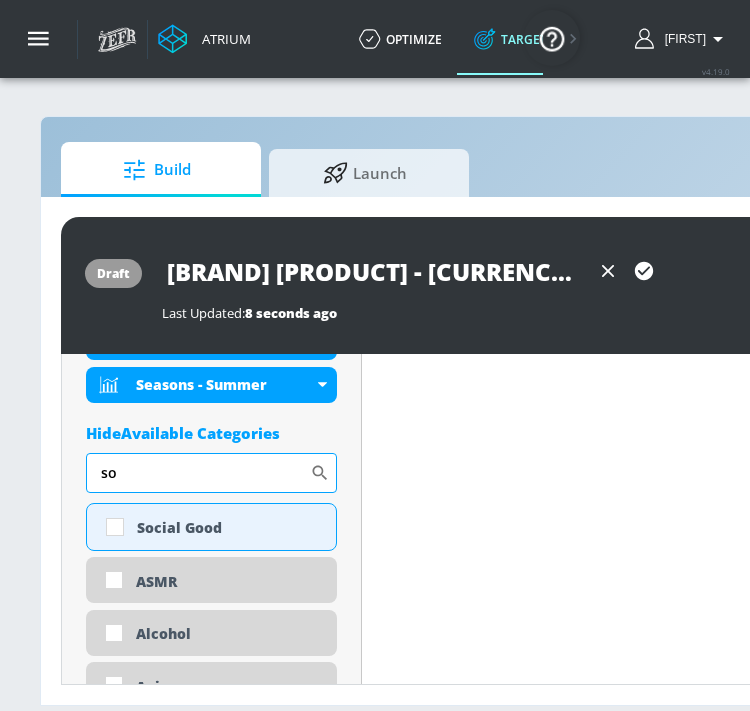 type on "s" 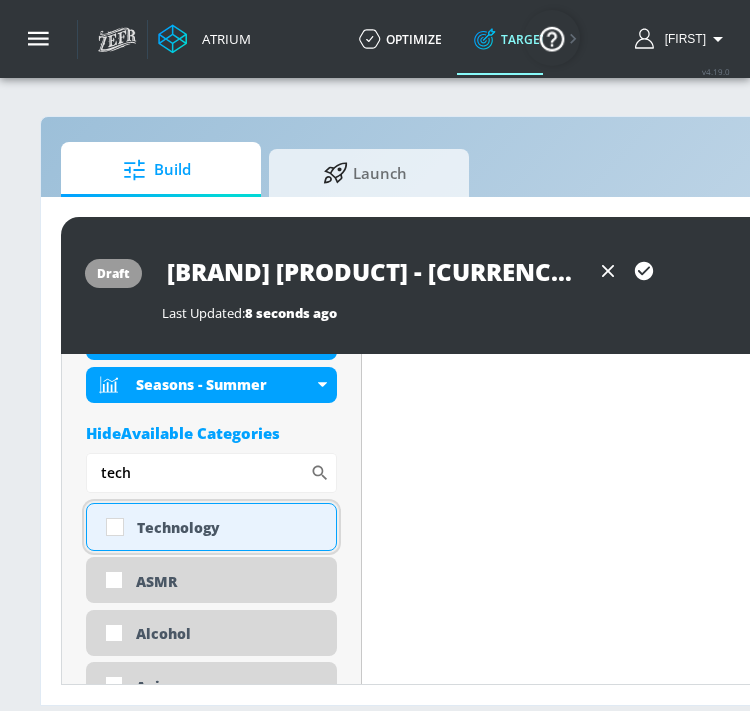 type on "tech" 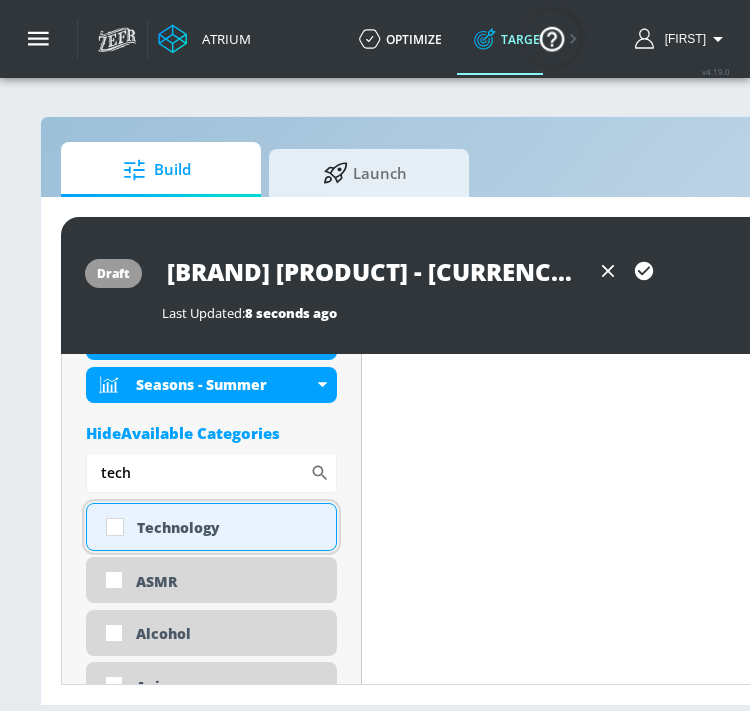 checkbox on "true" 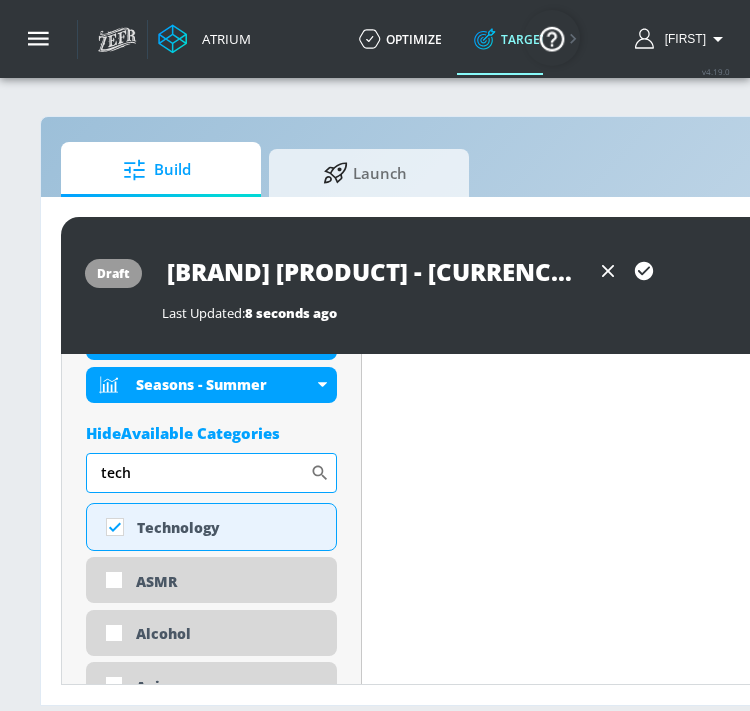 click on "tech" at bounding box center (198, 473) 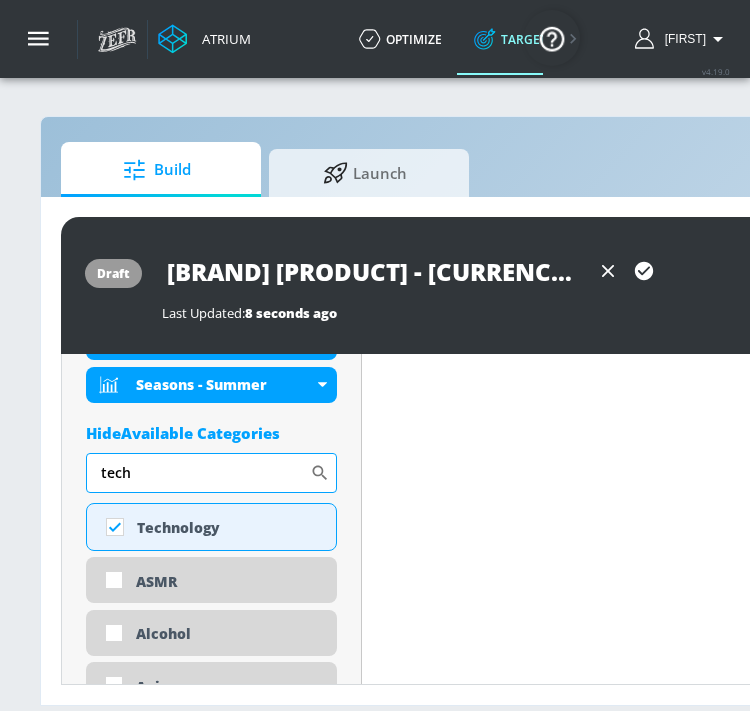 scroll, scrollTop: 813, scrollLeft: 0, axis: vertical 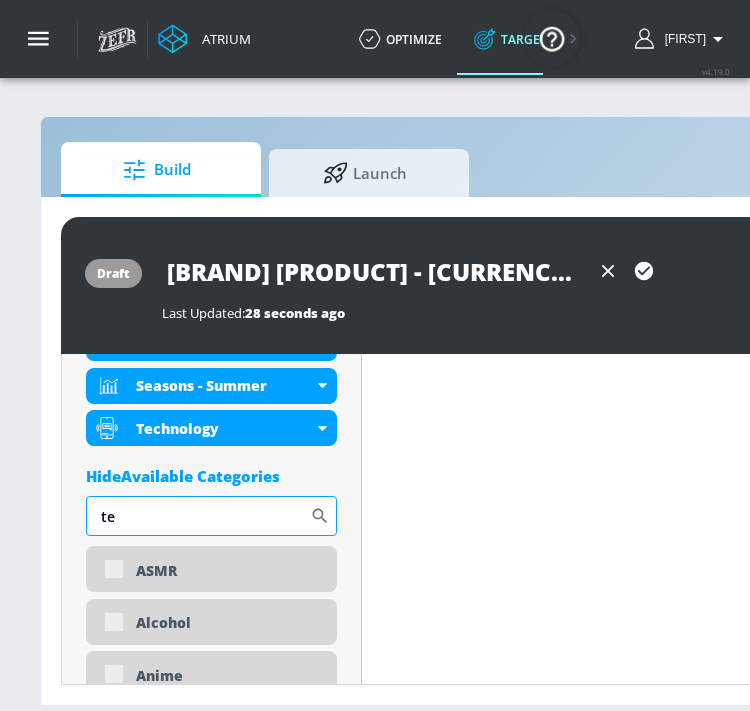 type on "t" 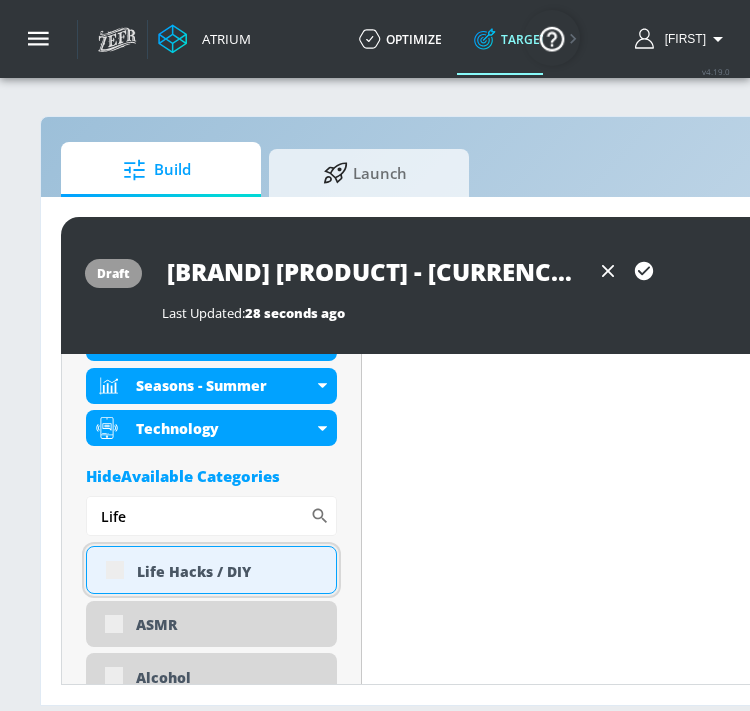 type on "Life" 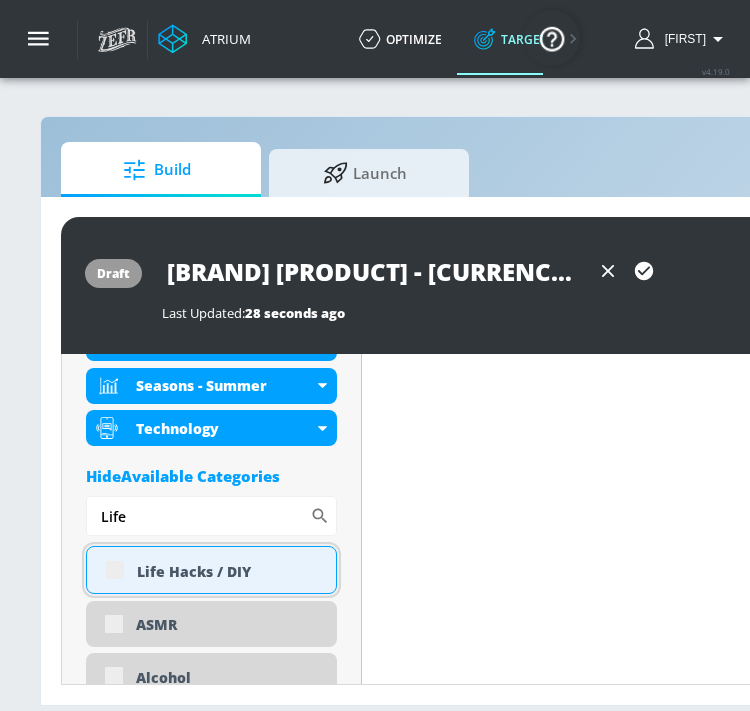 click on "Life Hacks / DIY" at bounding box center [211, 570] 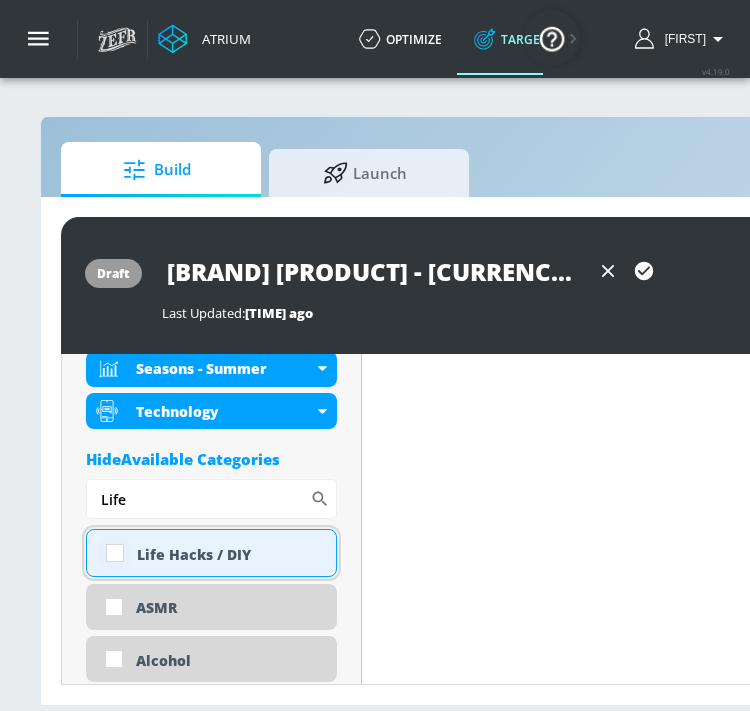 scroll, scrollTop: 797, scrollLeft: 0, axis: vertical 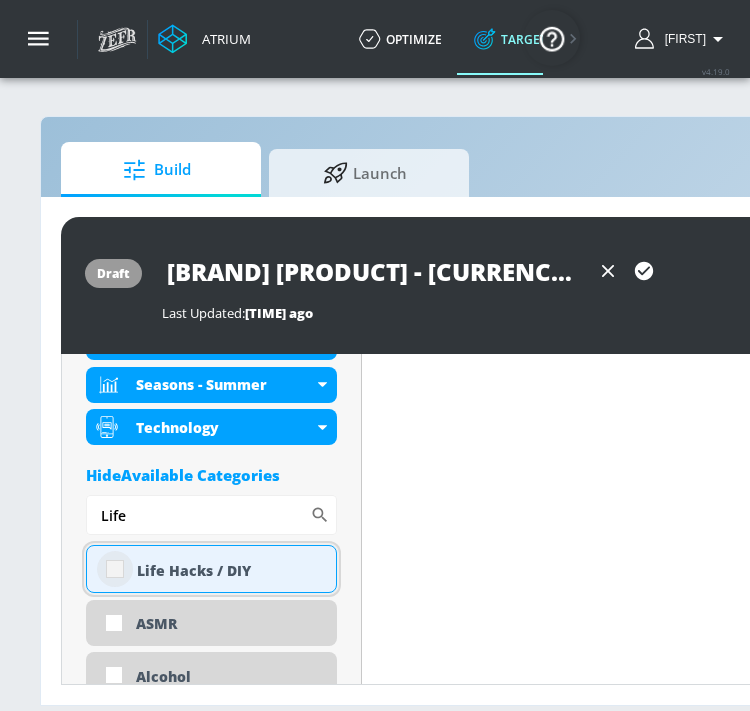 click at bounding box center [115, 569] 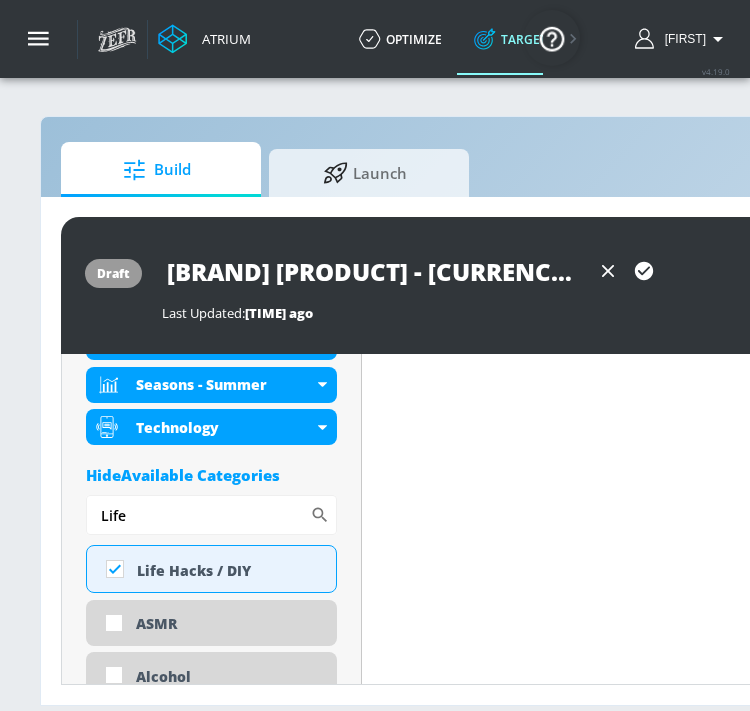 scroll, scrollTop: 813, scrollLeft: 0, axis: vertical 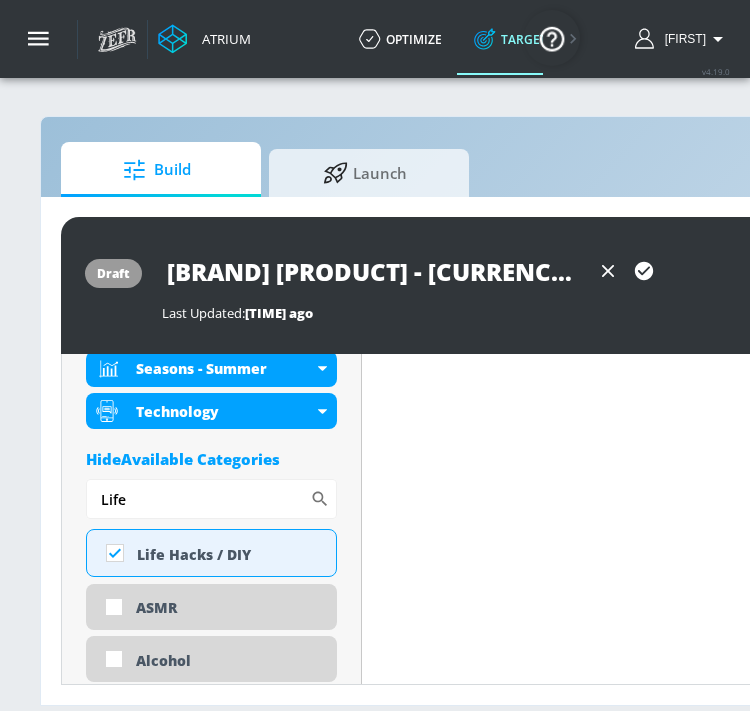 drag, startPoint x: 152, startPoint y: 517, endPoint x: 79, endPoint y: 501, distance: 74.73286 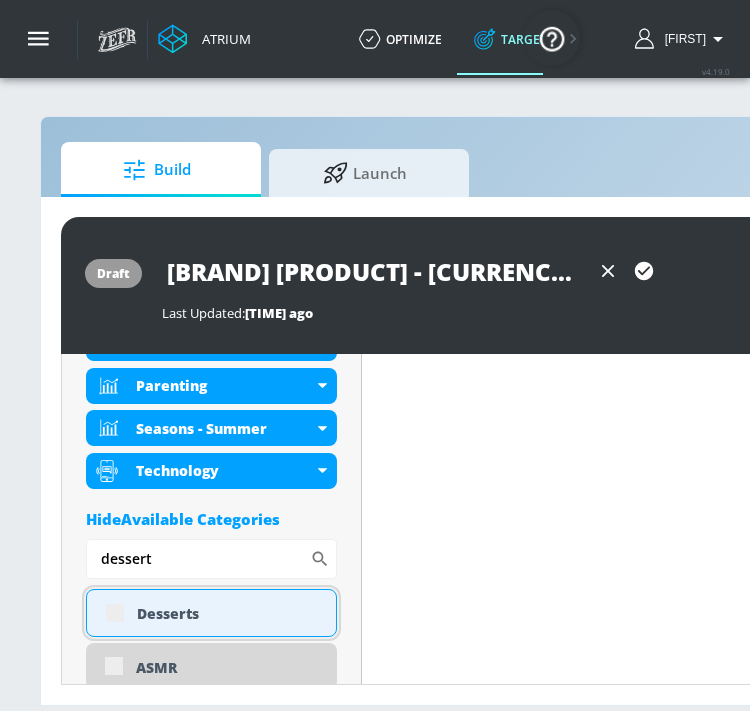 type on "dessert" 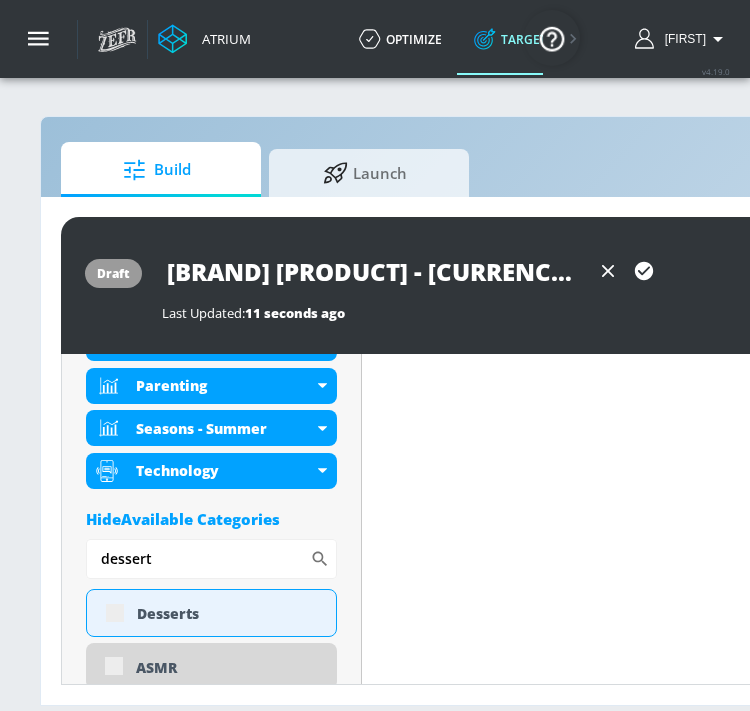 drag, startPoint x: 163, startPoint y: 562, endPoint x: 66, endPoint y: 546, distance: 98.31073 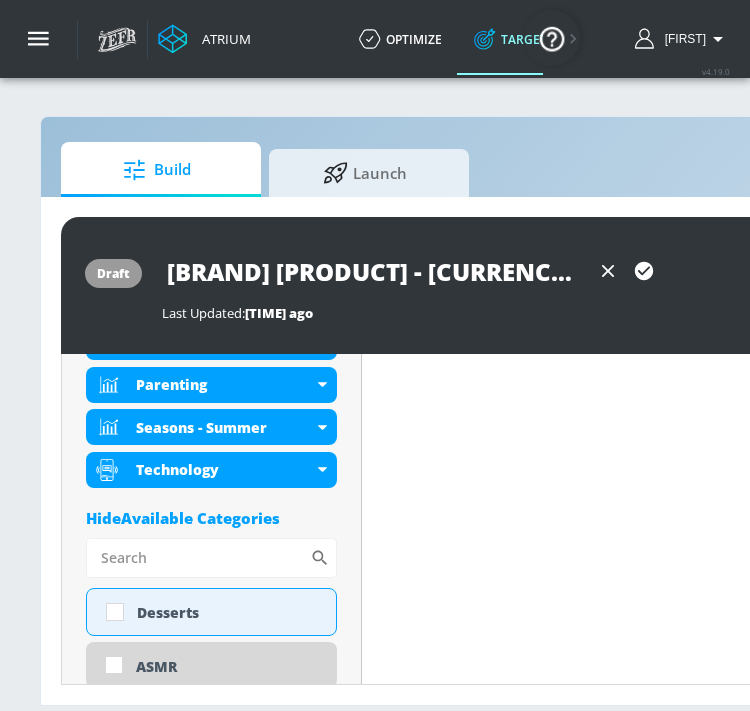 type on "a" 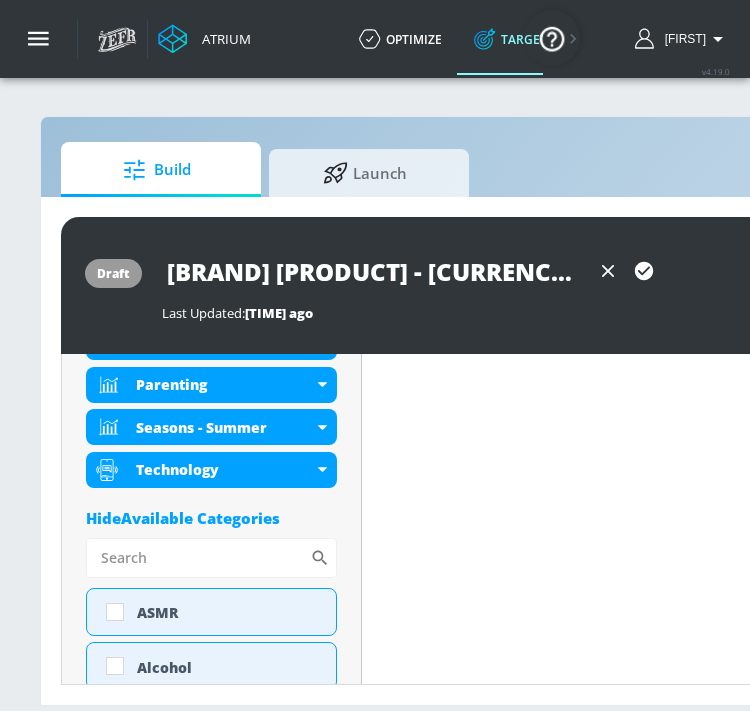 type on "r" 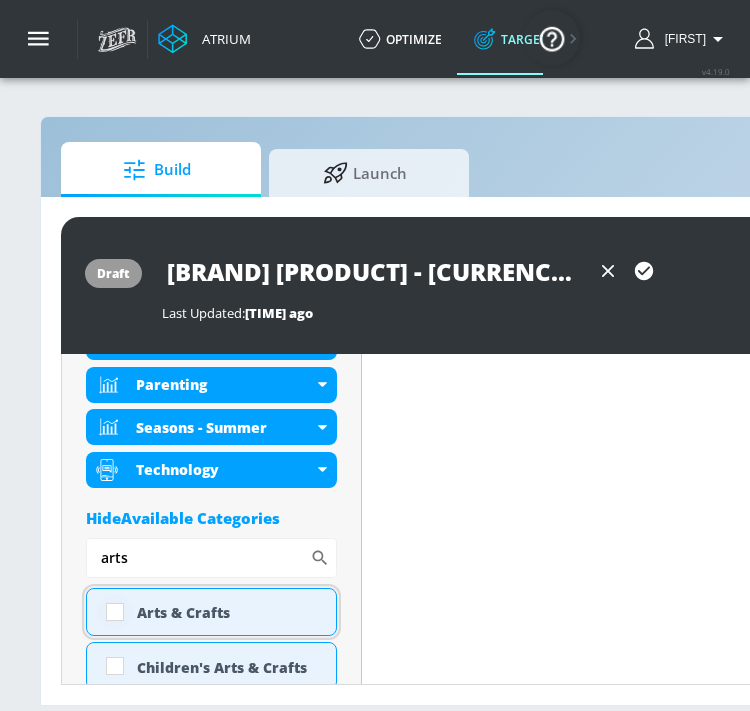 type on "arts" 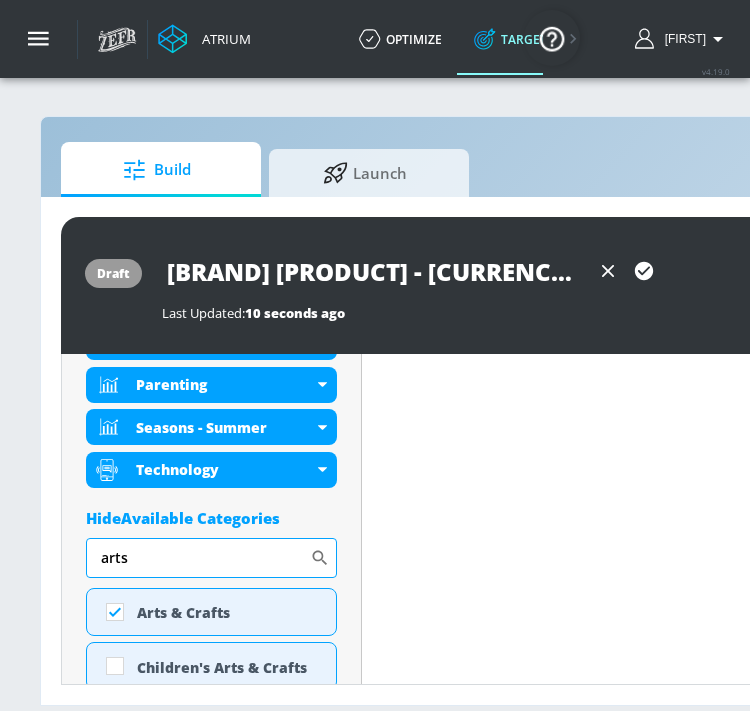 click on "arts" at bounding box center (198, 558) 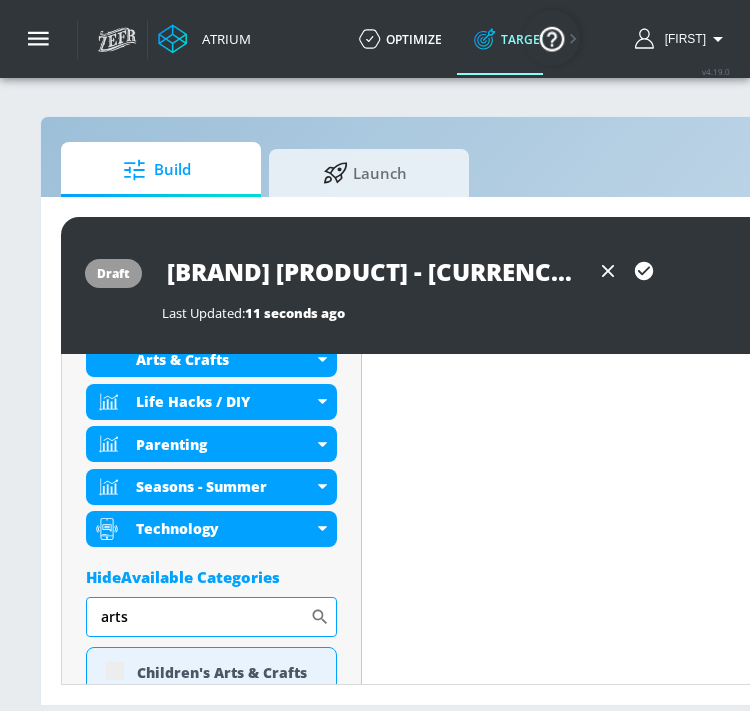 scroll, scrollTop: 813, scrollLeft: 0, axis: vertical 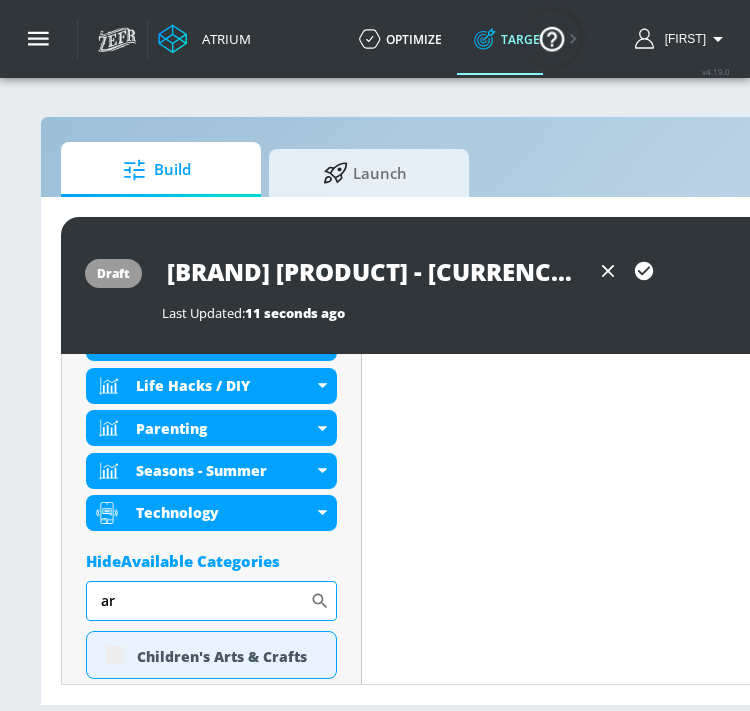 type on "a" 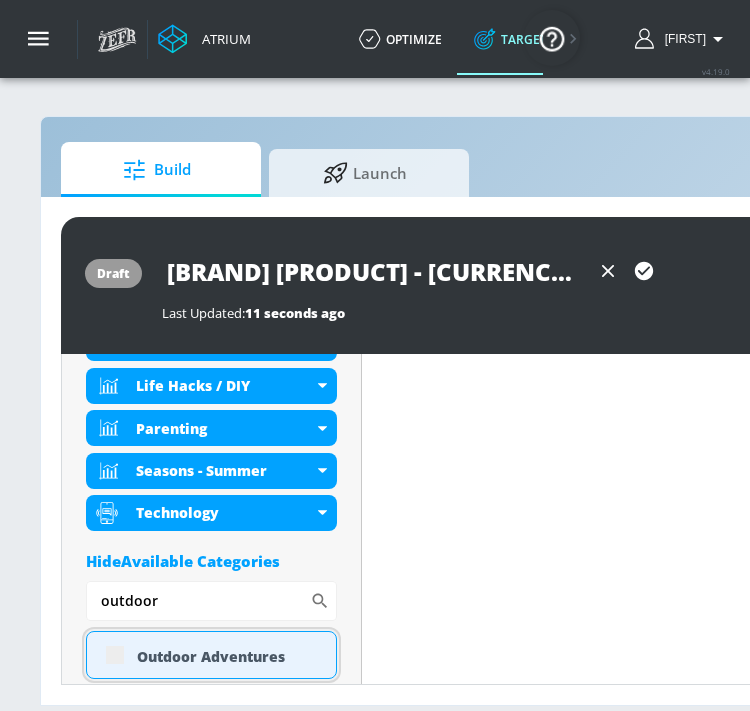 type on "outdoor" 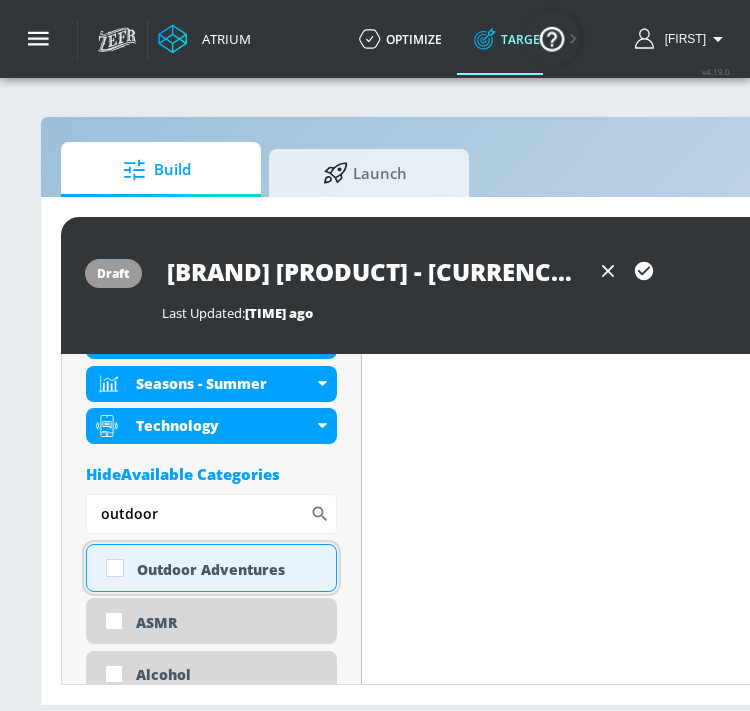 scroll, scrollTop: 867, scrollLeft: 0, axis: vertical 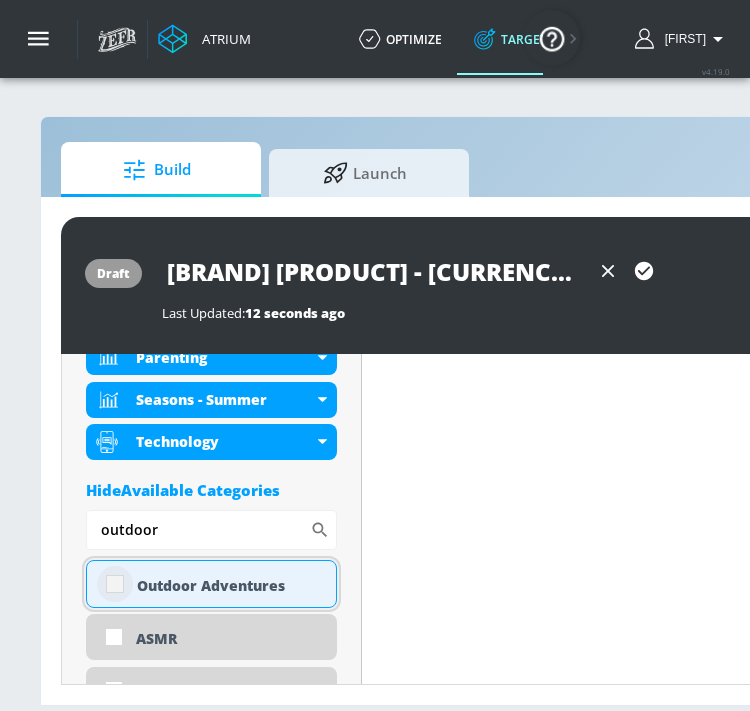 click at bounding box center [115, 584] 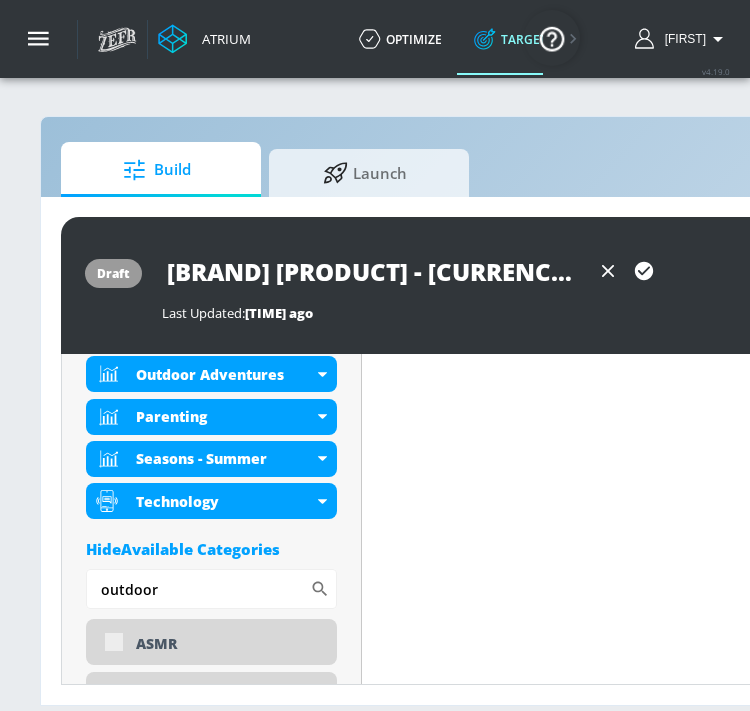 scroll, scrollTop: 883, scrollLeft: 0, axis: vertical 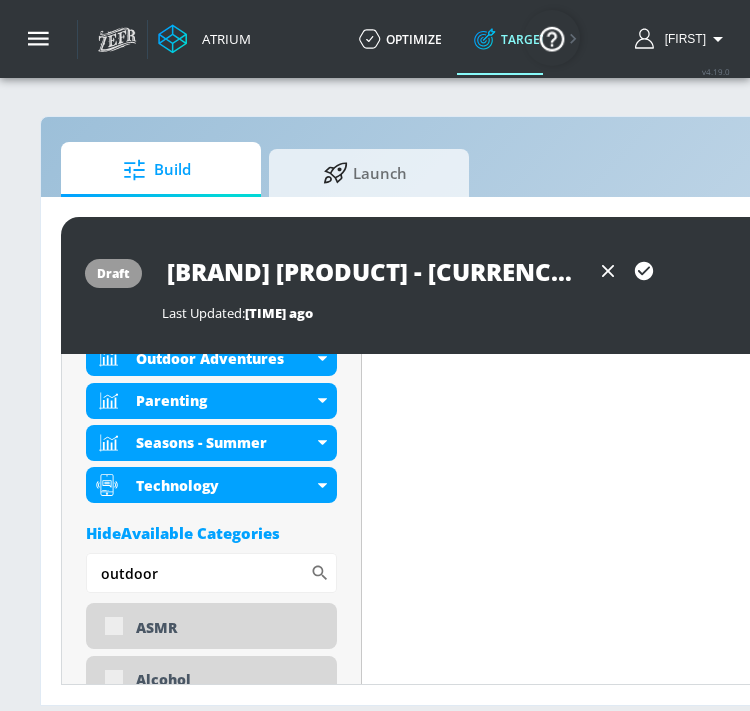 drag, startPoint x: 173, startPoint y: 529, endPoint x: 56, endPoint y: 530, distance: 117.00427 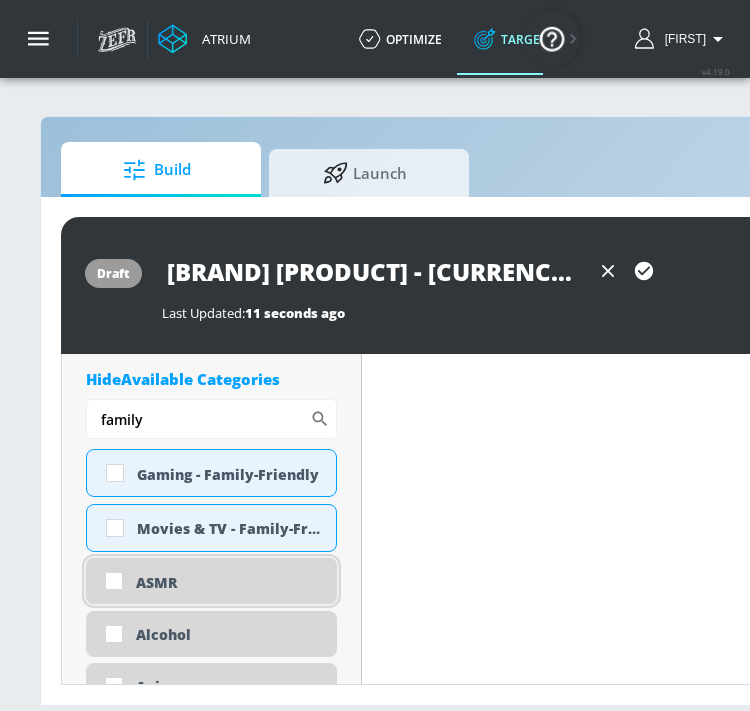 scroll, scrollTop: 1026, scrollLeft: 0, axis: vertical 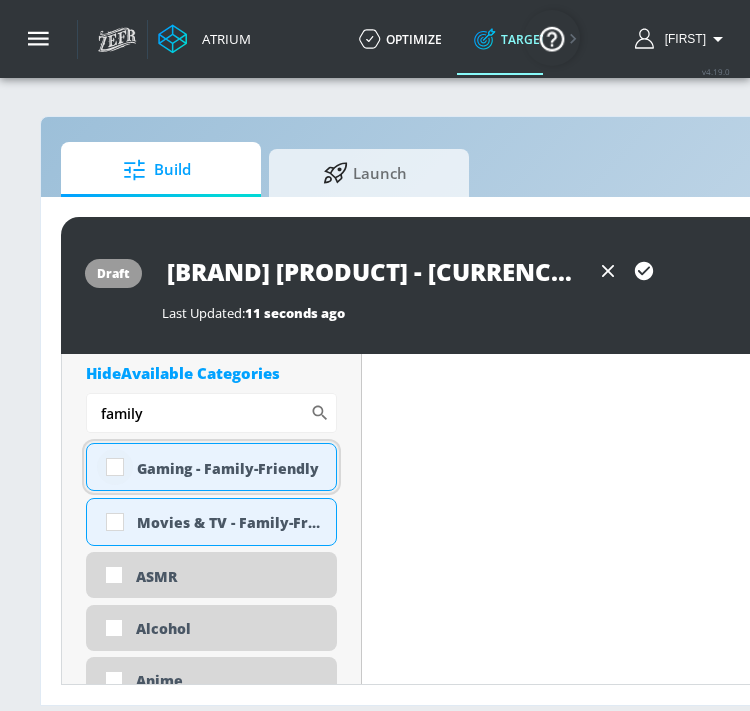 type on "family" 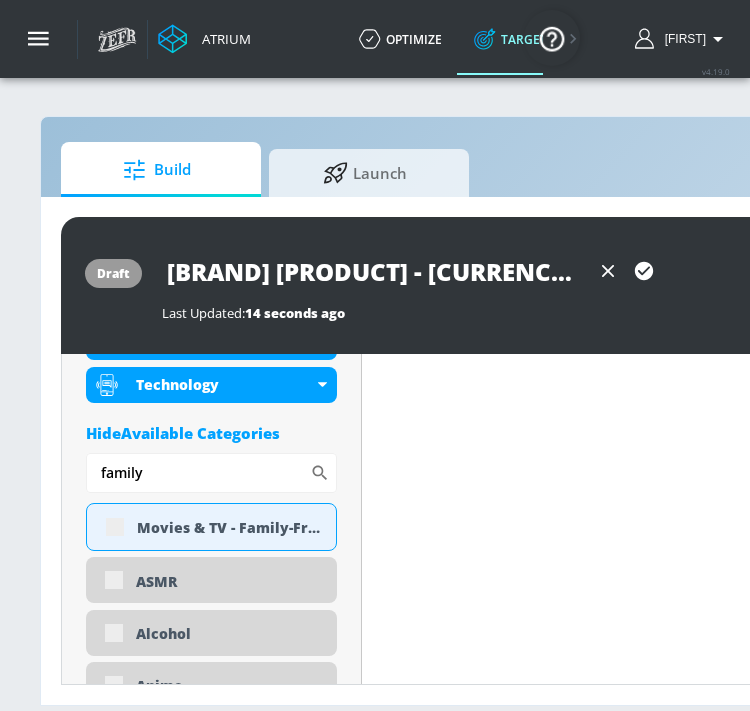 drag, startPoint x: 163, startPoint y: 415, endPoint x: 79, endPoint y: 409, distance: 84.21401 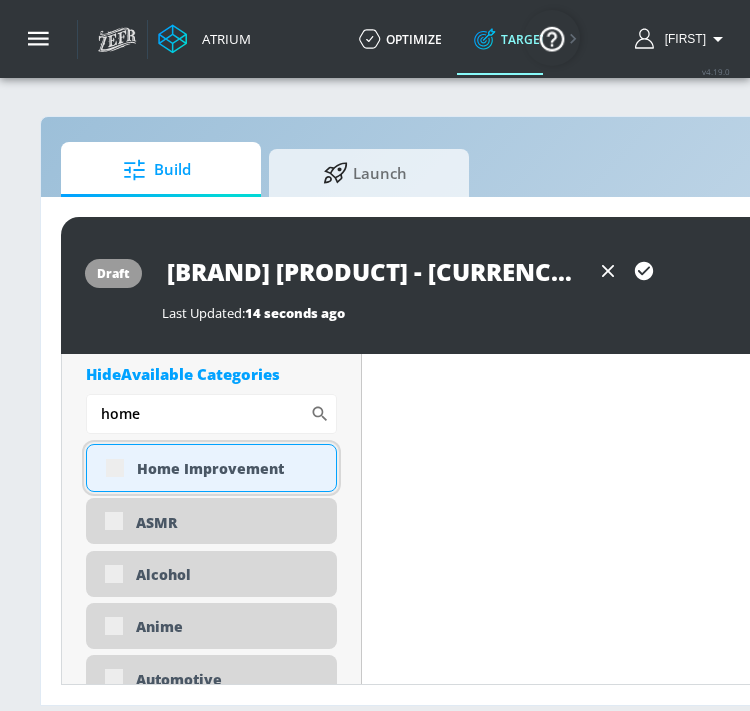 type on "home" 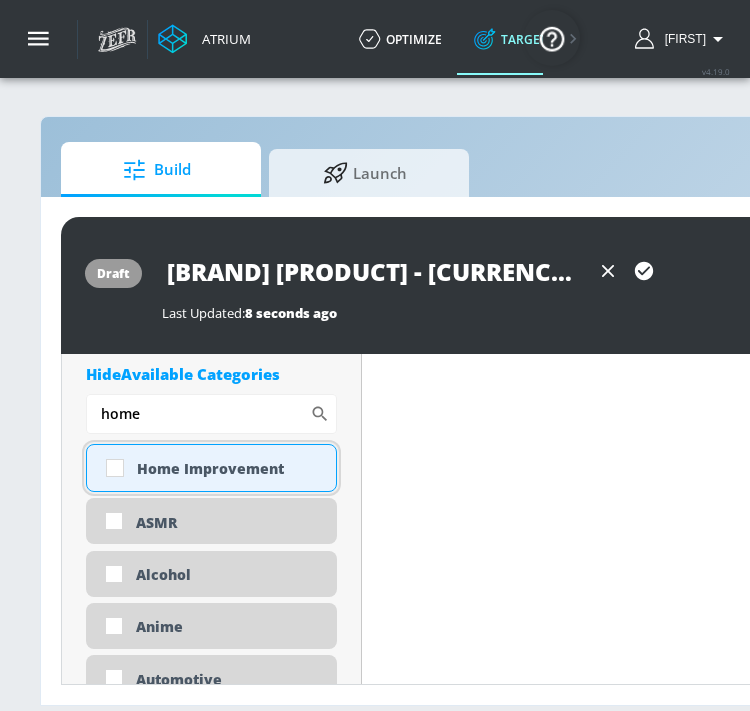 click at bounding box center [115, 468] 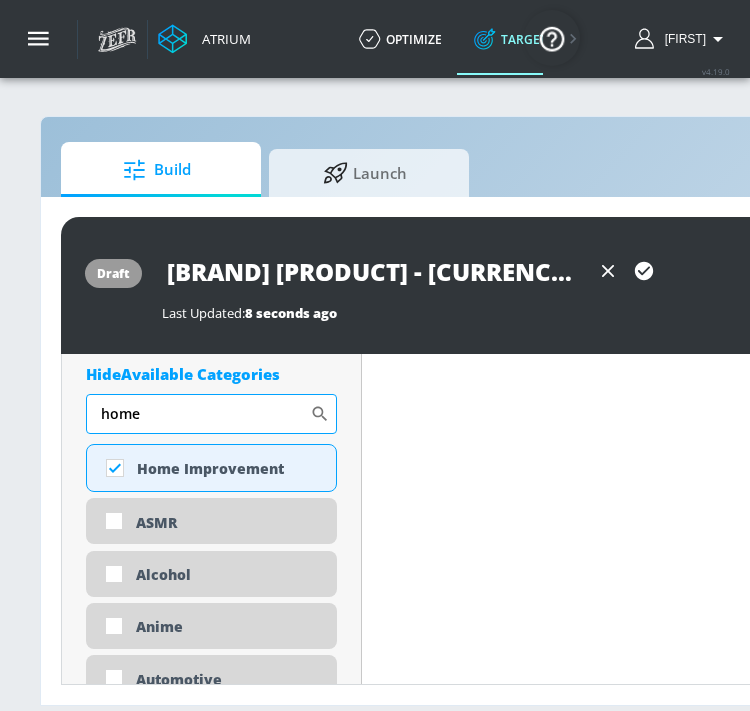 drag, startPoint x: 147, startPoint y: 429, endPoint x: 107, endPoint y: 427, distance: 40.04997 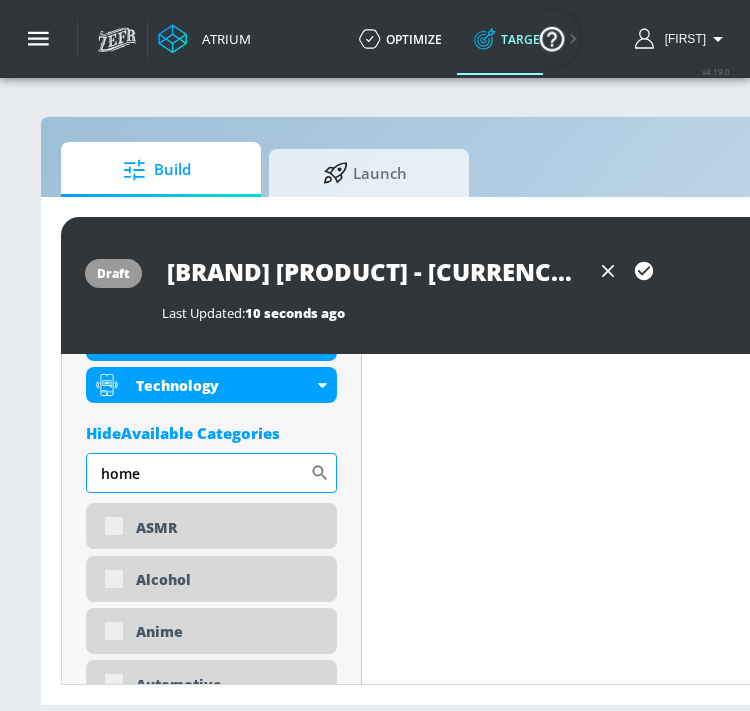 scroll, scrollTop: 1085, scrollLeft: 0, axis: vertical 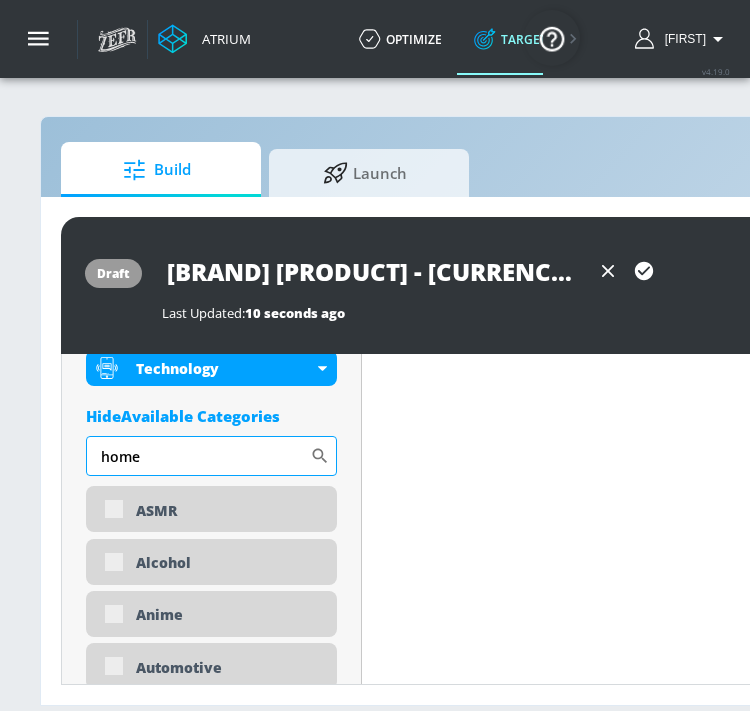 click on "included  Categories Clear All
Arts & Crafts
Gaming - Family-Friendly
Home Improvement
Life Hacks / DIY
Outdoor Adventures
Parenting
Seasons - Summer
Technology Hide  Available Categories home ​ ASMR Alcohol Anime Automotive Award Shows Back to School Beauty & Personal Care Beverages Business & Finance Candidate - [FIRST NAME] [LAST NAME] Candidate - [FIRST NAME] [LAST NAME] Candidate - [FIRST NAME] [LAST NAME] Celebrity Culture Children's Arts & Crafts
noun_Safety_1930823_000000
Created with Sketch.
Children's Entertainment Children's Toys Climate Issues DE&I - Asian Voices DE&I - Black Voices DE&I - LGBTQ+ Voices DE&I - LatinX Voices DEI - South Asian Voices Dance Desserts Documentaries Drag Eco-Conscious Elections Fashion Fine Arts Fishing Fitness Food & Cooking Gambling Gaming Gaming - Action & Adventure Gardening" at bounding box center [211, 2901] 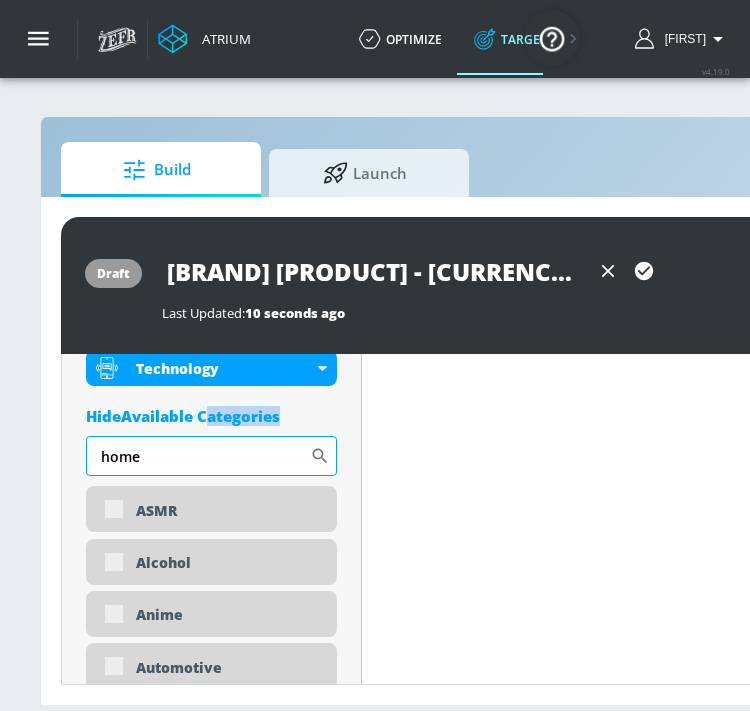 click on "included  Categories Clear All
Arts & Crafts
Gaming - Family-Friendly
Home Improvement
Life Hacks / DIY
Outdoor Adventures
Parenting
Seasons - Summer
Technology Hide  Available Categories home ​ ASMR Alcohol Anime Automotive Award Shows Back to School Beauty & Personal Care Beverages Business & Finance Candidate - [FIRST NAME] [LAST NAME] Candidate - [FIRST NAME] [LAST NAME] Candidate - [FIRST NAME] [LAST NAME] Celebrity Culture Children's Arts & Crafts
noun_Safety_1930823_000000
Created with Sketch.
Children's Entertainment Children's Toys Climate Issues DE&I - Asian Voices DE&I - Black Voices DE&I - LGBTQ+ Voices DE&I - LatinX Voices DEI - South Asian Voices Dance Desserts Documentaries Drag Eco-Conscious Elections Fashion Fine Arts Fishing Fitness Food & Cooking Gambling Gaming Gaming - Action & Adventure Gardening" at bounding box center [211, 2901] 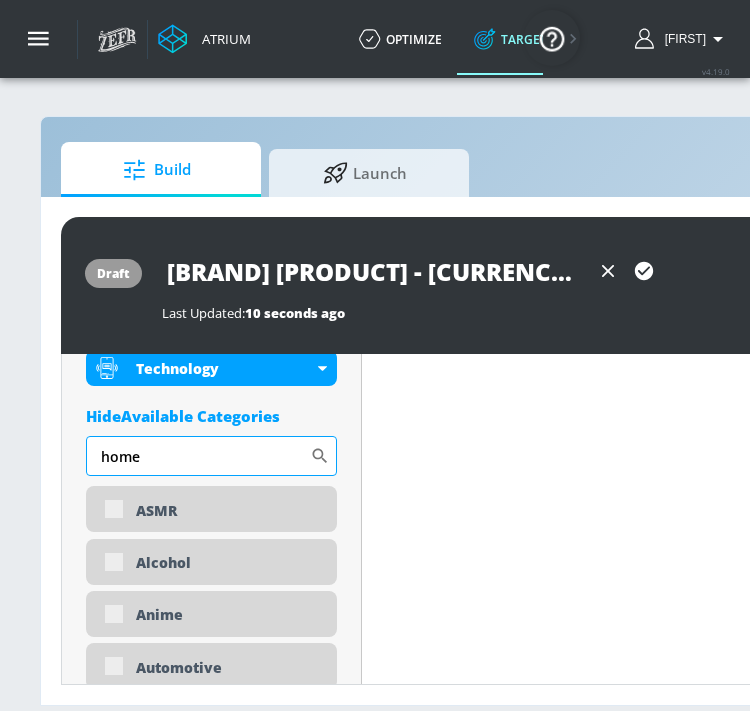 click on "home" at bounding box center [198, 456] 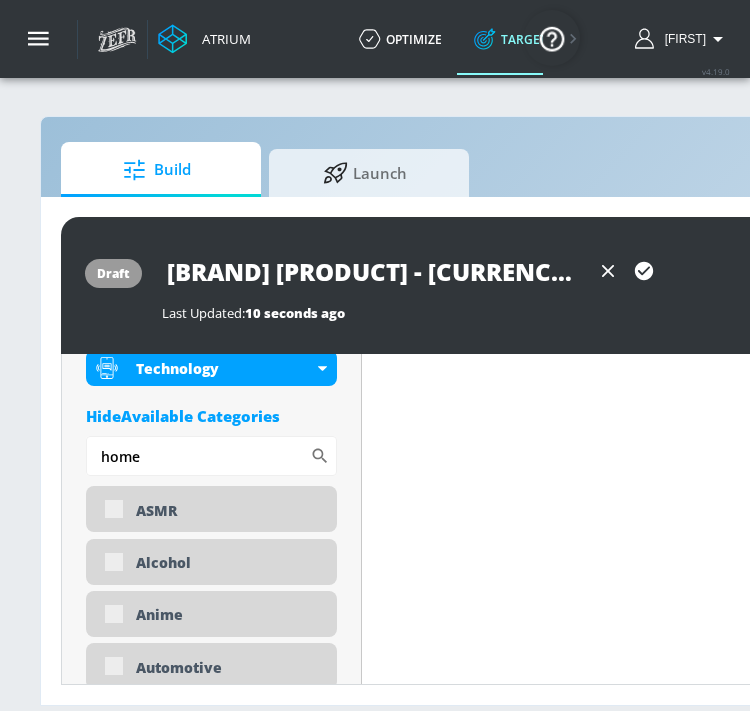 drag, startPoint x: 141, startPoint y: 455, endPoint x: 76, endPoint y: 453, distance: 65.03076 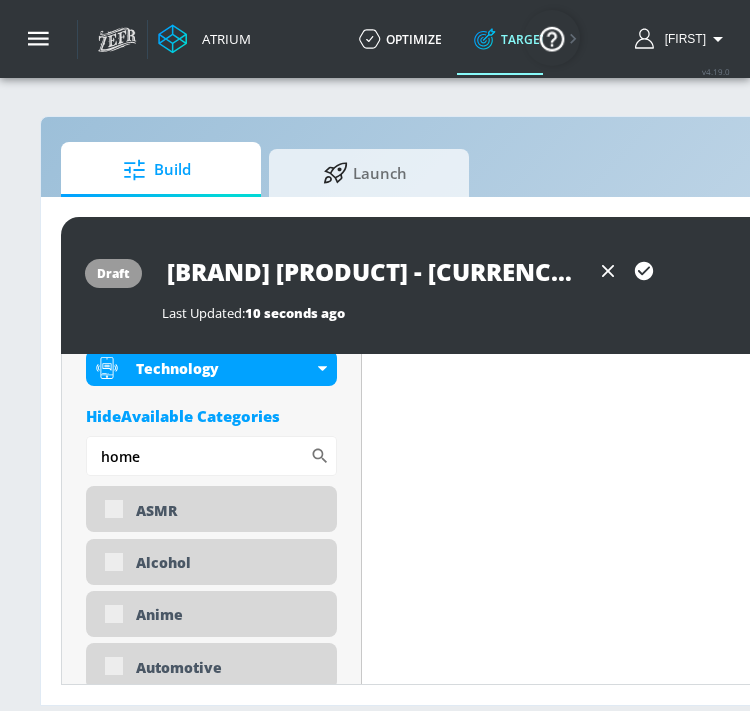 click on "Placement Type: Videos videos ​ Estimated Daily Spend Loading... Activation Platform Google Ads Age Any Devices Any Gender Any Ad Type No Preference Number of Ad Groups 0 Edit Total Relevancy Daily Avg Views: Content Type Include in your targeting set Standard Videos standard ​ Languages Include in your targeting set [LANGUAGE] Territories Include in your targeting set All Territories Included 8 Categories Included included  Categories Clear All
Arts & Crafts
Gaming - Family-Friendly
Home Improvement
Life Hacks / DIY
Outdoor Adventures
Parenting
Seasons - Summer
Technology Hide  Available Categories home ​ ASMR Alcohol Anime Automotive Award Shows Back to School Beauty & Personal Care Beverages Business & Finance Candidate - [NAME] Candidate - [NAME] Candidate - [NAME] Celebrity Culture Children's Arts & Crafts
noun_Safety_1930823_000000" at bounding box center [212, 2687] 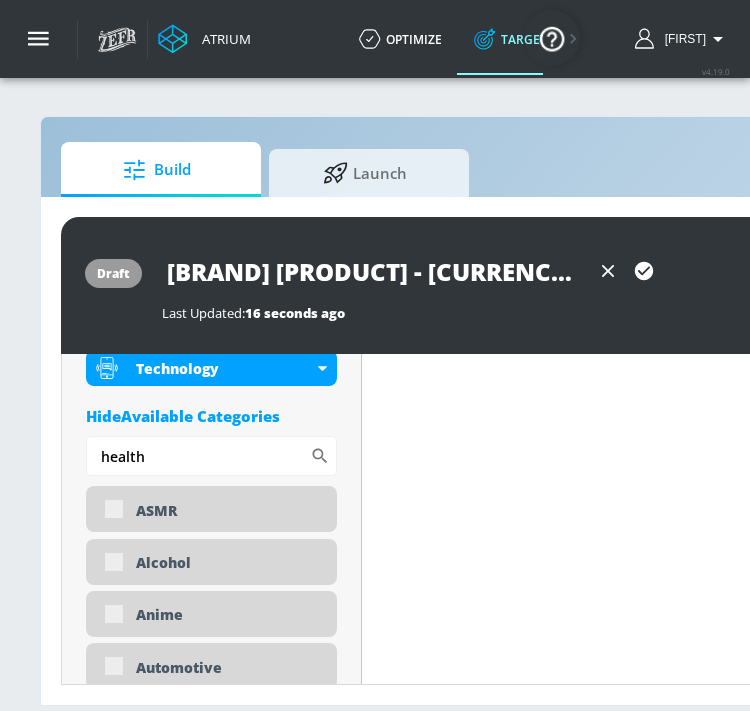 scroll, scrollTop: 1068, scrollLeft: 0, axis: vertical 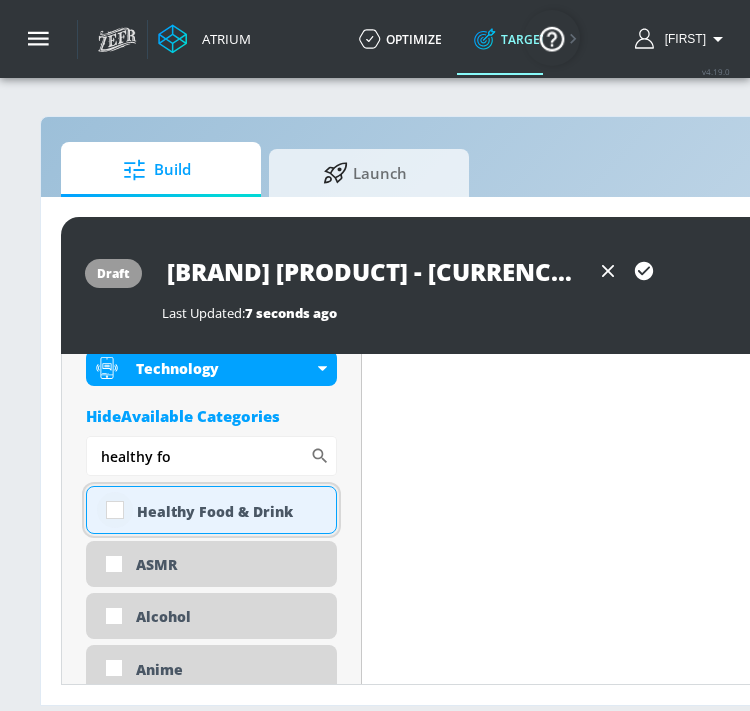 type on "healthy fo" 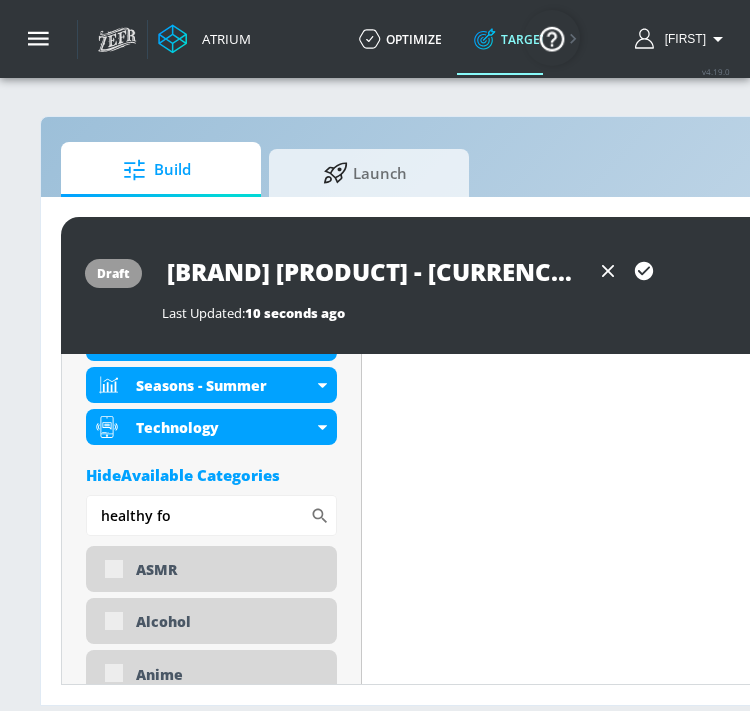 scroll, scrollTop: 1085, scrollLeft: 0, axis: vertical 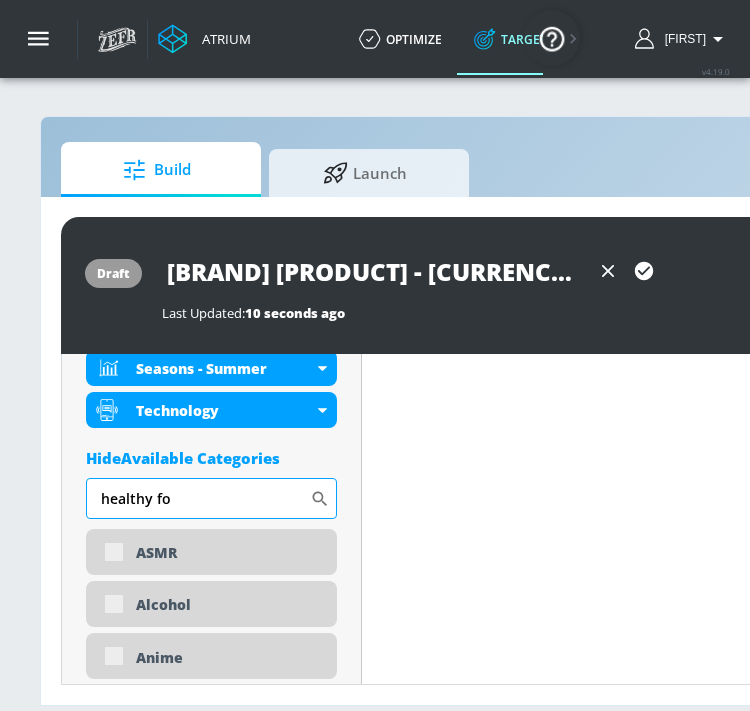 click on "healthy fo" at bounding box center [198, 498] 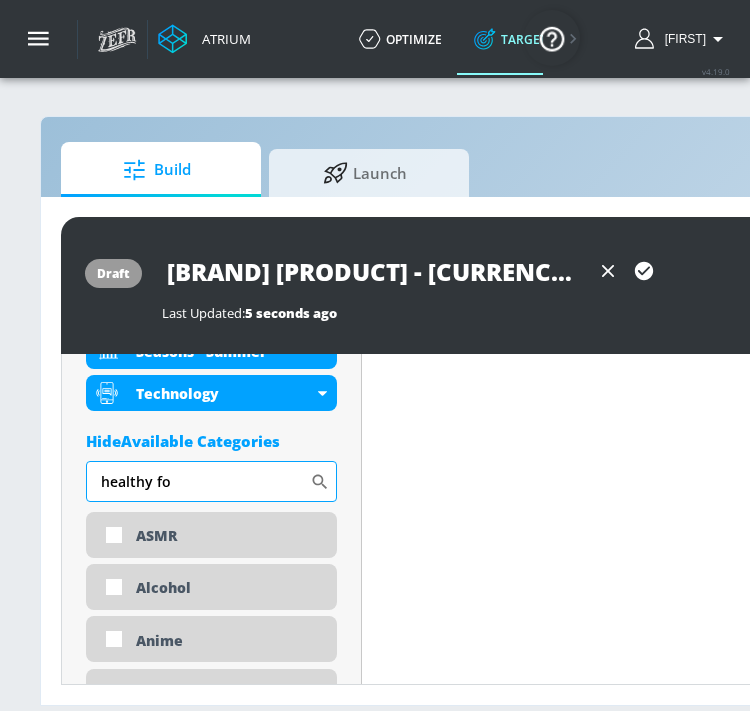 scroll, scrollTop: 1068, scrollLeft: 0, axis: vertical 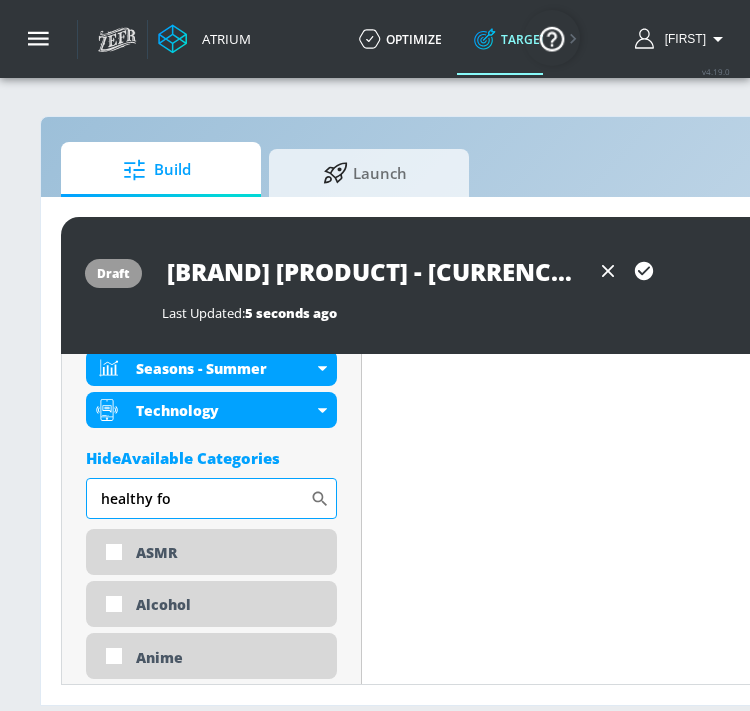 drag, startPoint x: 175, startPoint y: 504, endPoint x: 87, endPoint y: 501, distance: 88.051125 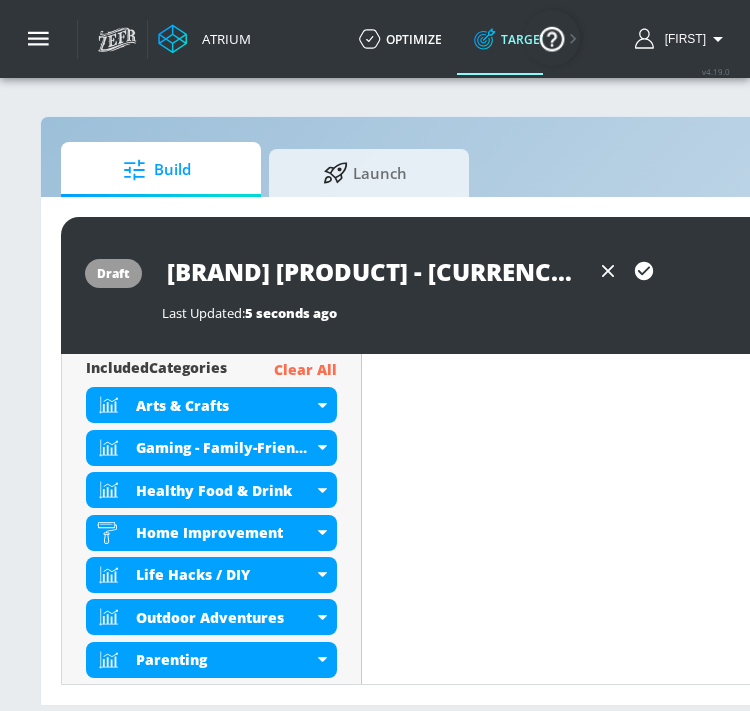 scroll, scrollTop: 641, scrollLeft: 0, axis: vertical 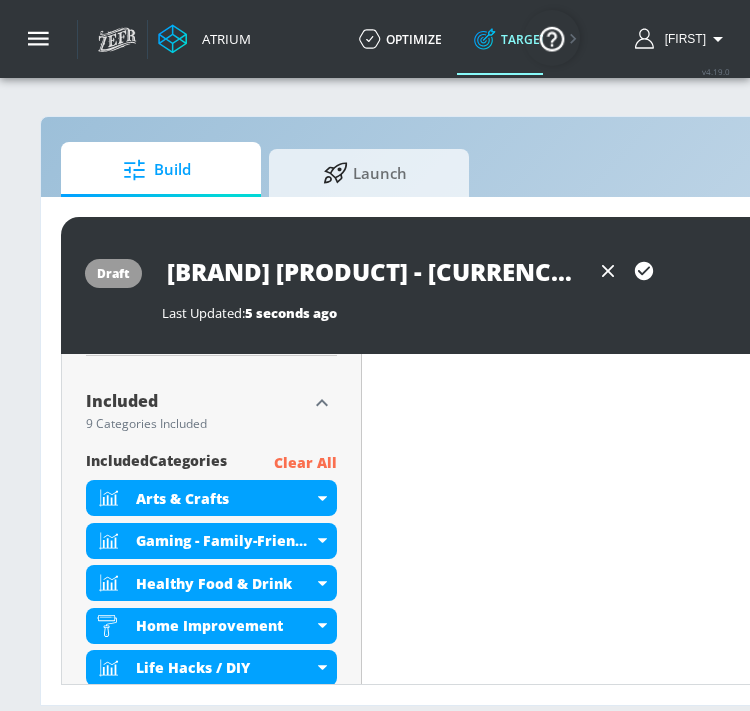 type 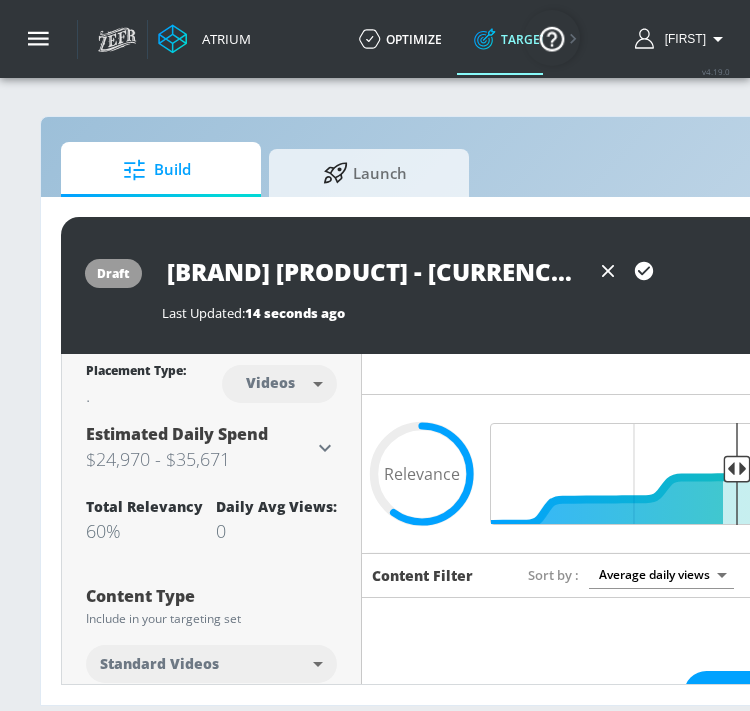 scroll, scrollTop: 0, scrollLeft: 0, axis: both 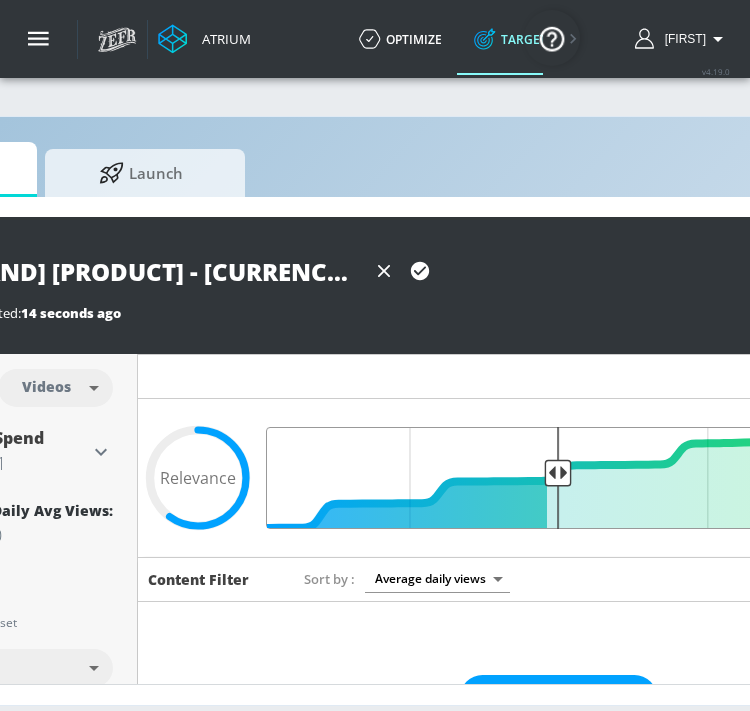 drag, startPoint x: 511, startPoint y: 474, endPoint x: 559, endPoint y: 474, distance: 48 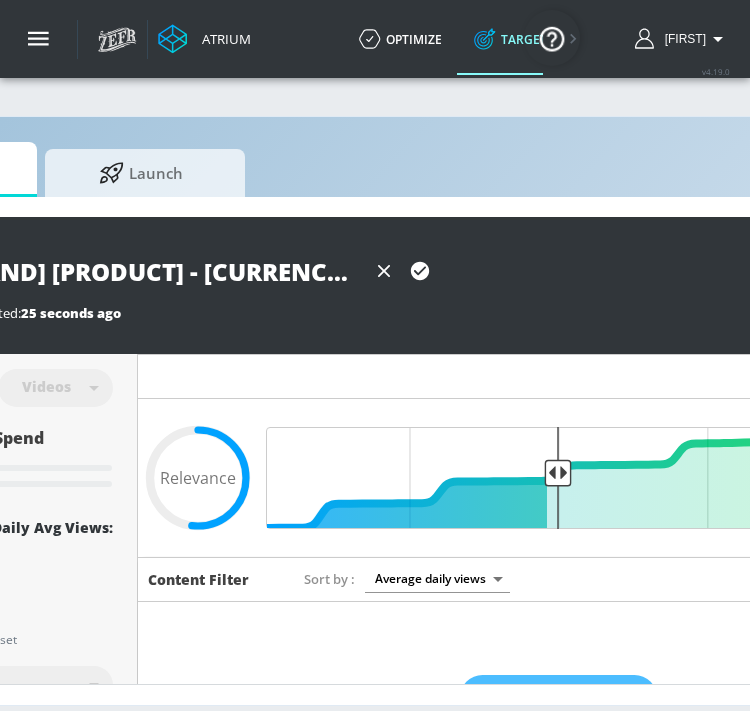 click on "Hide Relevancy" at bounding box center [558, 376] 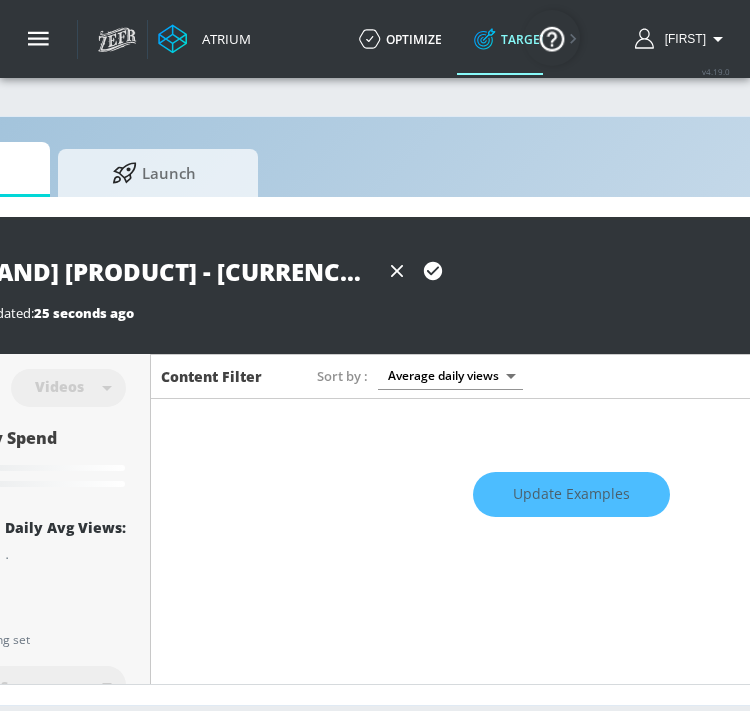 scroll, scrollTop: 0, scrollLeft: 514, axis: horizontal 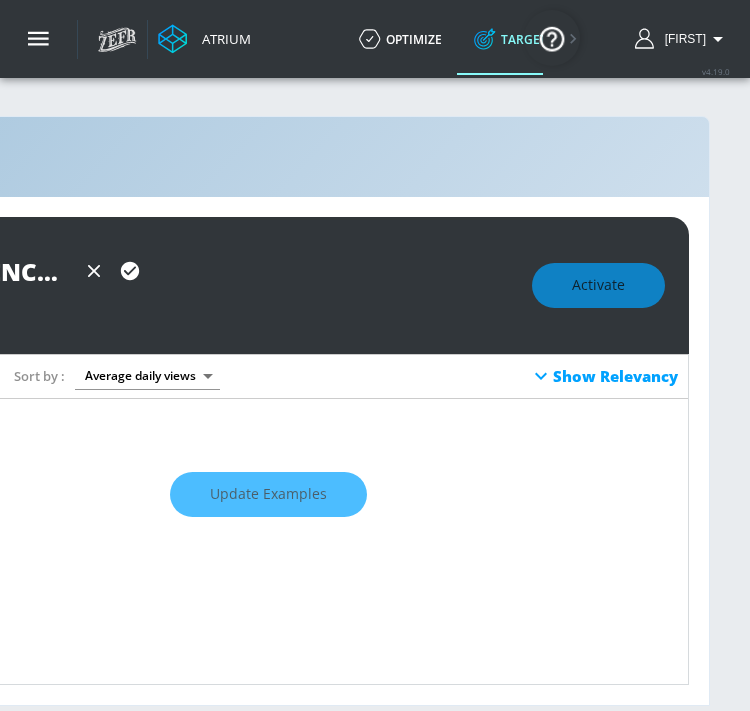 click on "Show Relevancy" at bounding box center (603, 376) 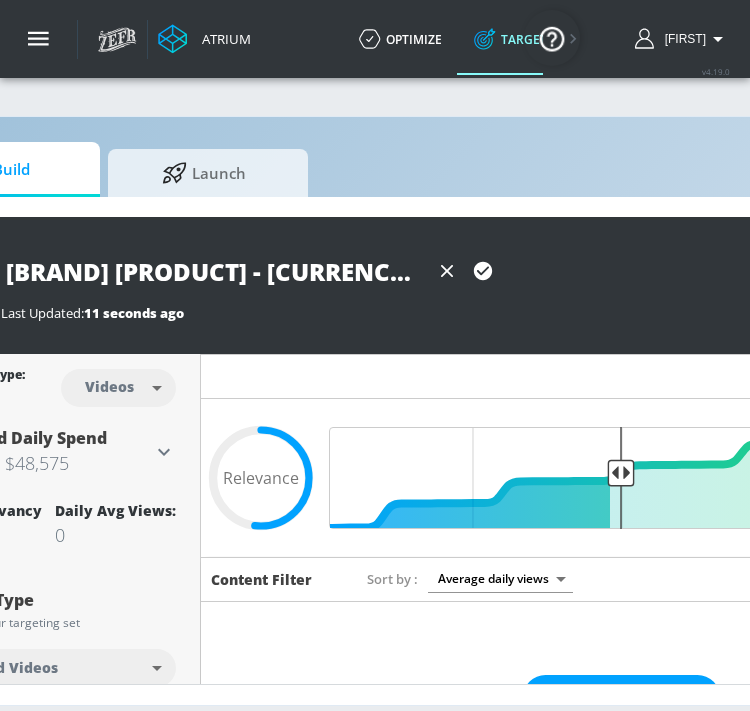 scroll, scrollTop: 0, scrollLeft: 164, axis: horizontal 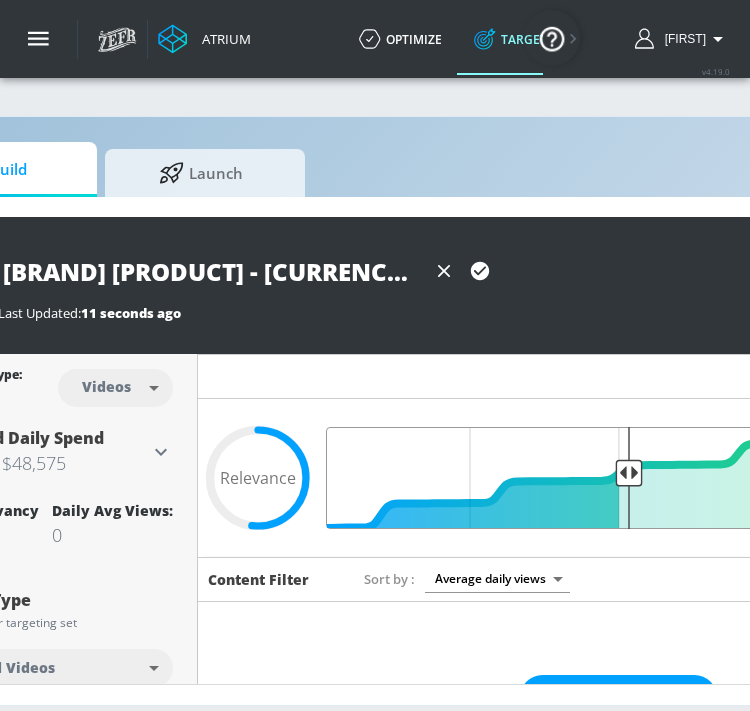 drag, startPoint x: 613, startPoint y: 469, endPoint x: 630, endPoint y: 472, distance: 17.262676 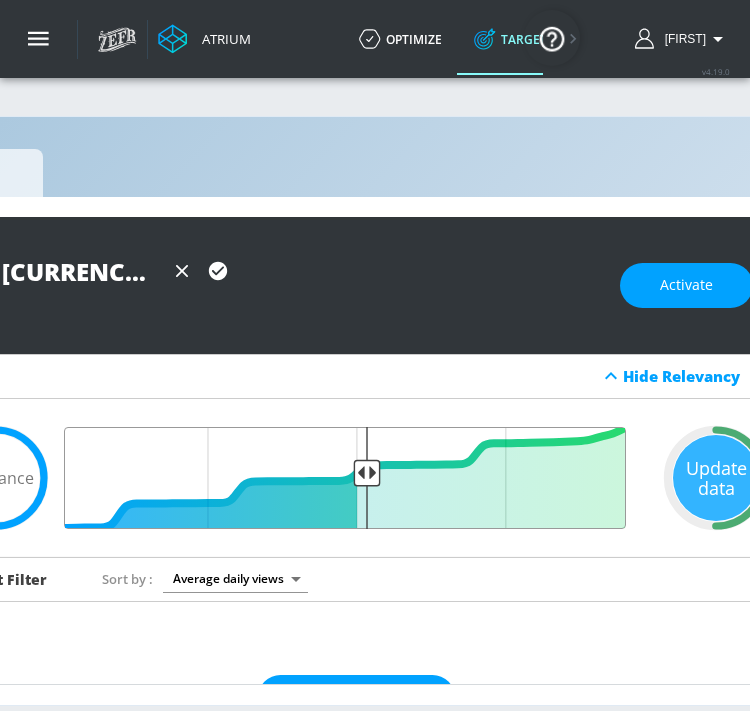 scroll, scrollTop: 0, scrollLeft: 514, axis: horizontal 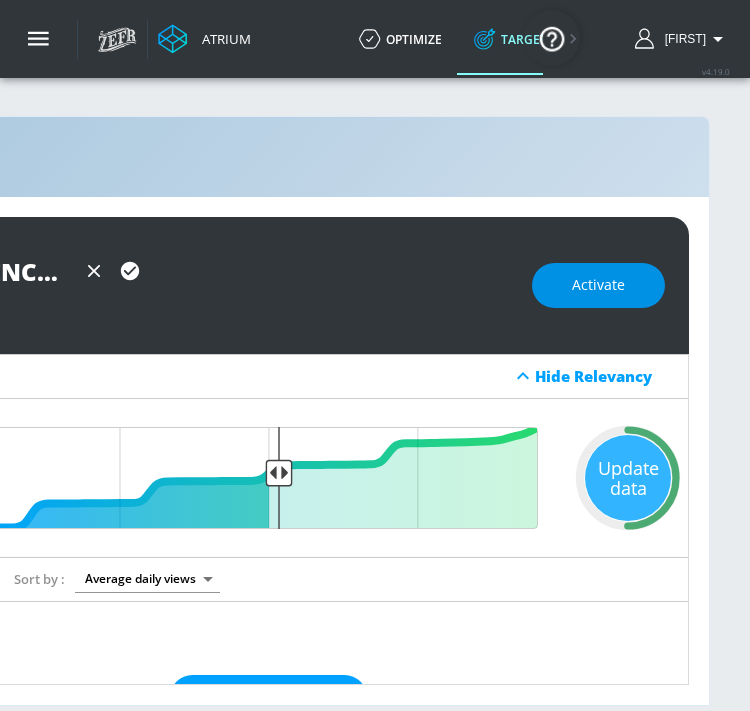 click on "Activate" at bounding box center (598, 285) 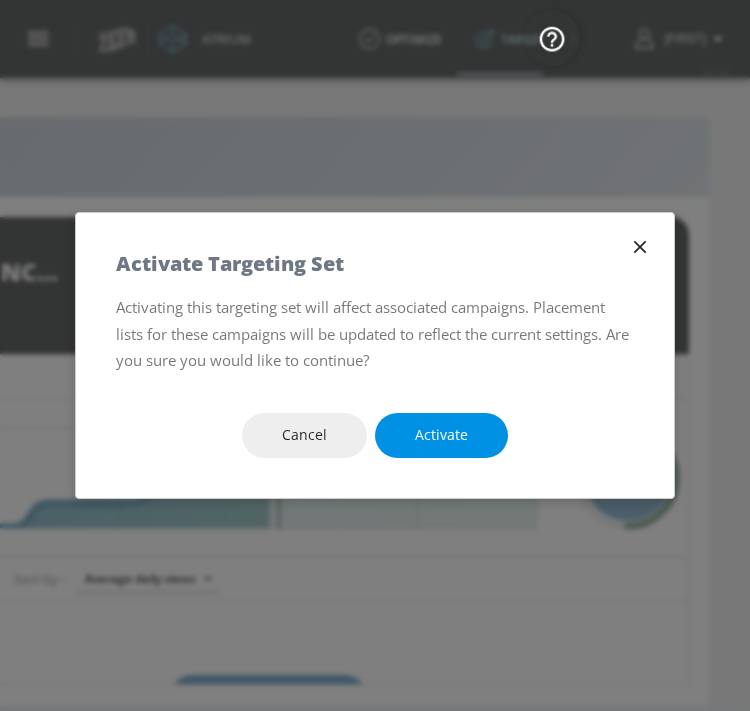 click on "Activate" at bounding box center [441, 435] 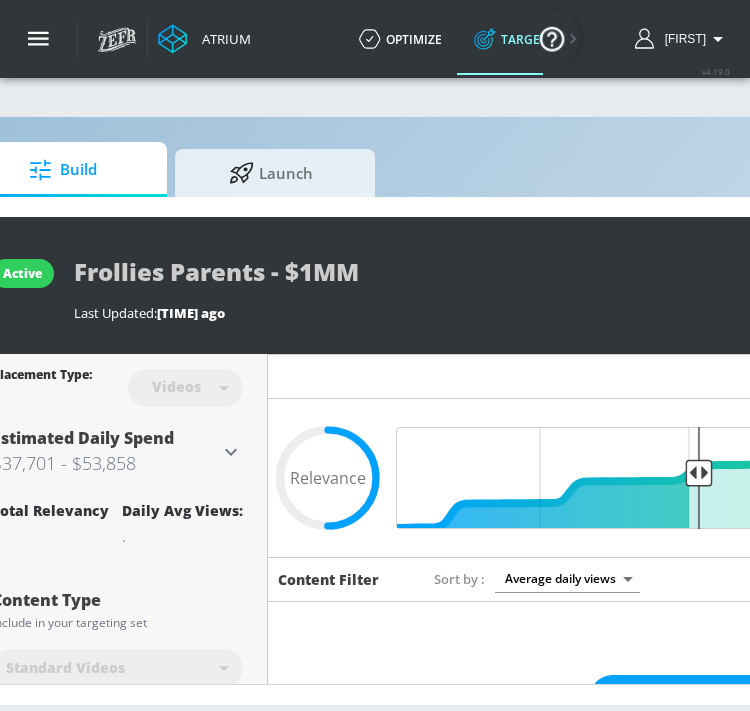 scroll, scrollTop: 0, scrollLeft: 0, axis: both 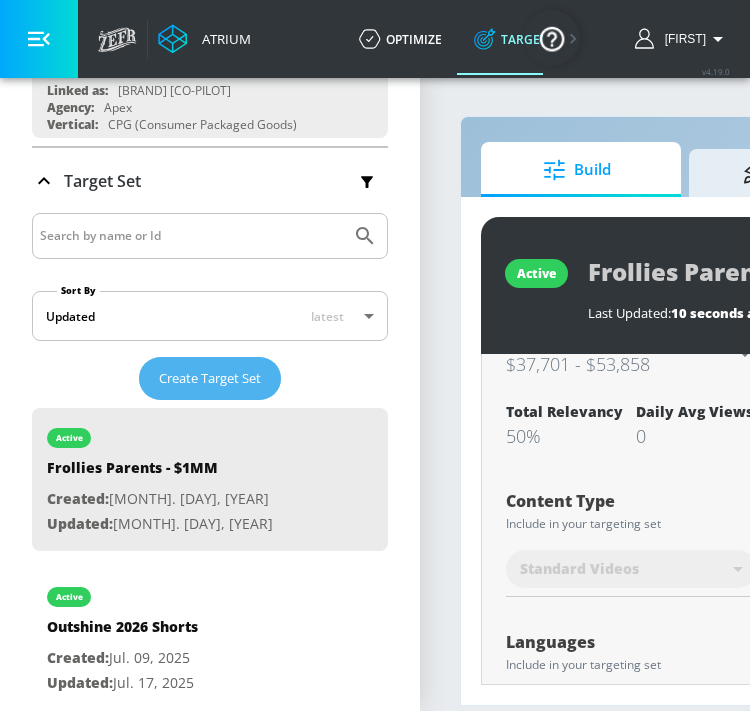 click on "Create Target Set" at bounding box center [210, 378] 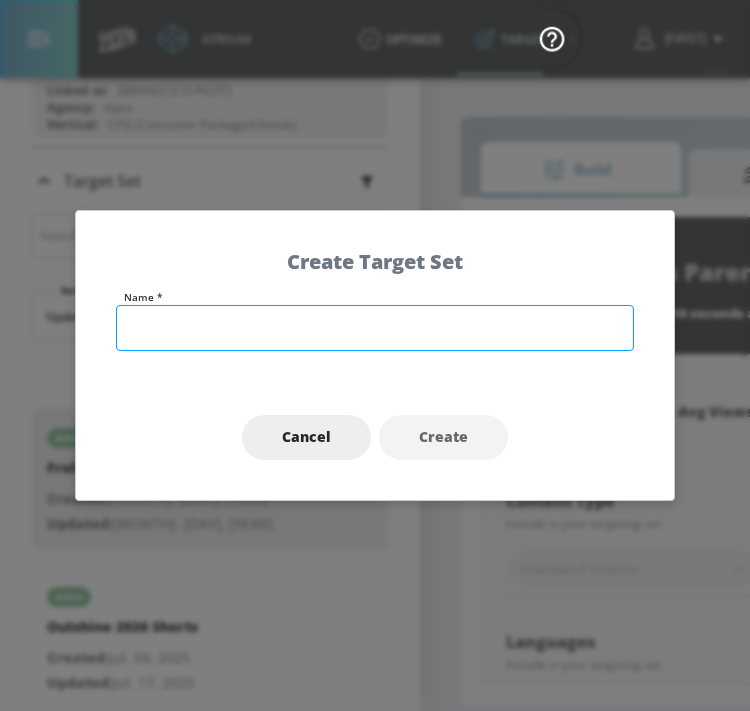 click at bounding box center (375, 328) 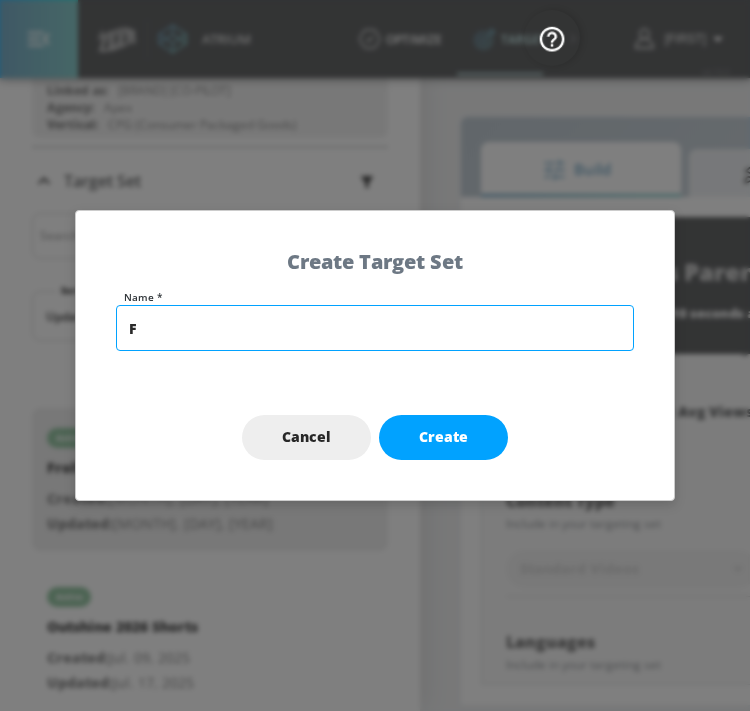 paste on "rollies Family Co-viewing - $1MM" 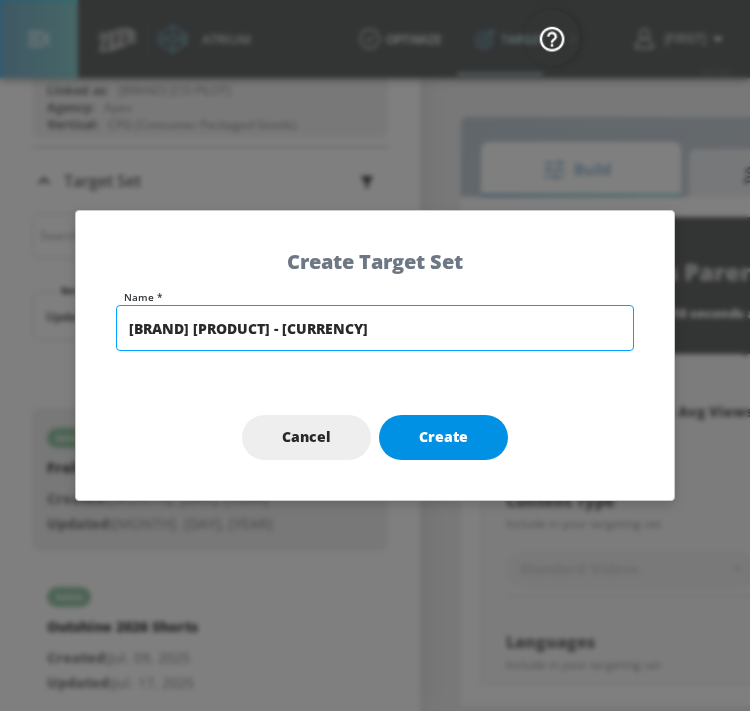 type on "[BRAND] [PRODUCT] - [CURRENCY]" 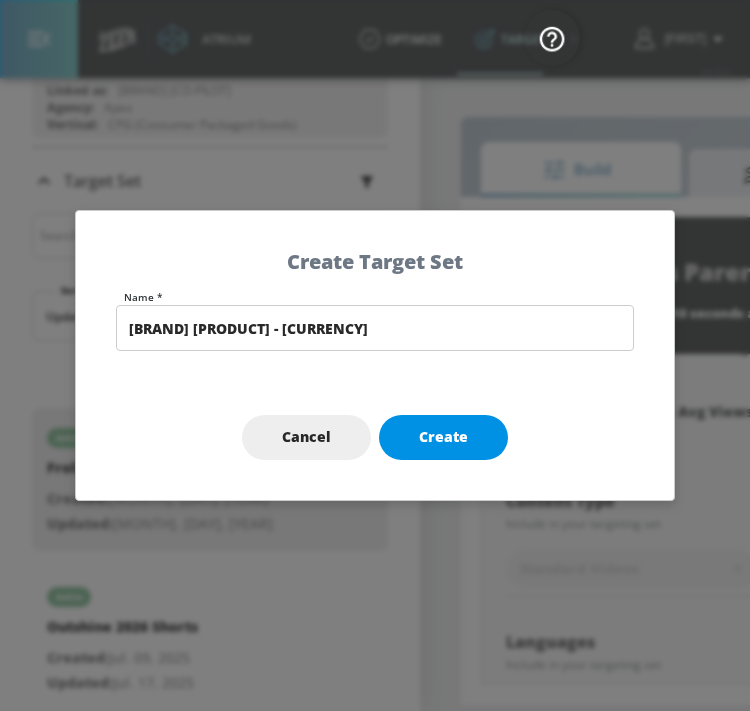 click on "Create" at bounding box center (443, 437) 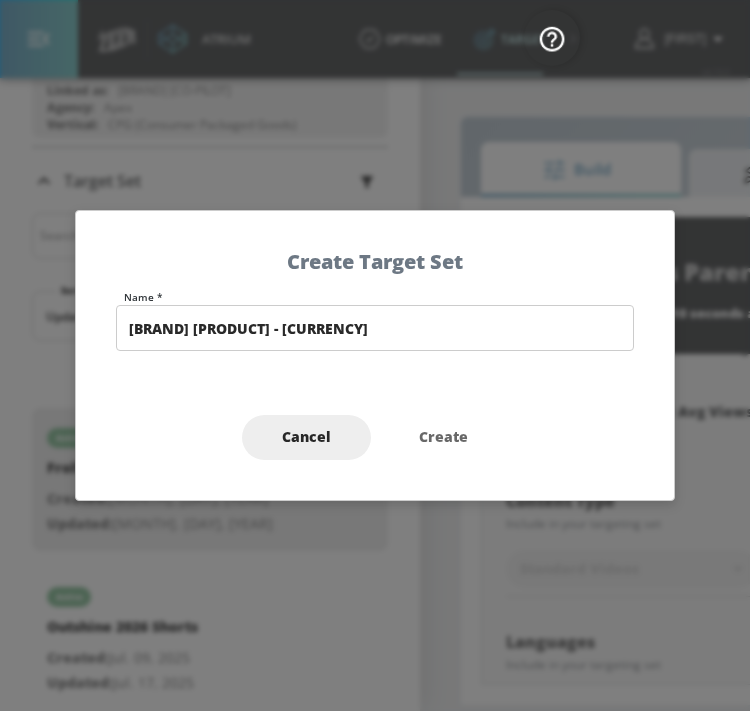 type on "[BRAND] [PRODUCT] - [CURRENCY]" 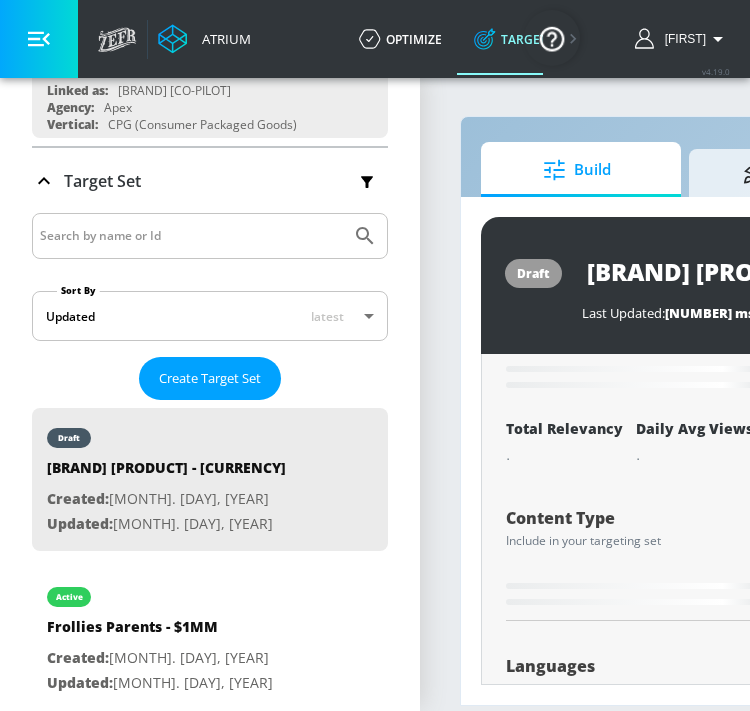 scroll, scrollTop: 76, scrollLeft: 0, axis: vertical 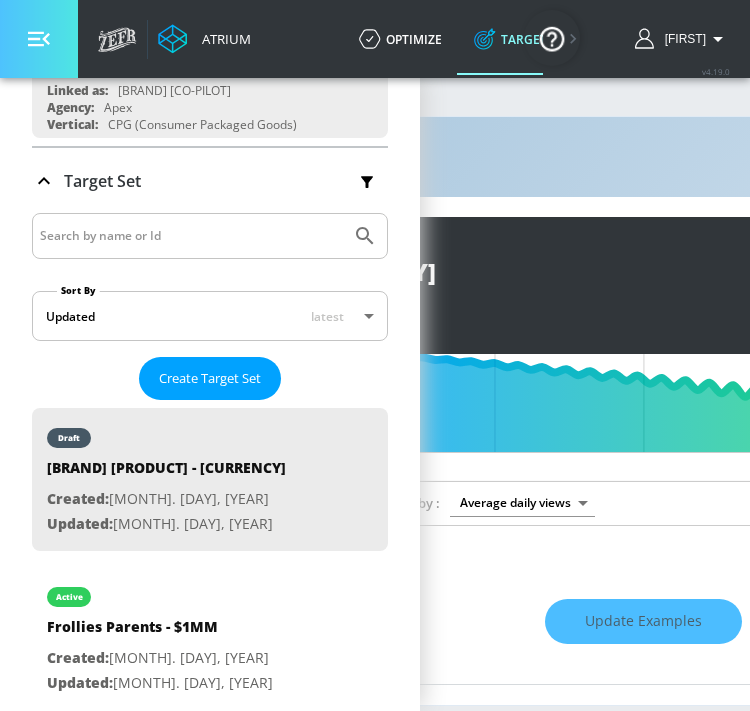 click 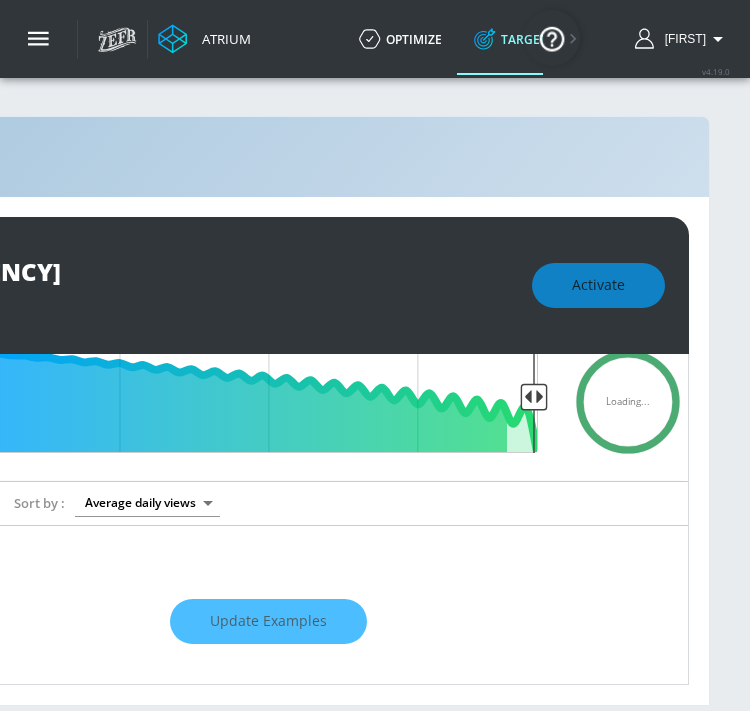 type on "0.6" 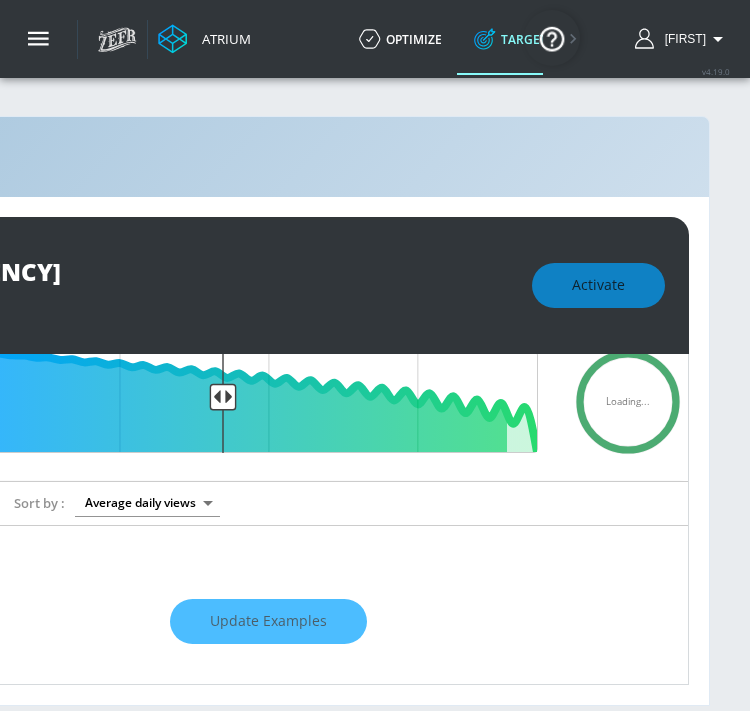 click on "[BRAND] [PRODUCT] - [CURRENCY]" at bounding box center (-102, 271) 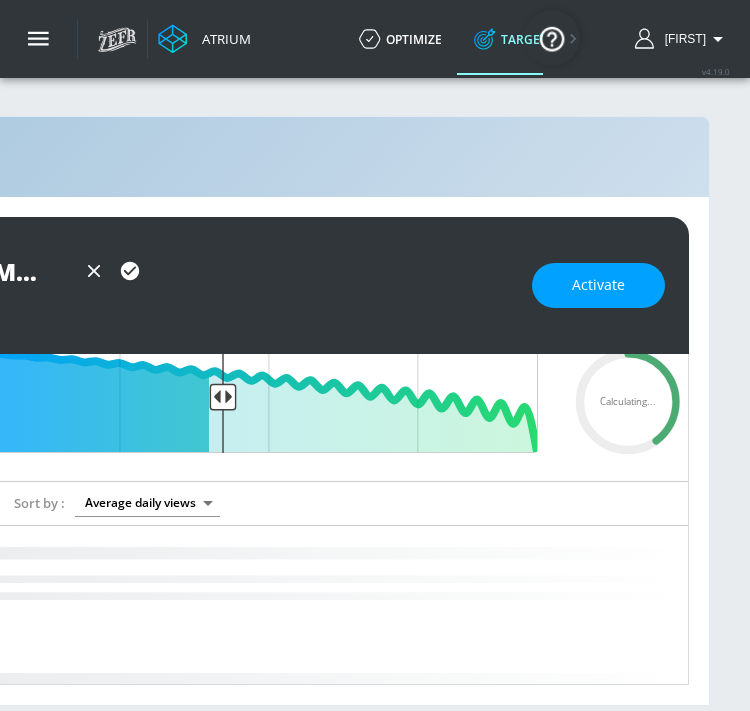 scroll, scrollTop: 0, scrollLeft: 45, axis: horizontal 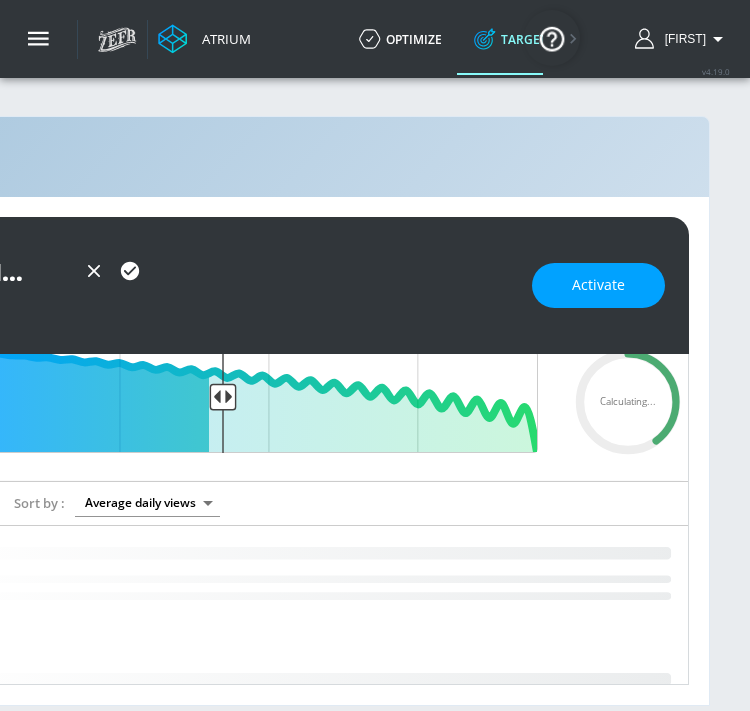 type on "Frollies Family Co-viewing - $1MM - TS" 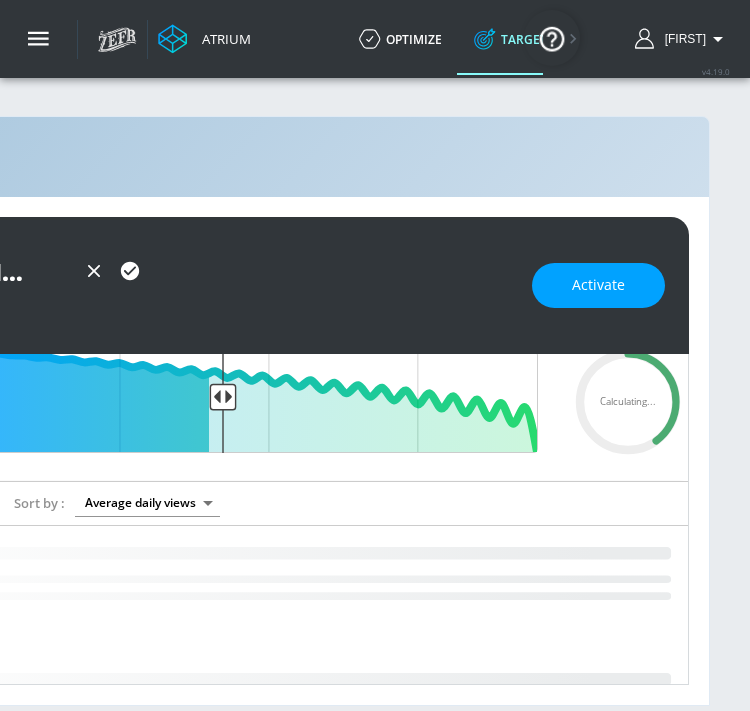 scroll, scrollTop: 0, scrollLeft: 0, axis: both 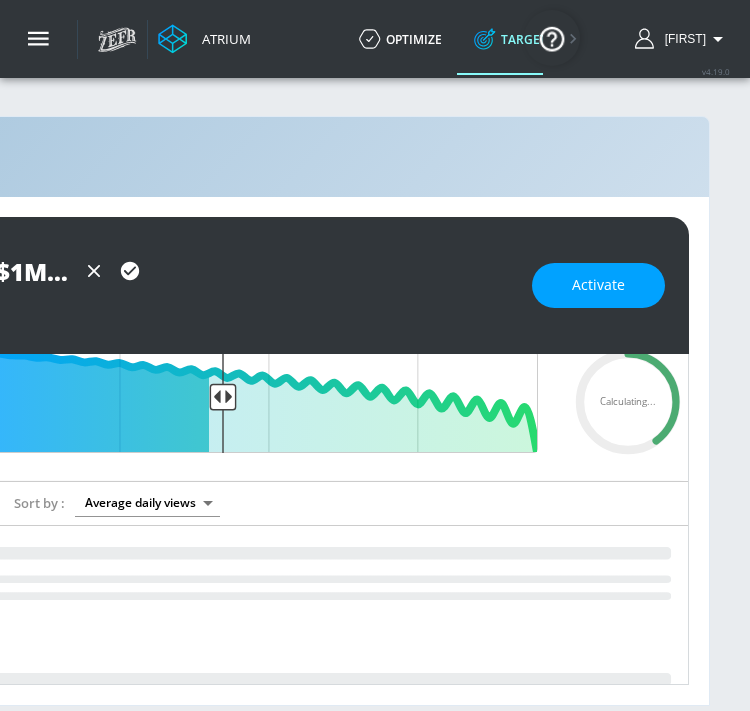 click on "draft Frollies Family Co-viewing - $1MM - TS Last Updated:  6 seconds ago Activate" at bounding box center (118, 285) 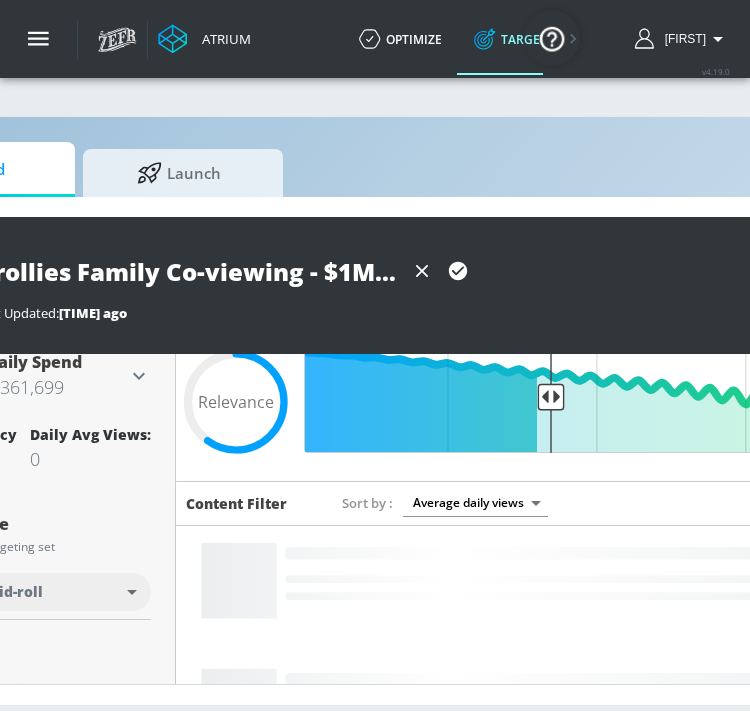 scroll, scrollTop: 0, scrollLeft: 0, axis: both 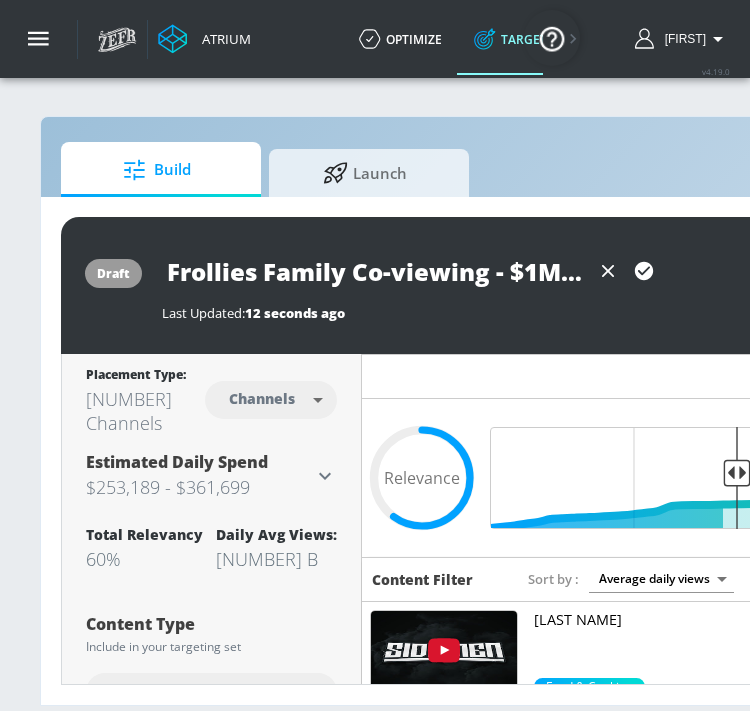 click on "Atrium optimize Target measure Report optimize Target measure Report v 4.19.0 [NAME] Platform DV360: Youtube DV360: Youtube Advertiser Sort By A-Z asc Add Account DGIC Copilot Linked as: Dreyer's [Co-Pilot] Agency: Apex Vertical: CPG (Consumer Packaged Goods) [NAME] TEST Linked as: Zefr Demos Agency: [NAME] TEST Vertical: Other [NAME] Test Account 1 Linked as: Zefr Demos Agency: Zefr Vertical: Other [NAME] Test Account Linked as: Zefr Demos Agency: Sterling Cooper Vertical: CPG (Consumer Packaged Goods) [NAME] test Linked as: Zefr Demos Agency: [NAME] test Vertical: Healthcare [NAME] Test Linked as: Zefr Demos Agency: [NAME] Test Vertical: Music [NAME] Test Linked as: Zefr Demos Agency: [NAME] Test Vertical: CPG (Consumer Packaged Goods) Test Linked as: Zefr Demos Agency: Test Vertical: Travel [NAME] Test Account Linked as: Zefr Demos Agency: [NAME] Test Vertical: Healthcare [NAME] Test Account Other" at bounding box center (375, 355) 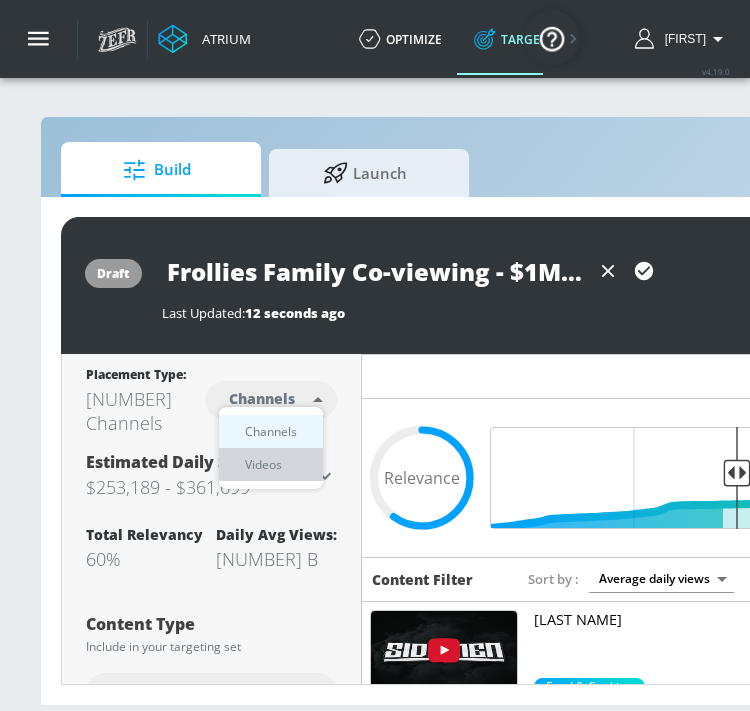 click on "Videos" at bounding box center (263, 464) 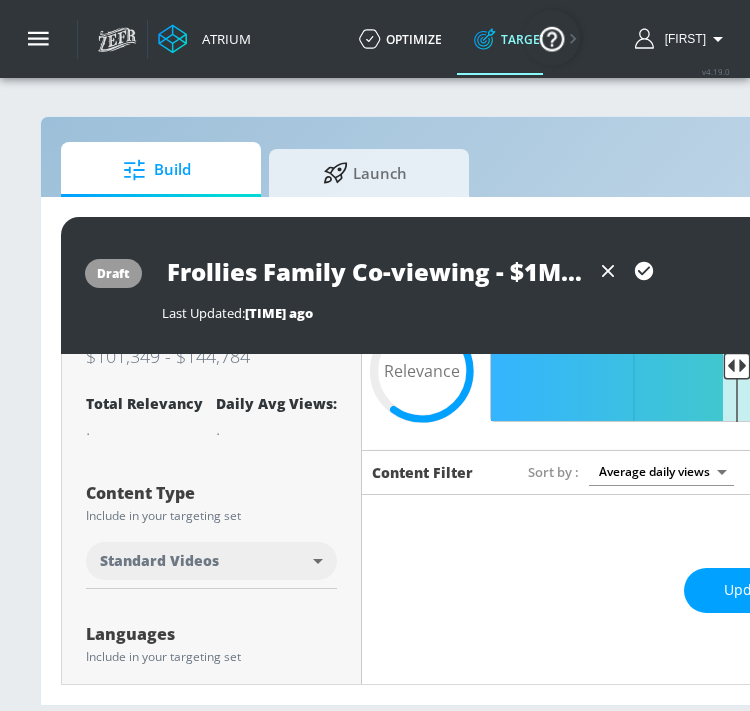 scroll, scrollTop: 263, scrollLeft: 0, axis: vertical 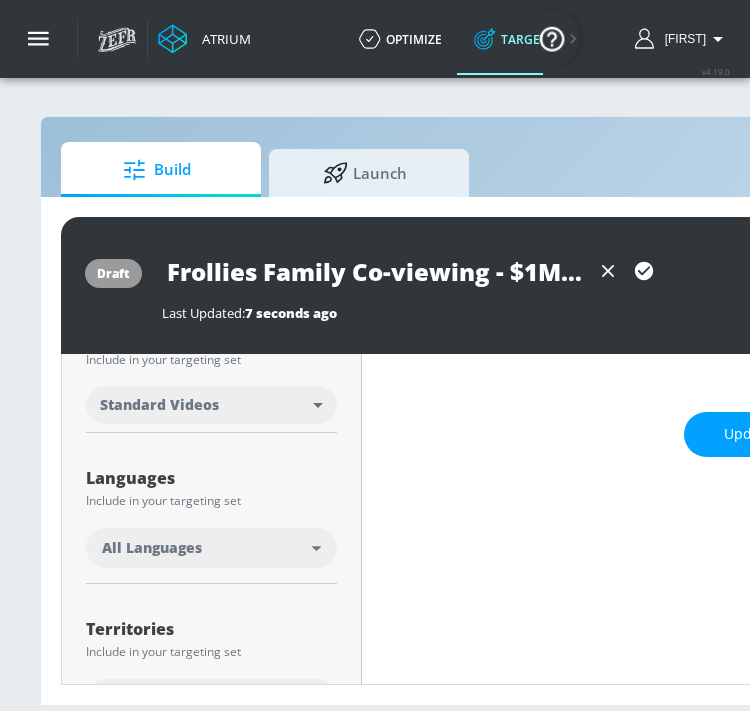 click on "All Languages" at bounding box center (152, 548) 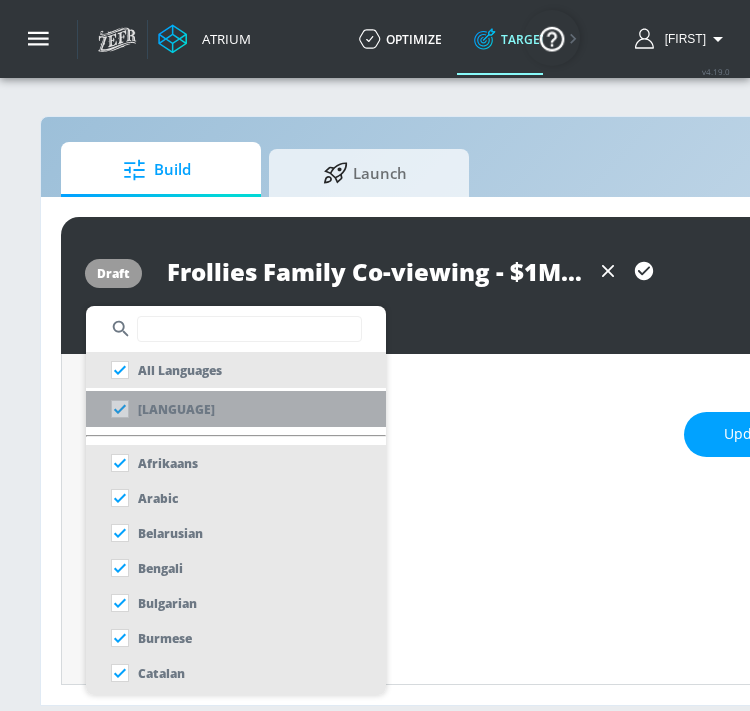 click on "[LANGUAGE]" at bounding box center (176, 409) 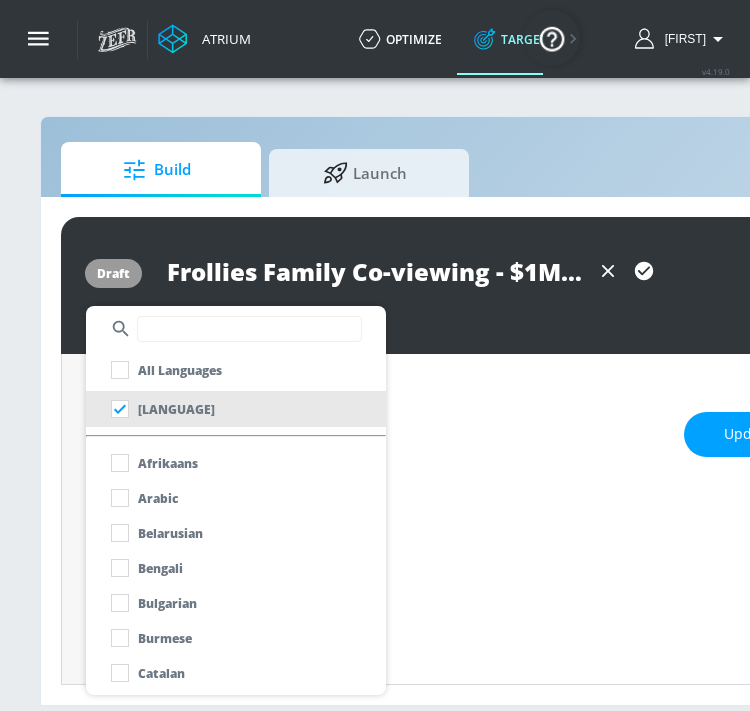 click at bounding box center [375, 355] 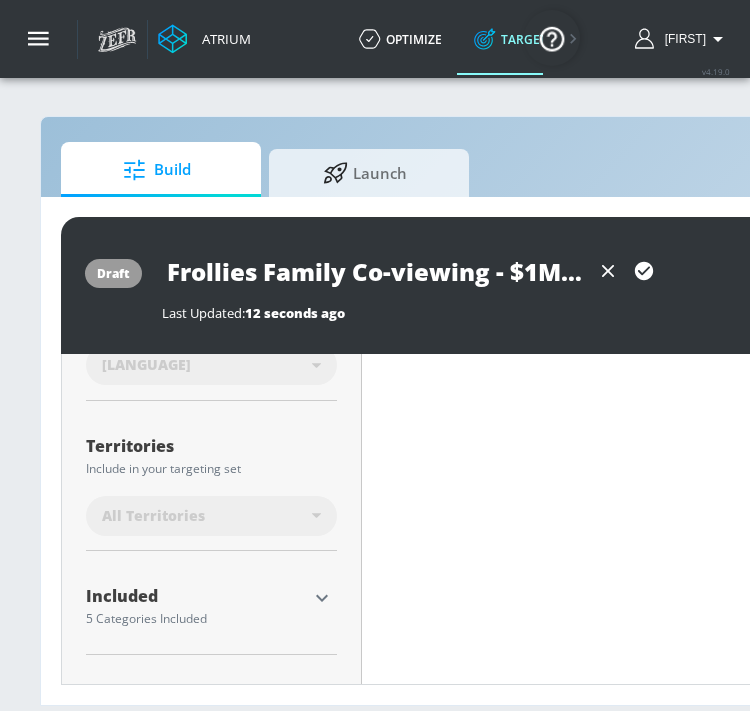 scroll, scrollTop: 464, scrollLeft: 0, axis: vertical 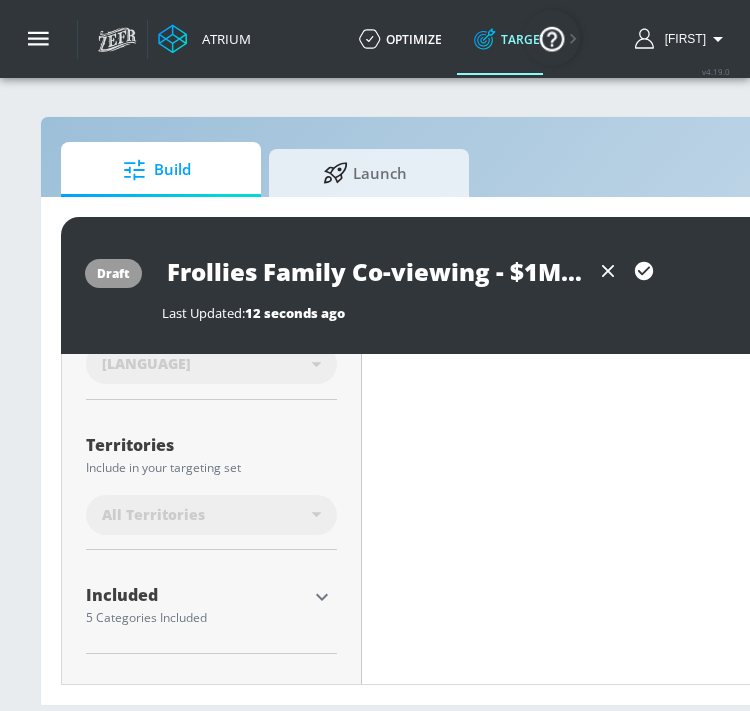 click on "Included" at bounding box center [196, 595] 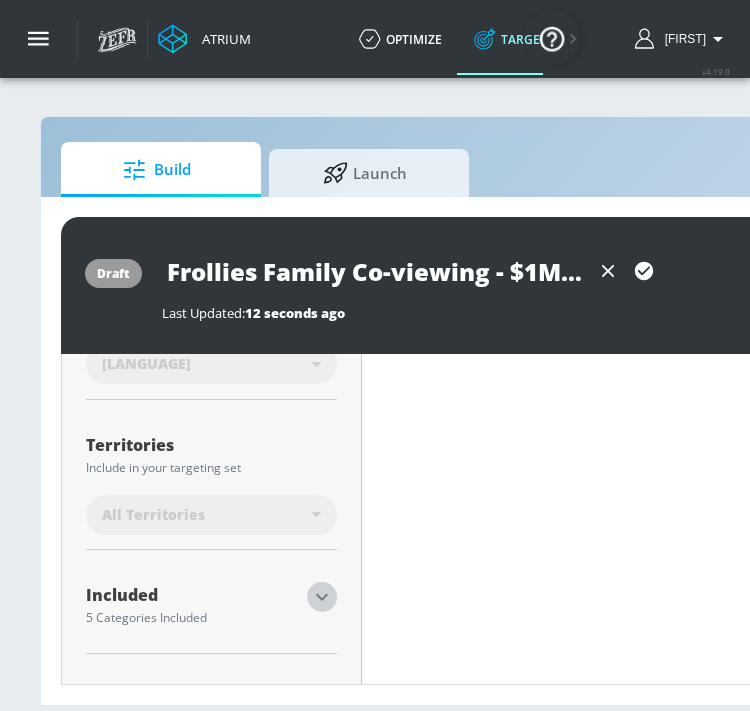 click 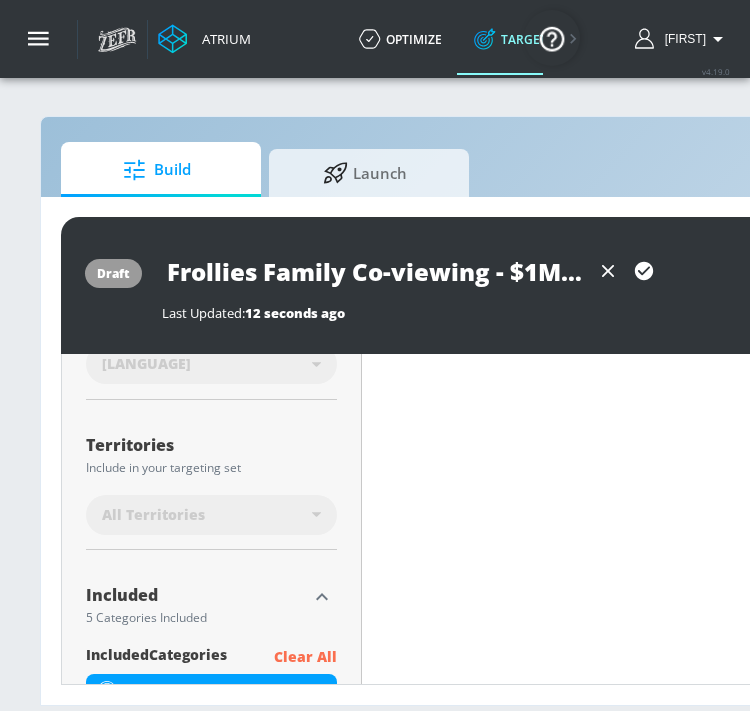 click on "Clear All" at bounding box center (305, 657) 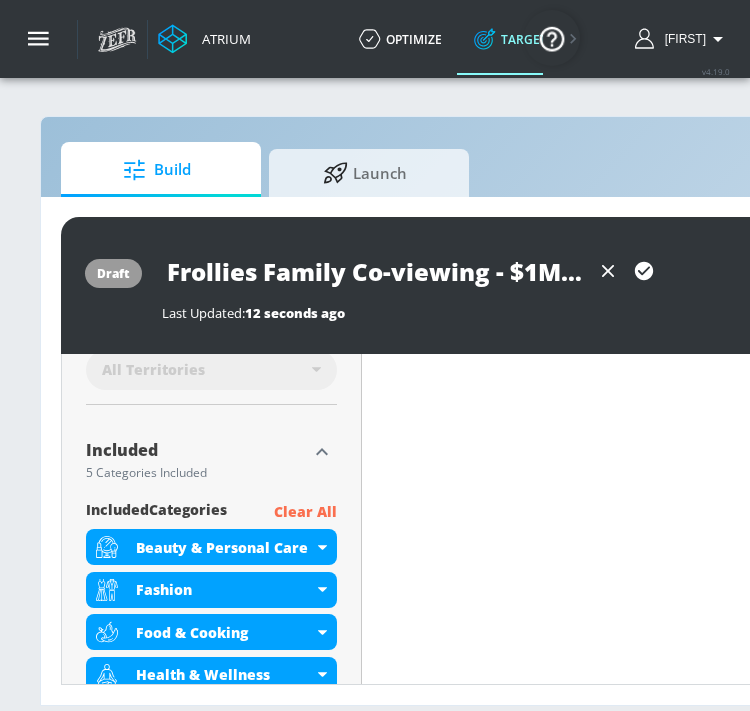 scroll, scrollTop: 638, scrollLeft: 0, axis: vertical 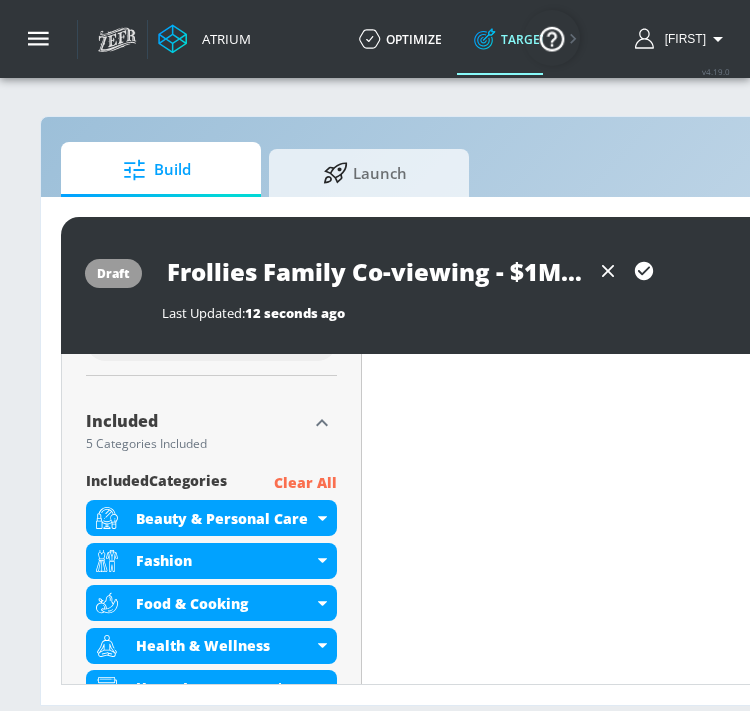 click on "Clear All" at bounding box center [305, 483] 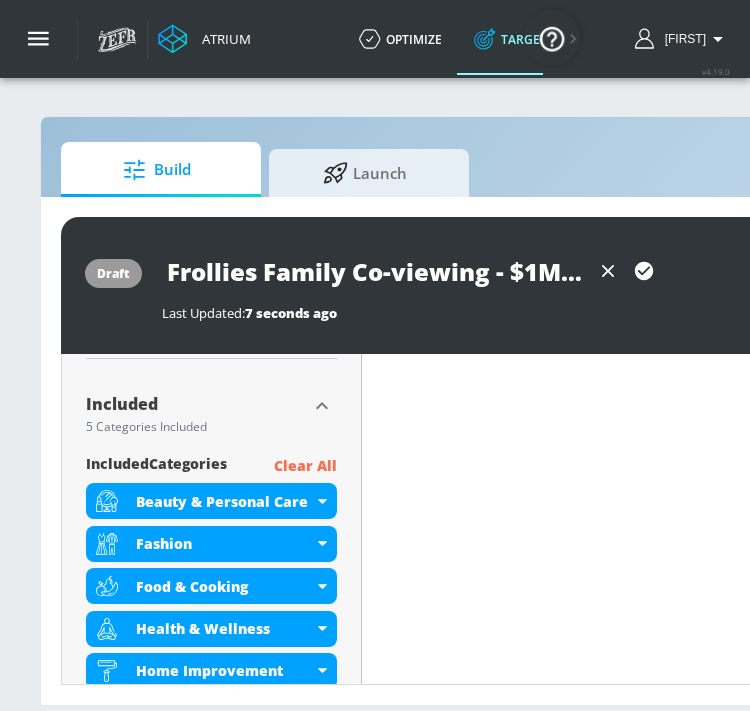scroll, scrollTop: 622, scrollLeft: 0, axis: vertical 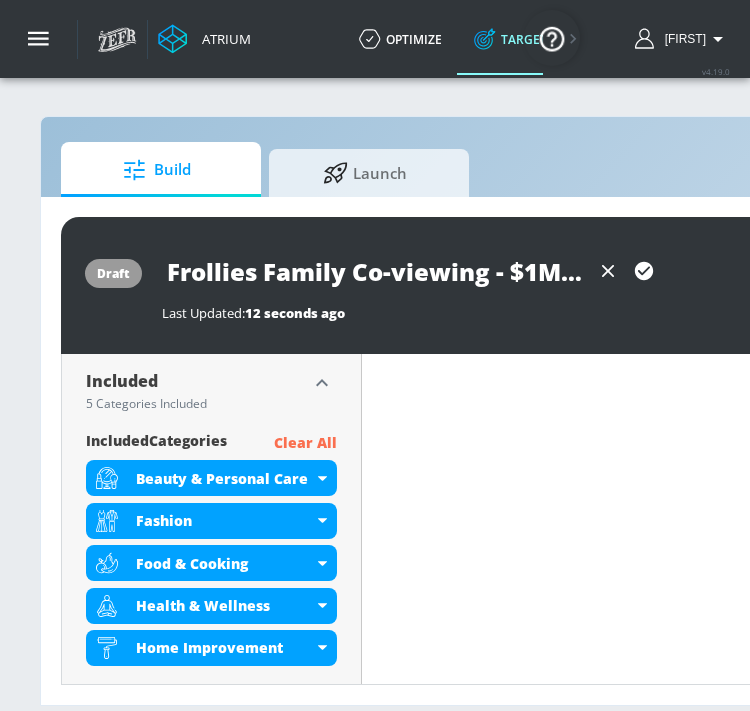 click on "Clear All" at bounding box center (305, 443) 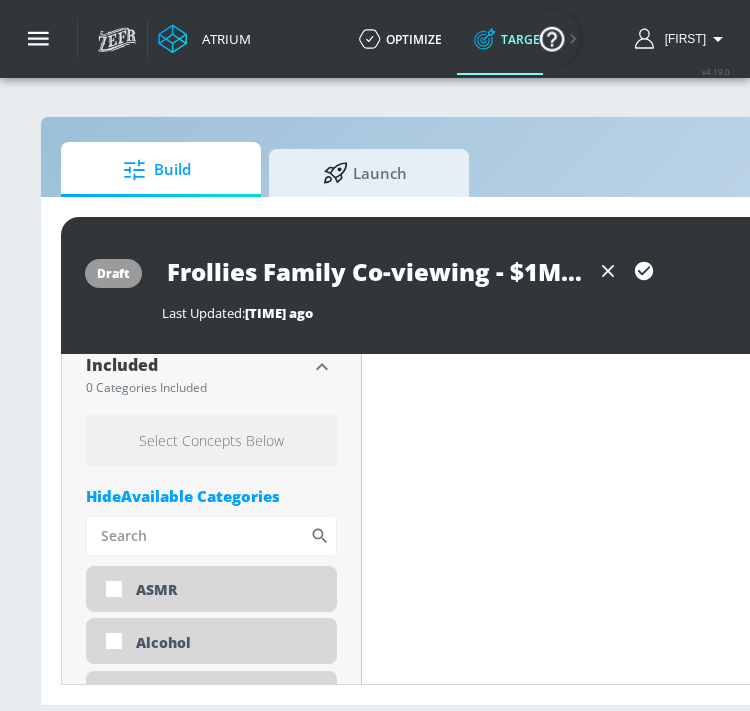 scroll, scrollTop: 661, scrollLeft: 0, axis: vertical 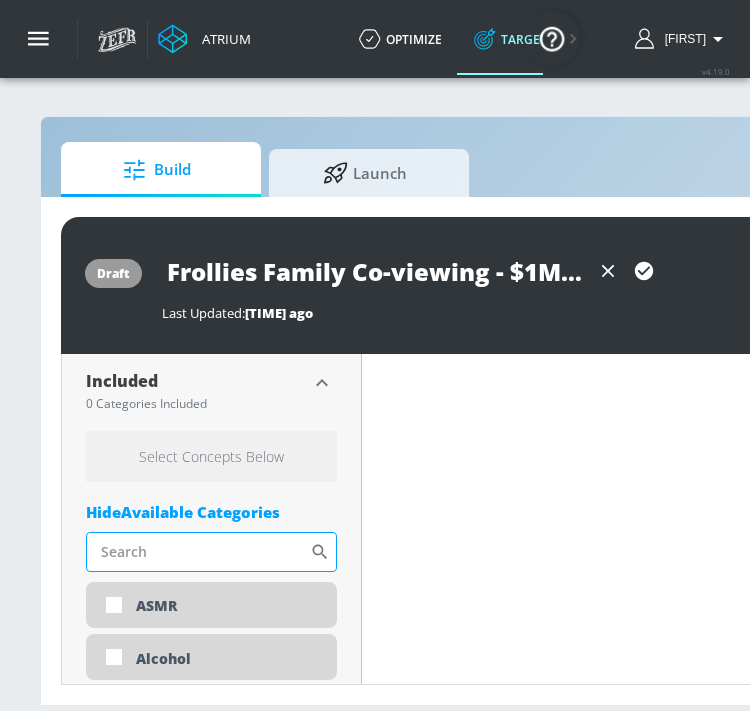 click on "Sort By" at bounding box center (198, 552) 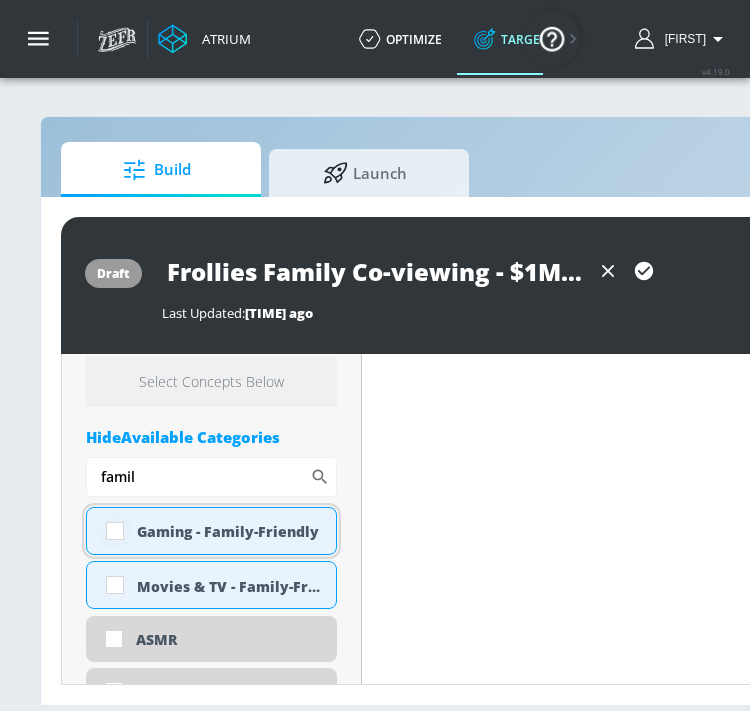 scroll, scrollTop: 749, scrollLeft: 0, axis: vertical 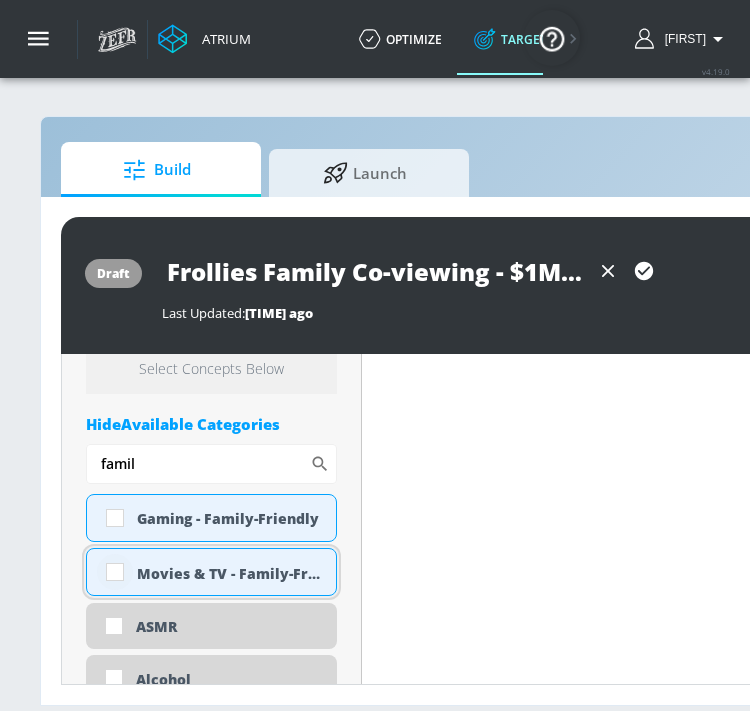type on "famil" 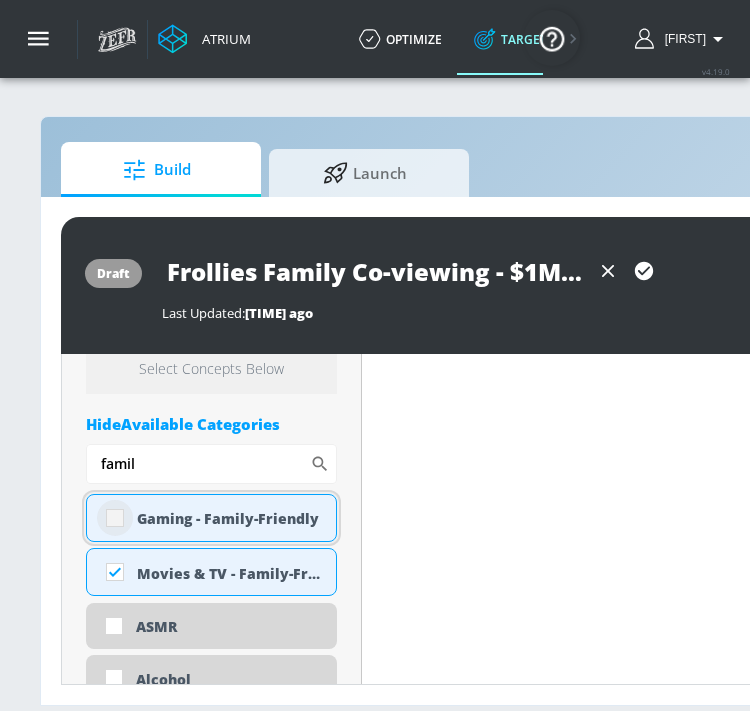 click at bounding box center [115, 518] 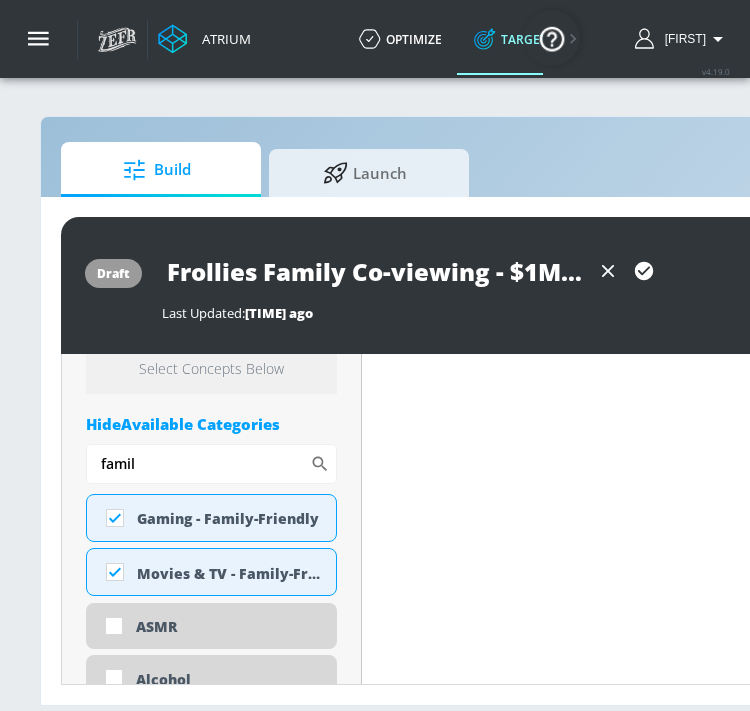 drag, startPoint x: 171, startPoint y: 472, endPoint x: 67, endPoint y: 468, distance: 104.0769 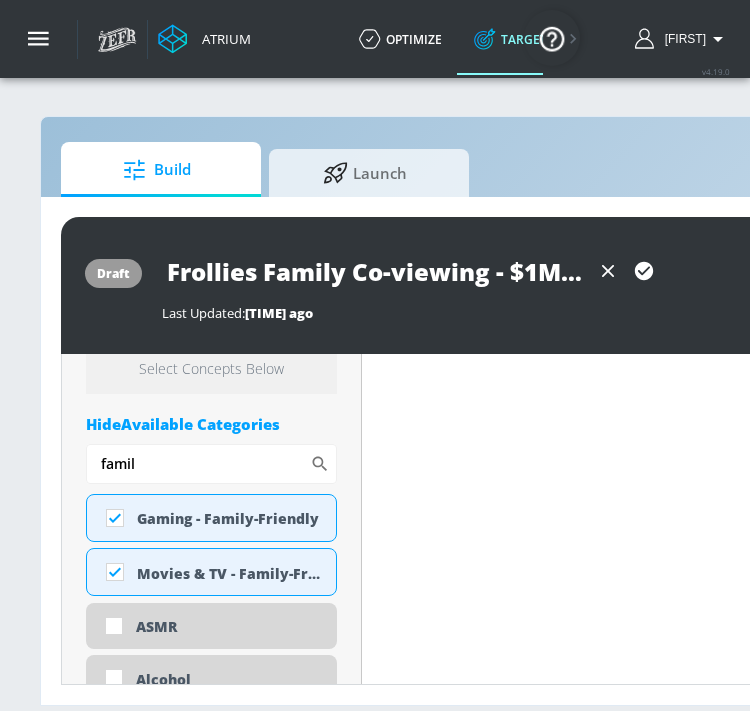 click on "Placement Type: N/A Videos videos ​ Estimated Daily Spend $155,744 - $222,492 Activation Platform Google Ads Age Any Devices Any Gender Any Ad Type No Preference Number of Ad Groups 0 Edit Total Relevancy 60% Daily Avg Views: 0 Content Type Include in your targeting set Standard Videos standard ​ Languages Include in your targeting set English Territories Include in your targeting set All Territories Included 0 Categories Included Select Concepts Below Hide  Available Categories famil ​ Gaming - Family-Friendly Movies & TV - Family-Friendly ASMR Alcohol Anime Arts & Crafts Automotive Award Shows Back to School Beauty & Personal Care Beverages Business & Finance Candidate - [FIRST NAME] [LAST NAME] Candidate - [FIRST NAME] [LAST NAME] Candidate - [FIRST NAME] [LAST NAME] Celebrity Culture Children's Arts & Crafts
noun_Safety_1930823_000000
Created with Sketch.
Children's Entertainment Children's Toys Climate Issues DE&I - Asian Voices" at bounding box center (212, 3070) 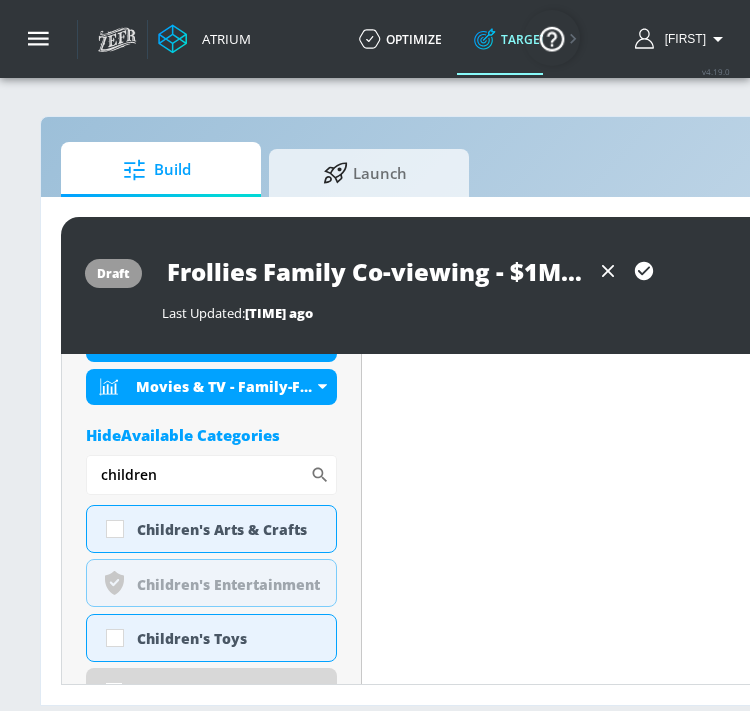 scroll, scrollTop: 802, scrollLeft: 0, axis: vertical 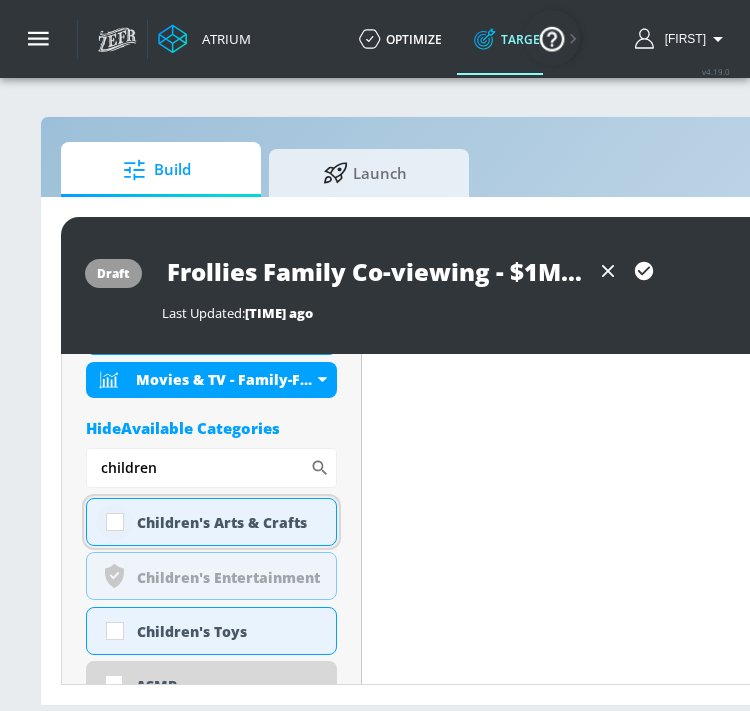 type on "children" 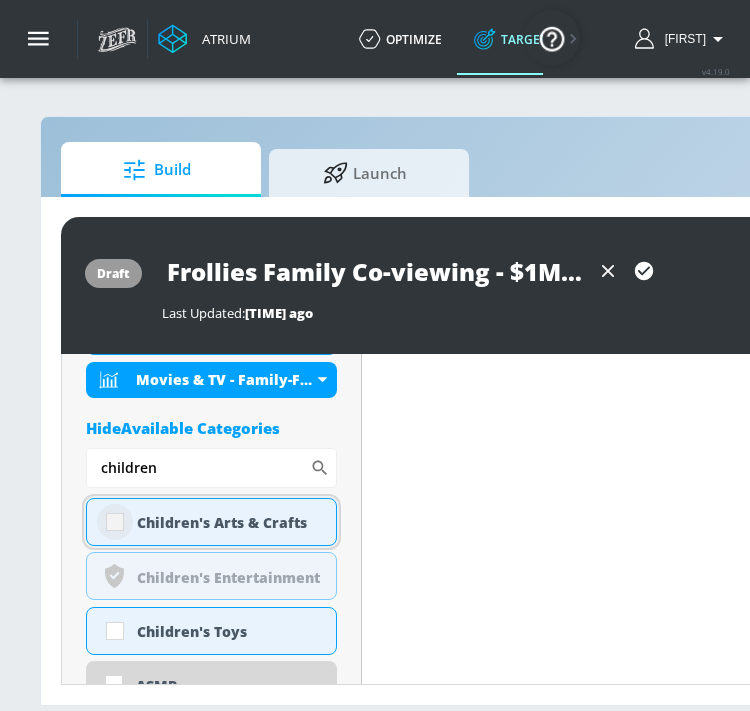 click at bounding box center (115, 522) 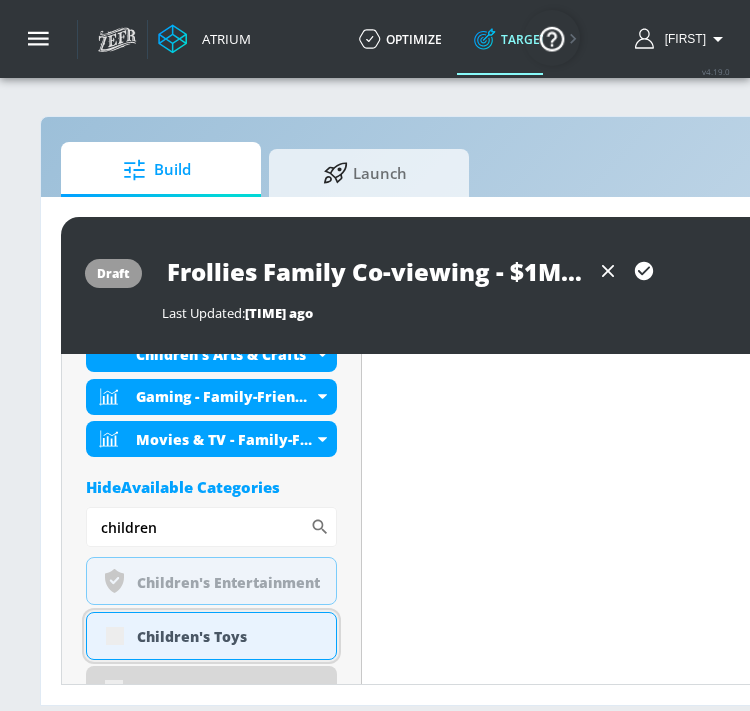 scroll, scrollTop: 818, scrollLeft: 0, axis: vertical 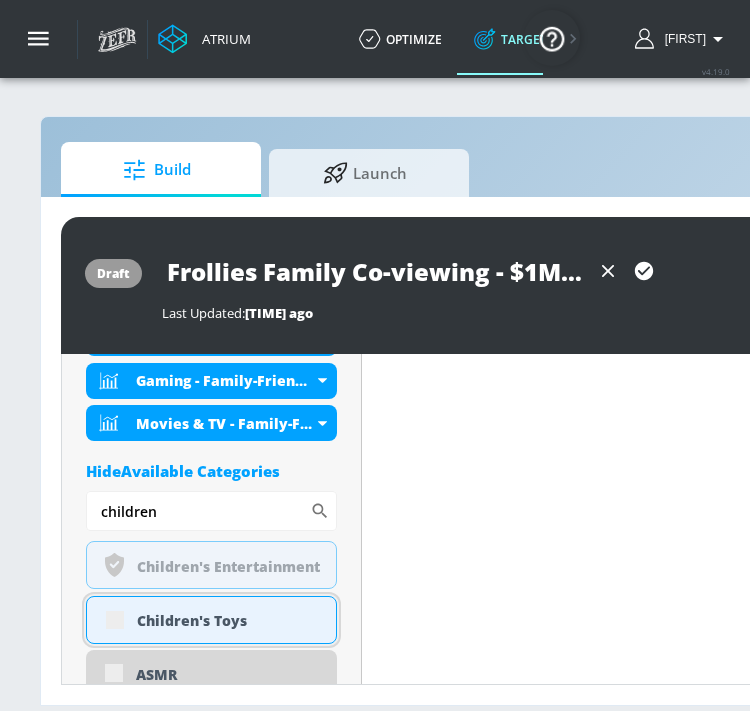 click on "Children's Toys" at bounding box center [211, 620] 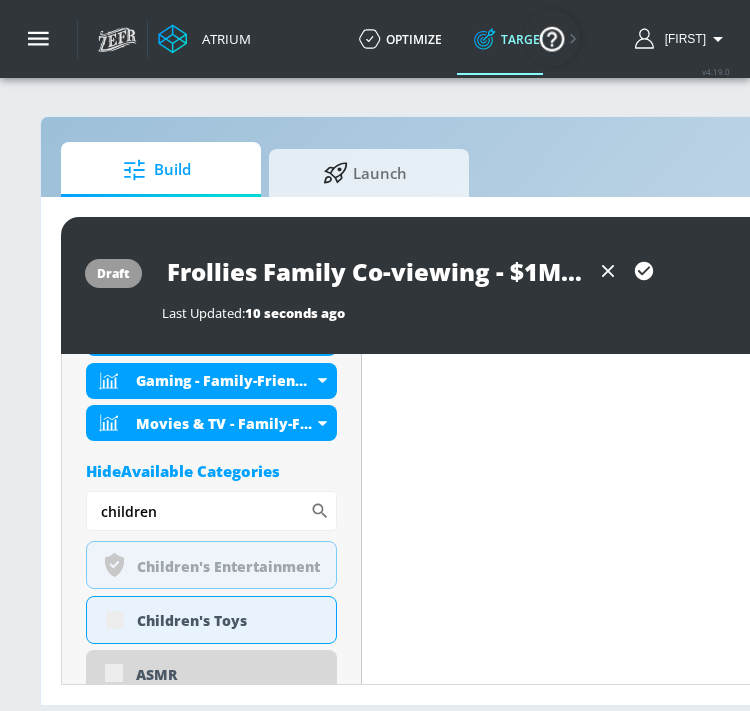 click on "Placement Type: Videos videos Estimated Daily Spend Loading... Activation Platform Google Ads Age Any Devices Any Gender Any Ad Type No Preference Number of Ad Groups 0 Edit Total Relevancy Daily Avg Views: Content Type Include in your targeting set Standard Videos standard Languages Include in your targeting set English Territories Include in your targeting set All Territories Included 3 Categories Included included Categories Clear All Children's Arts & Crafts Gaming - Family-Friendly Movies & TV - Family-Friendly Hide Available Categories children noun_Safety_1930823_000000 Created with Sketch. Children's Entertainment Children's Toys ASMR Alcohol Anime Arts & Crafts Automotive Award Shows Back to School Beauty & Personal Care Beverages Business & Finance Candidate - Donald Trump Candidate - Joe Biden Candidate - Robert F. Kennedy Jr. Celebrity Culture" at bounding box center (212, 2981) 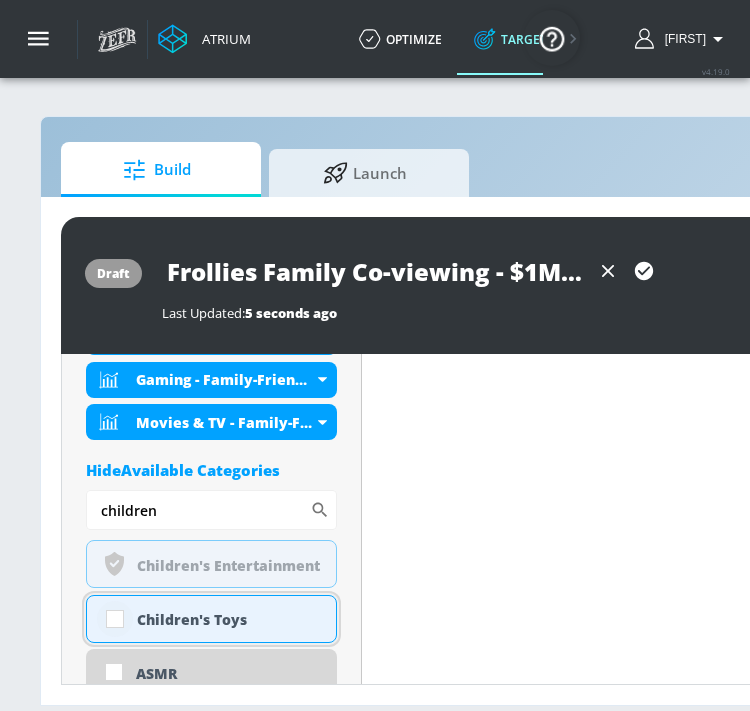 click at bounding box center [115, 619] 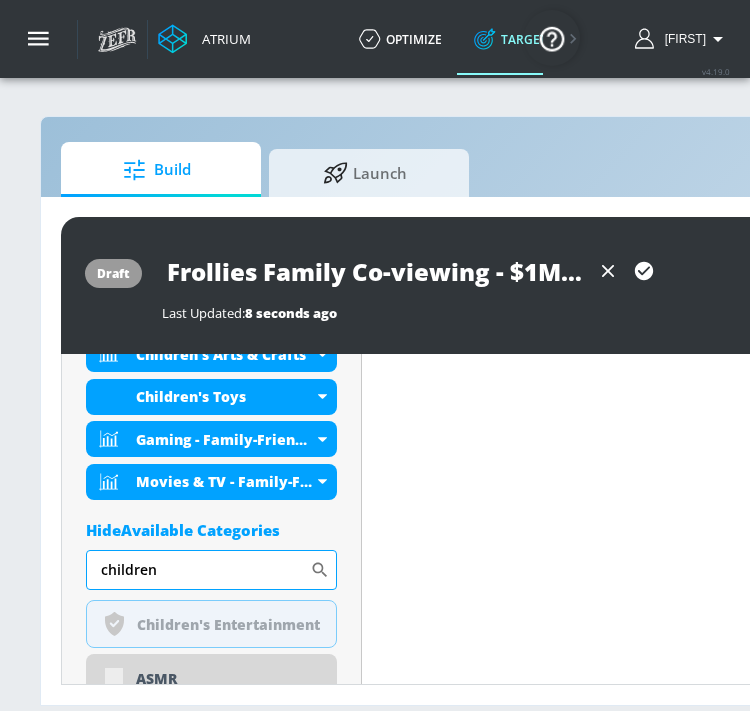 scroll, scrollTop: 818, scrollLeft: 0, axis: vertical 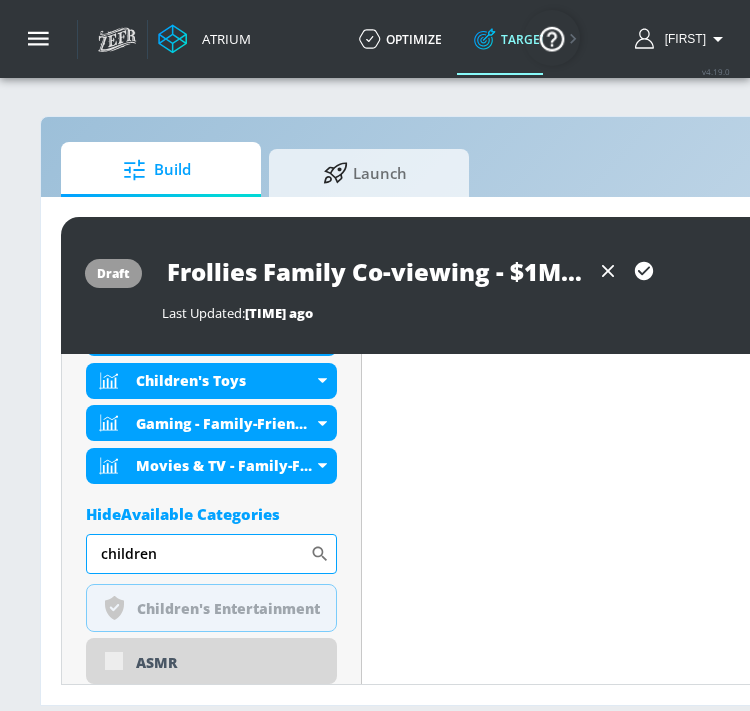drag, startPoint x: 167, startPoint y: 548, endPoint x: 88, endPoint y: 548, distance: 79 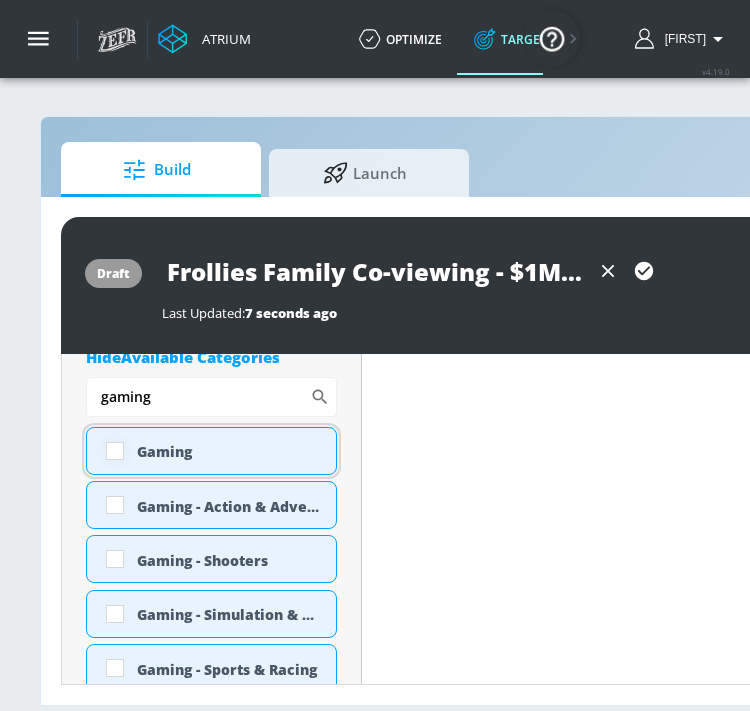 scroll, scrollTop: 959, scrollLeft: 0, axis: vertical 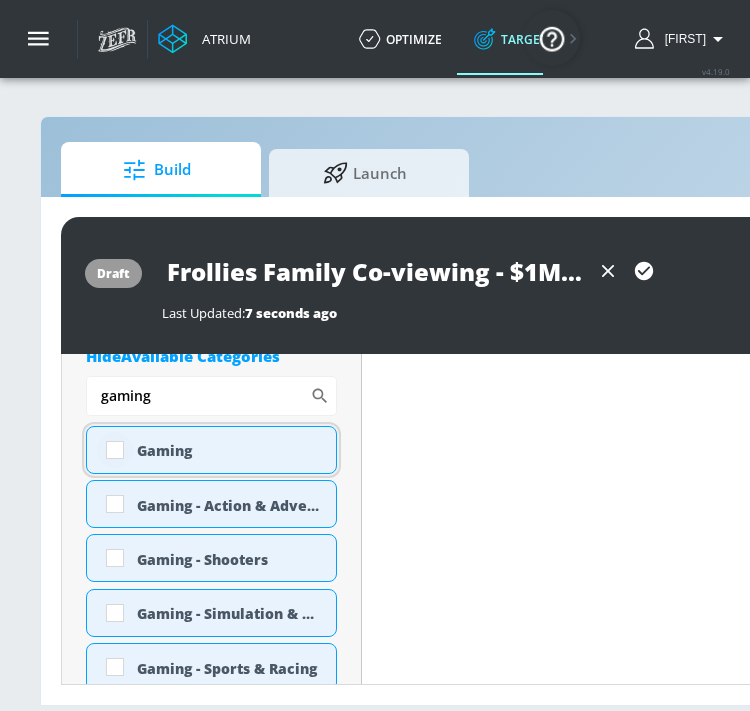 type on "gaming" 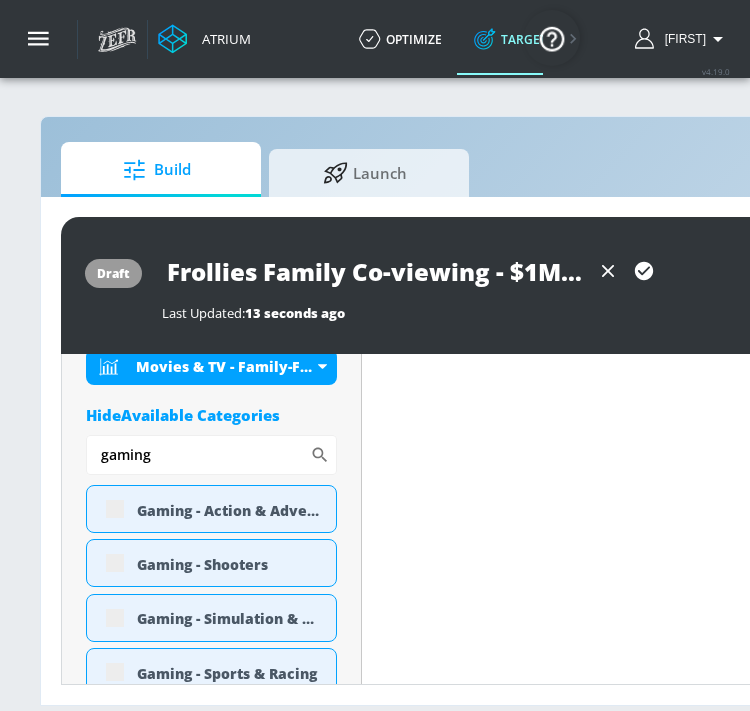 scroll, scrollTop: 975, scrollLeft: 0, axis: vertical 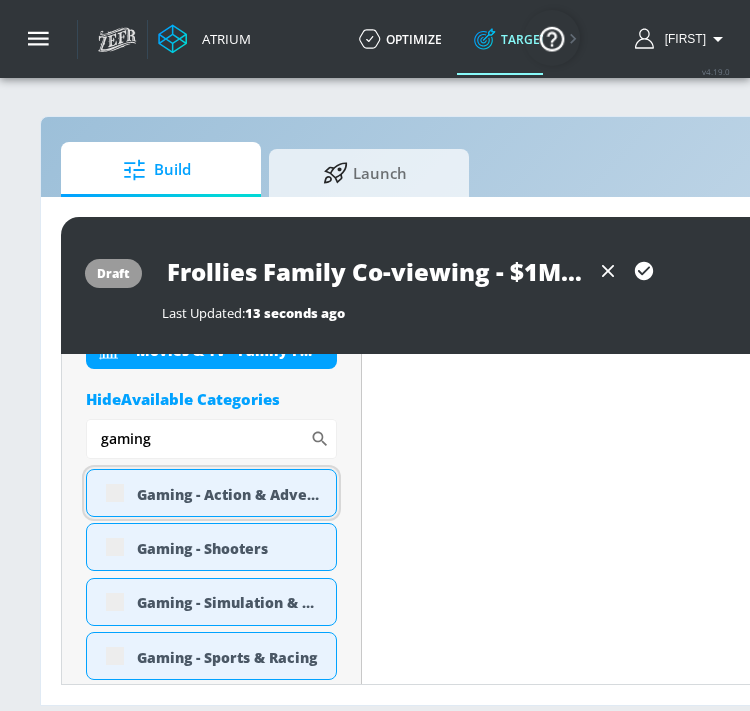 click on "Gaming - Action & Adventure" at bounding box center (211, 493) 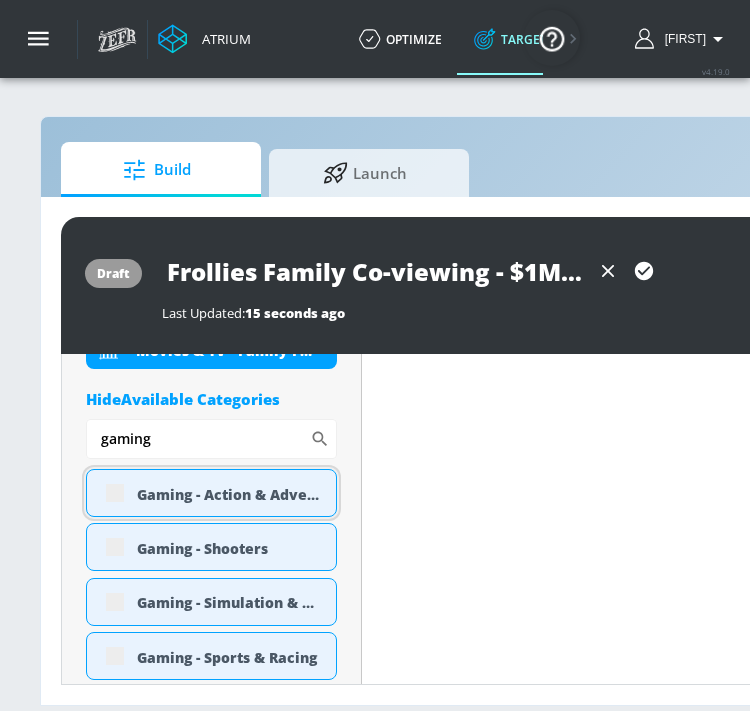 click on "Gaming - Action & Adventure" at bounding box center [211, 493] 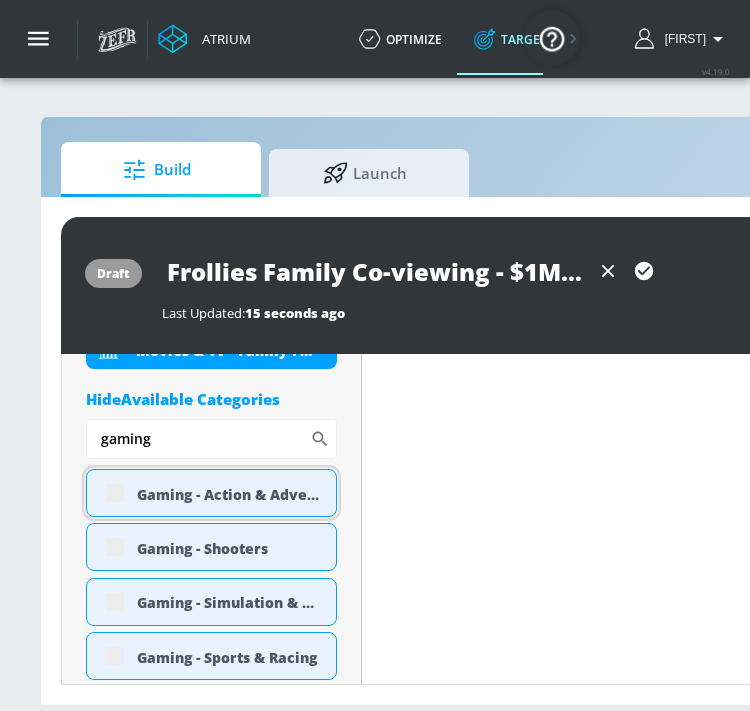 click on "Gaming - Action & Adventure" at bounding box center (211, 493) 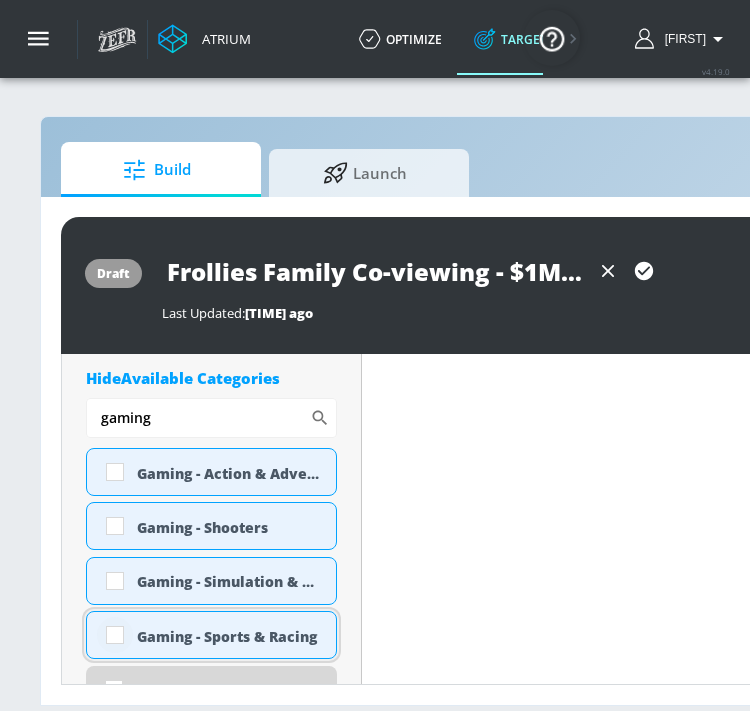 scroll, scrollTop: 952, scrollLeft: 0, axis: vertical 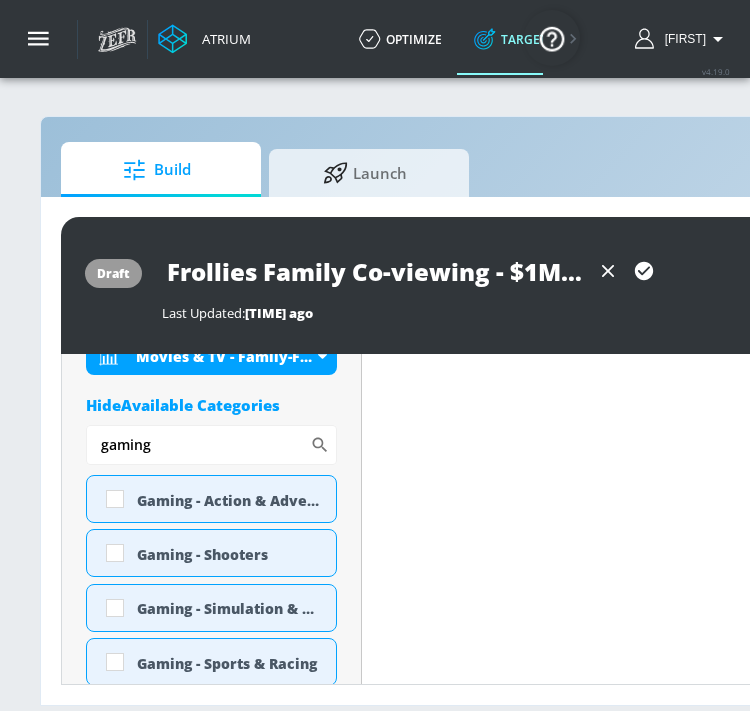 drag, startPoint x: 175, startPoint y: 456, endPoint x: 37, endPoint y: 432, distance: 140.07141 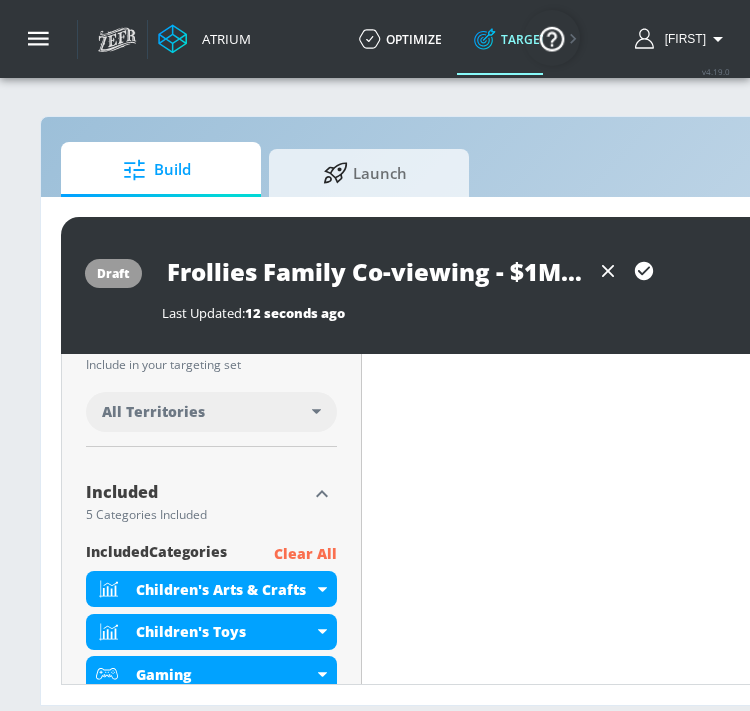 scroll, scrollTop: 584, scrollLeft: 0, axis: vertical 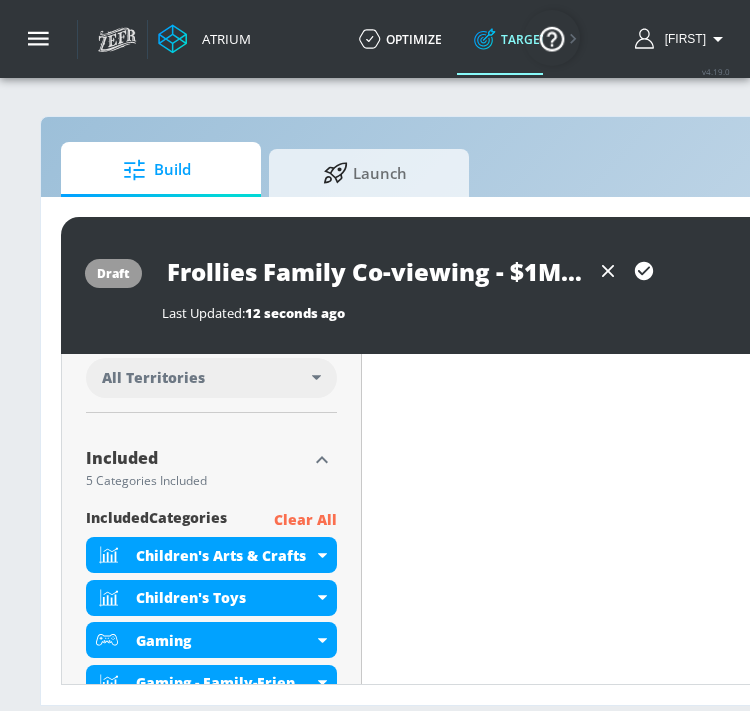 type 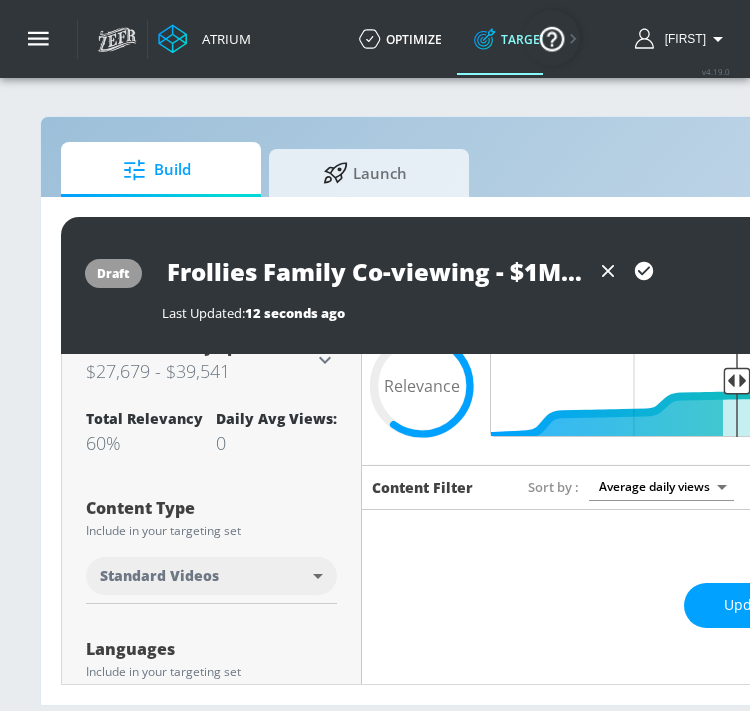 scroll, scrollTop: 0, scrollLeft: 0, axis: both 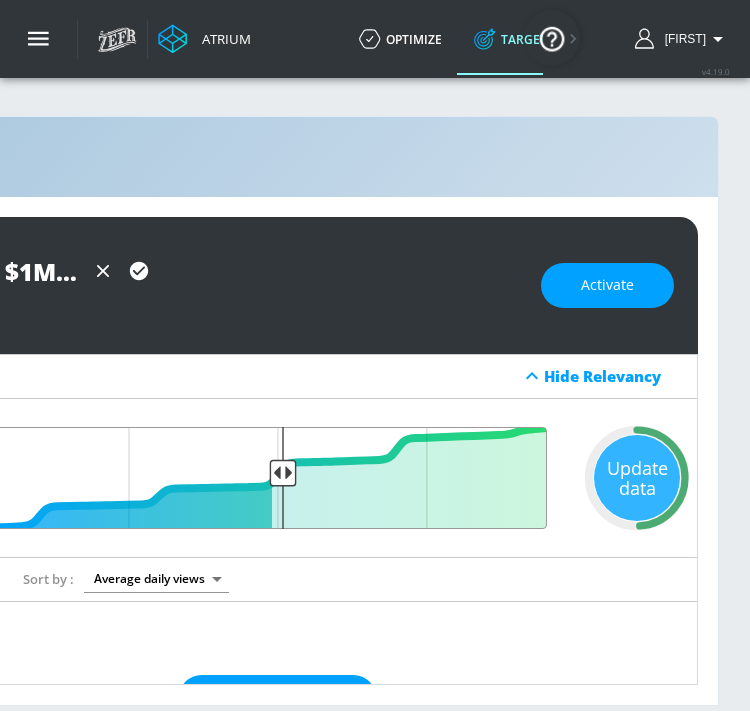 drag, startPoint x: 234, startPoint y: 471, endPoint x: 283, endPoint y: 472, distance: 49.010204 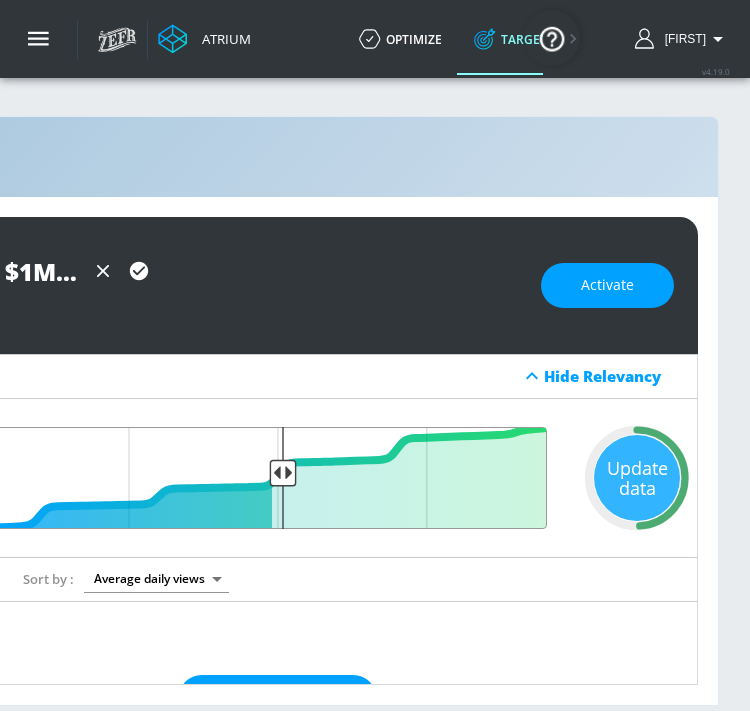 click at bounding box center (277, 478) 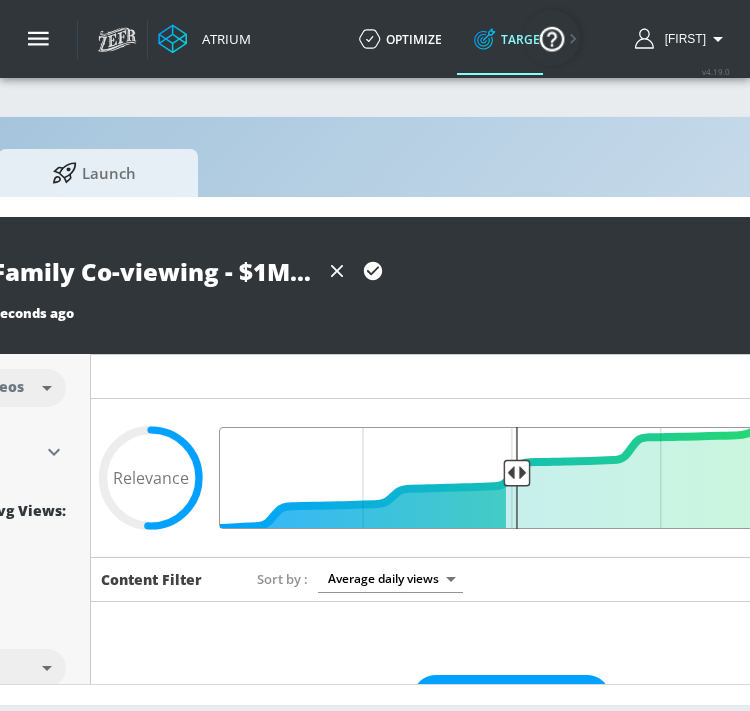scroll, scrollTop: 0, scrollLeft: 274, axis: horizontal 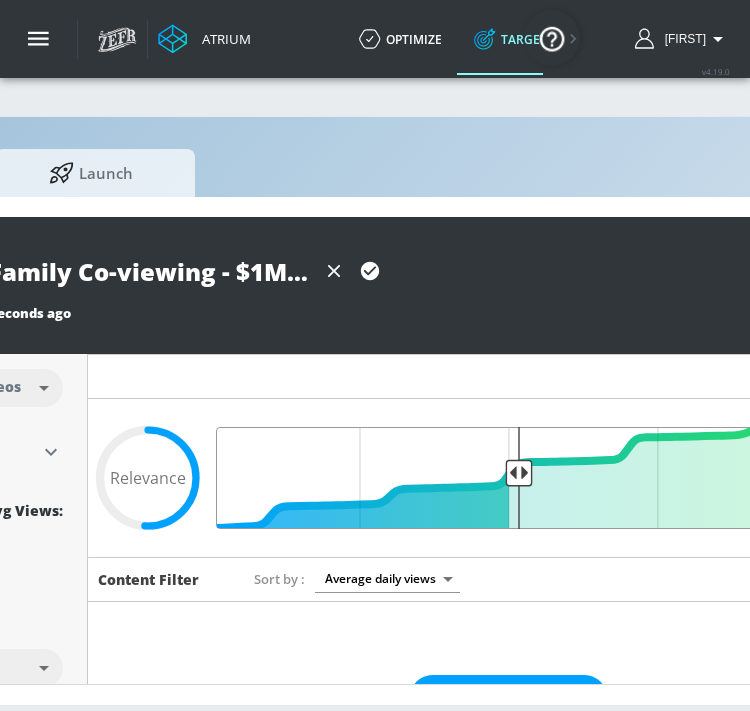 type on "0.5" 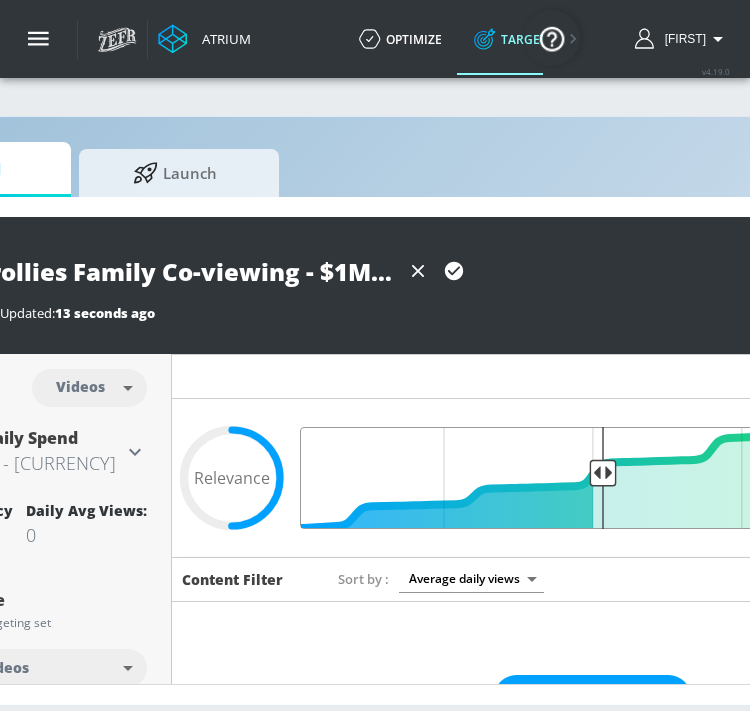 scroll, scrollTop: 0, scrollLeft: 208, axis: horizontal 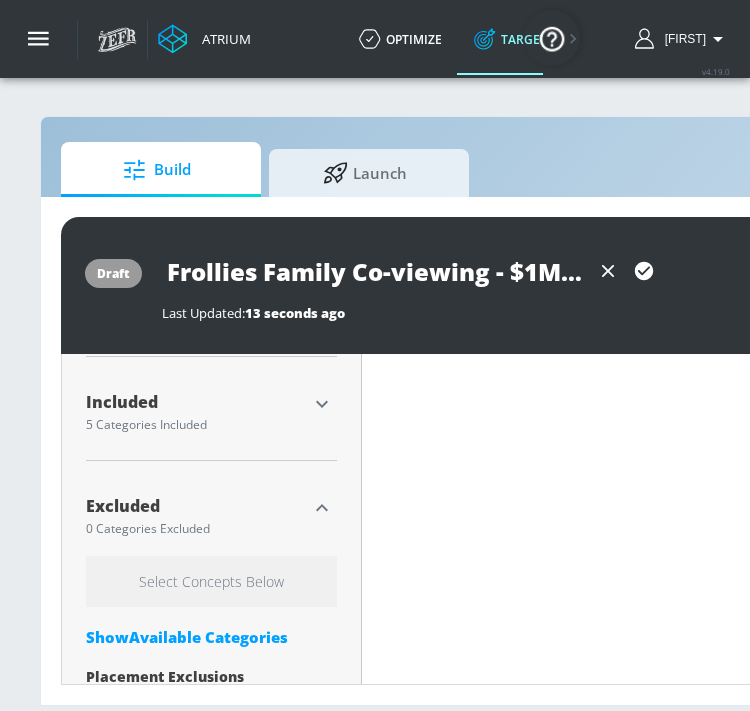click 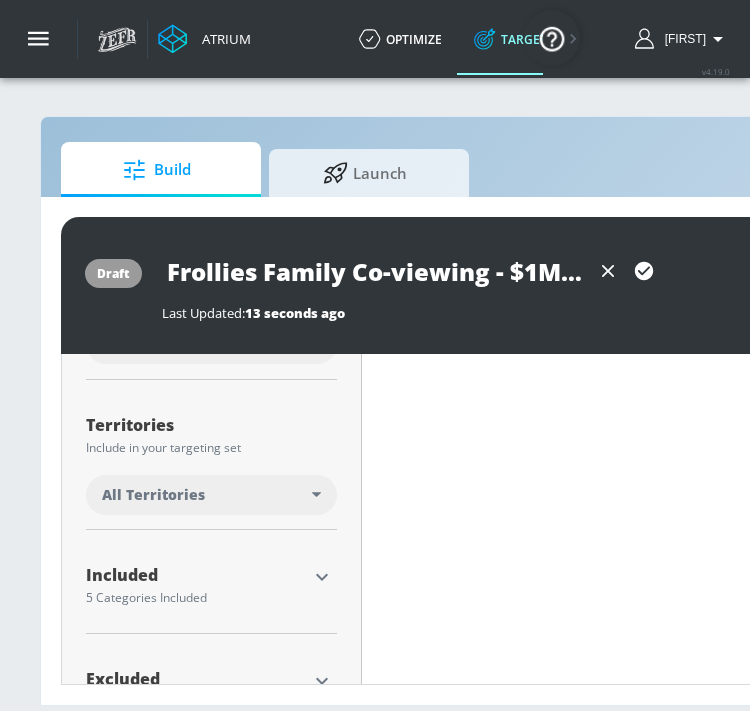 scroll, scrollTop: 464, scrollLeft: 0, axis: vertical 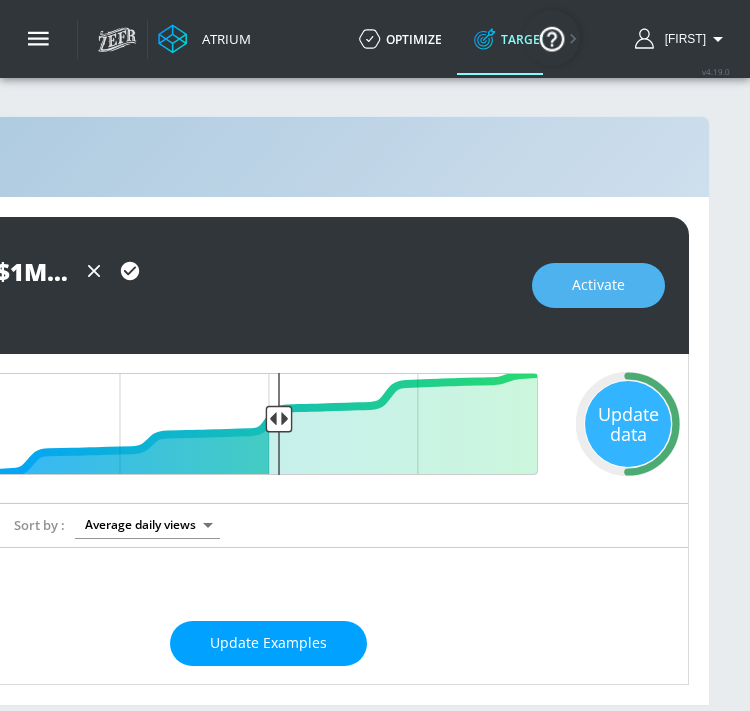 click on "Activate" at bounding box center [598, 285] 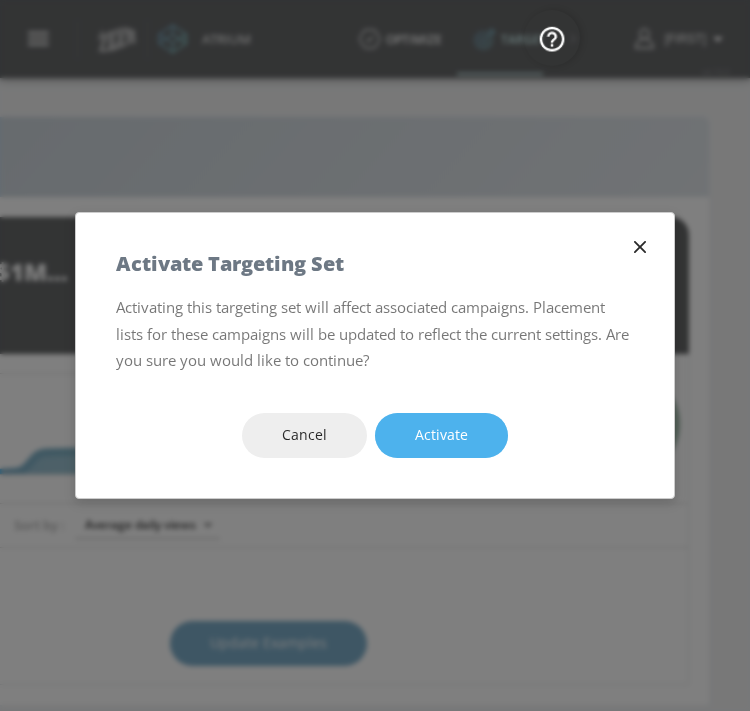 click on "Activate" at bounding box center [441, 435] 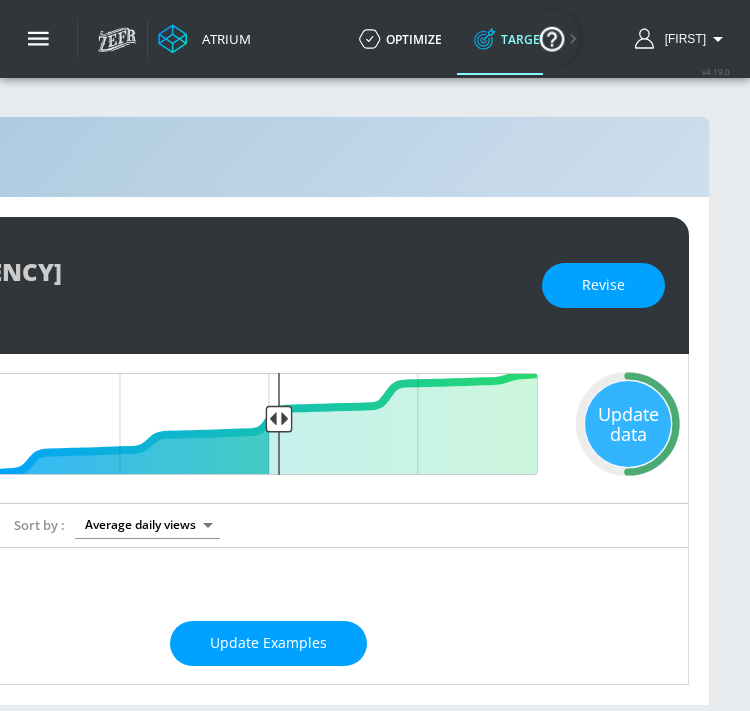 scroll, scrollTop: 0, scrollLeft: 0, axis: both 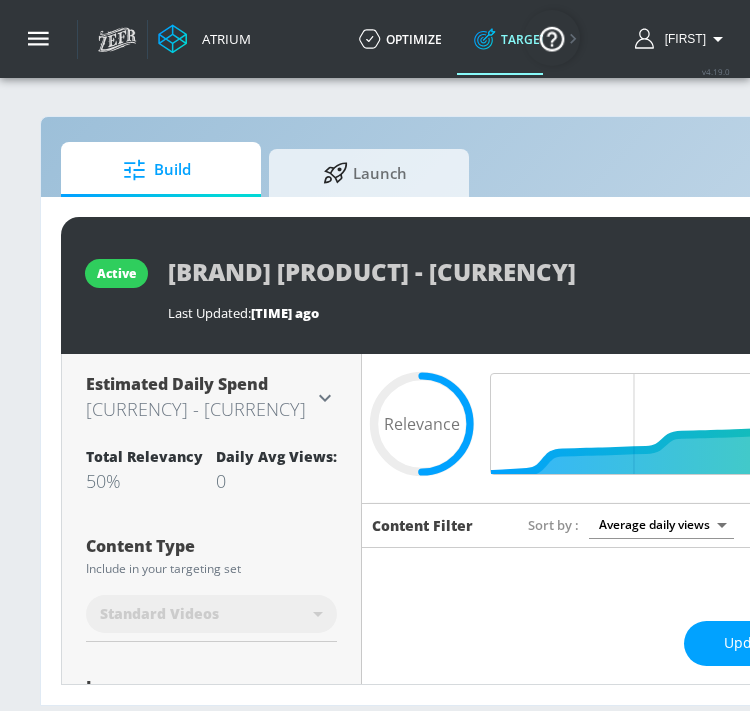 click on "Build Launch active [BRAND] [PRODUCT] - [CURRENCY] Last Updated:  [TIME] ago Revise Placement Type: Videos videos ​ Estimated Daily Spend [CURRENCY] - [CURRENCY] Activation Platform Google Ads Age Any Devices Any Gender Any Ad Type No Preference Number of Ad Groups 0 Edit Total Relevancy [PERCENT]% Daily Avg Views: 0 Content Type Include in your targeting set Standard Videos standard ​ Languages Include in your targeting set [LANGUAGE] Territories Include in your targeting set All Territories Included 5 Categories Included included  Categories Clear All
Children's Arts & Crafts
Children's Toys
Gaming
Gaming - Family-Friendly
Movies & TV - Family-Friendly Hide  Available Categories ​ ASMR Alcohol Anime Arts & Crafts Automotive Award Shows Back to School Beauty & Personal Care Beverages Business & Finance Candidate - [NAME] Candidate - [NAME] Candidate - [NAME] Celebrity Culture" at bounding box center [632, 393] 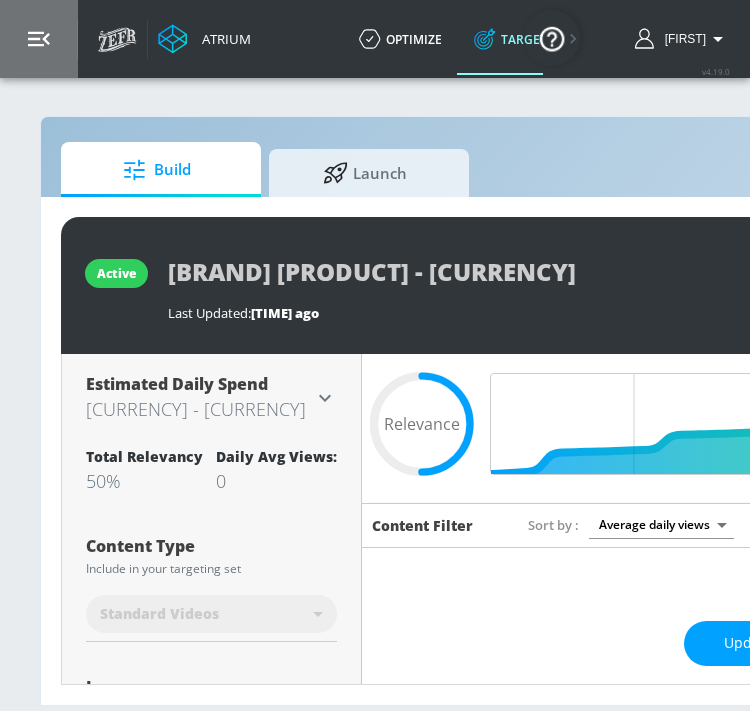 click 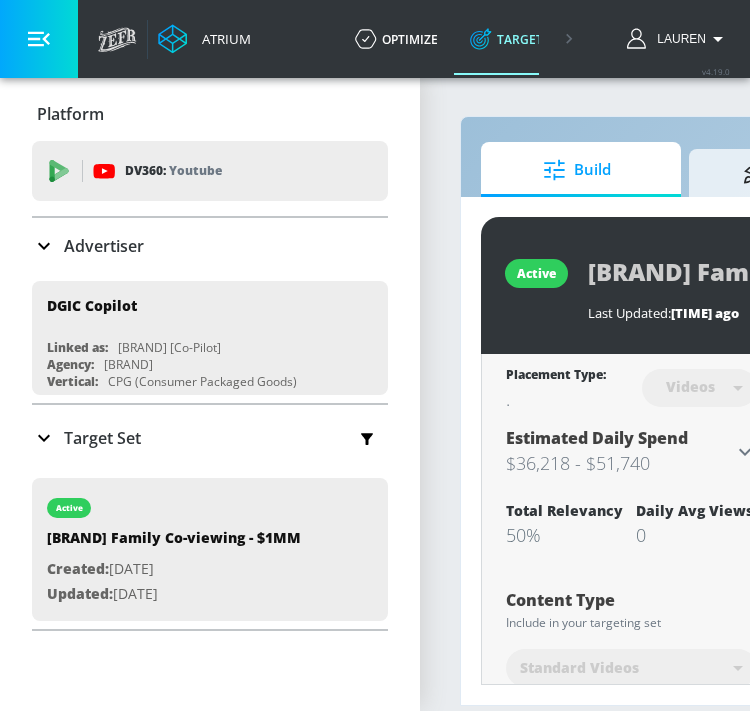 scroll, scrollTop: 0, scrollLeft: 0, axis: both 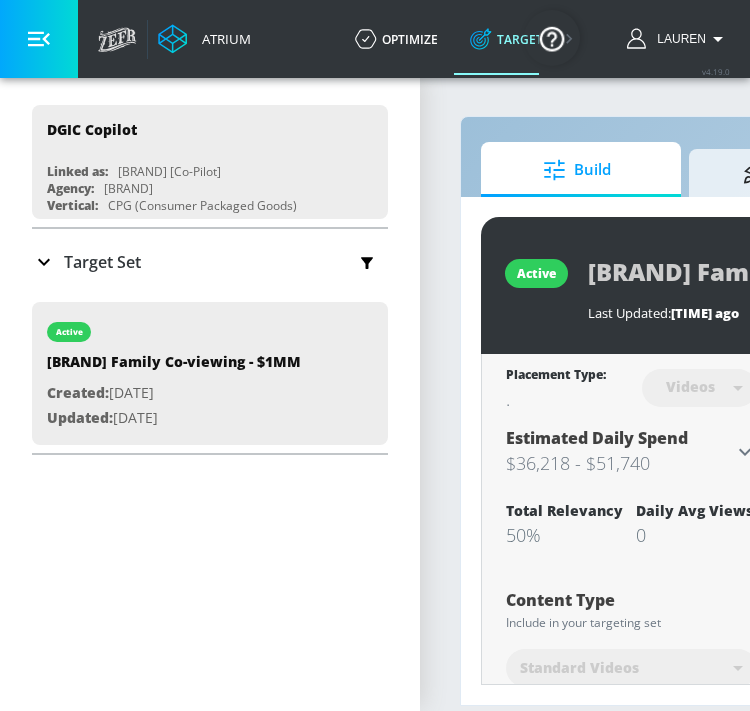 click on "Target Set" at bounding box center [210, 262] 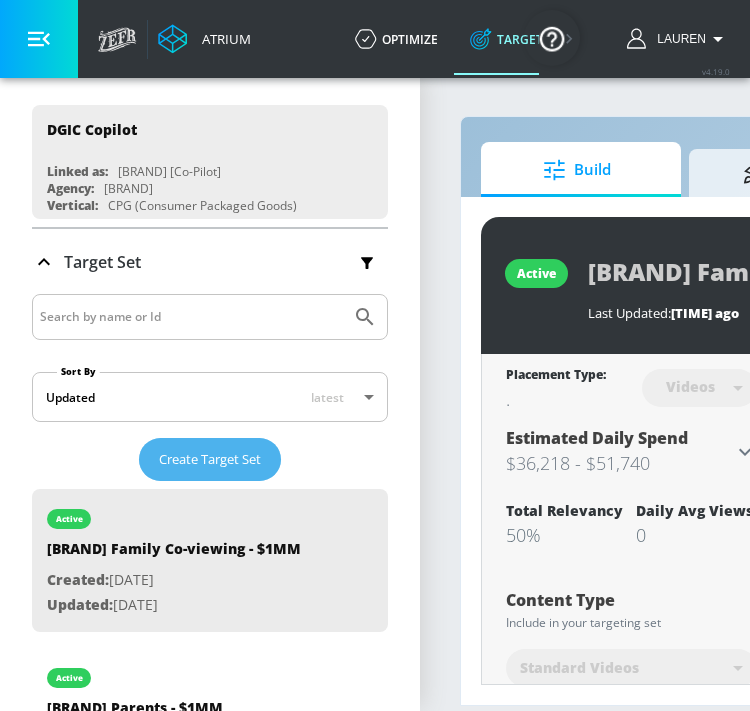 click on "Create Target Set" at bounding box center [210, 459] 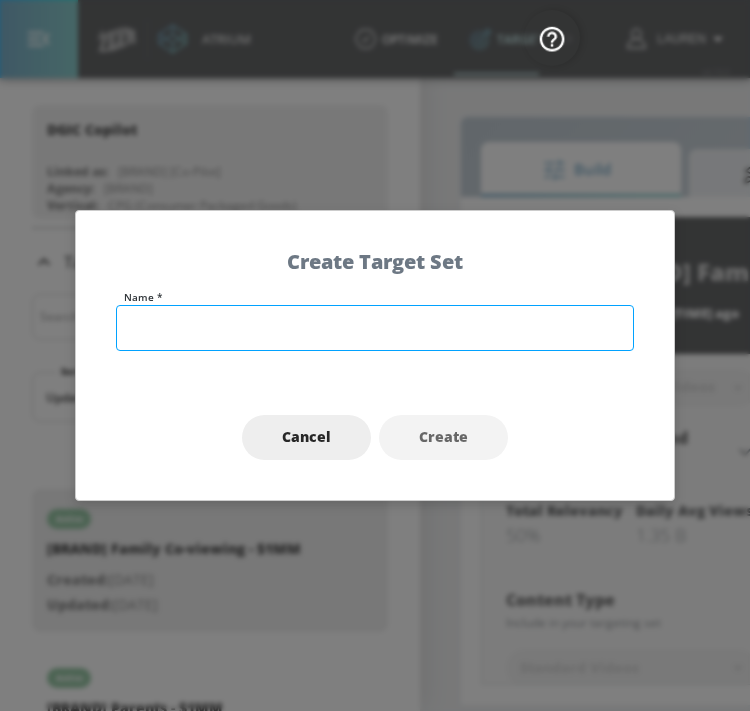 click at bounding box center [375, 328] 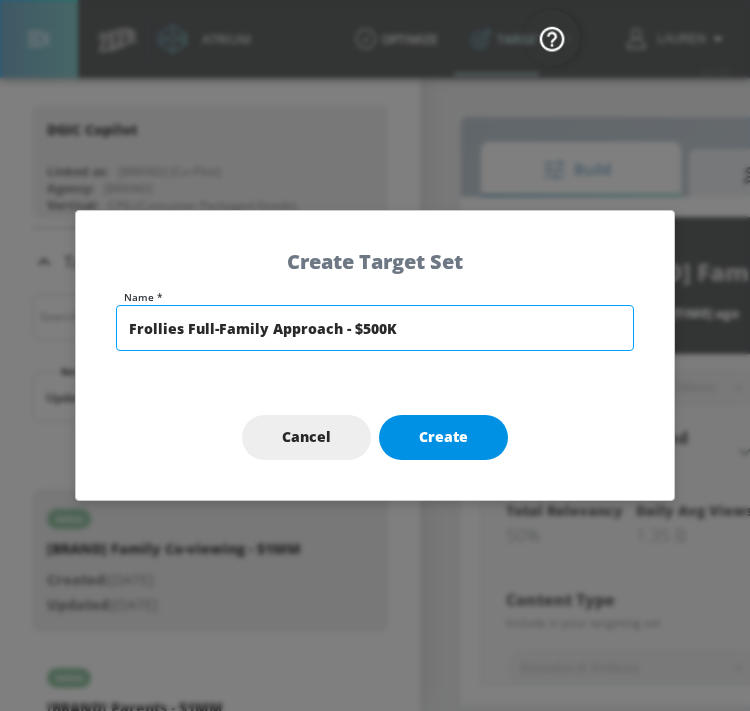 type on "Frollies Full-Family Approach - $500K" 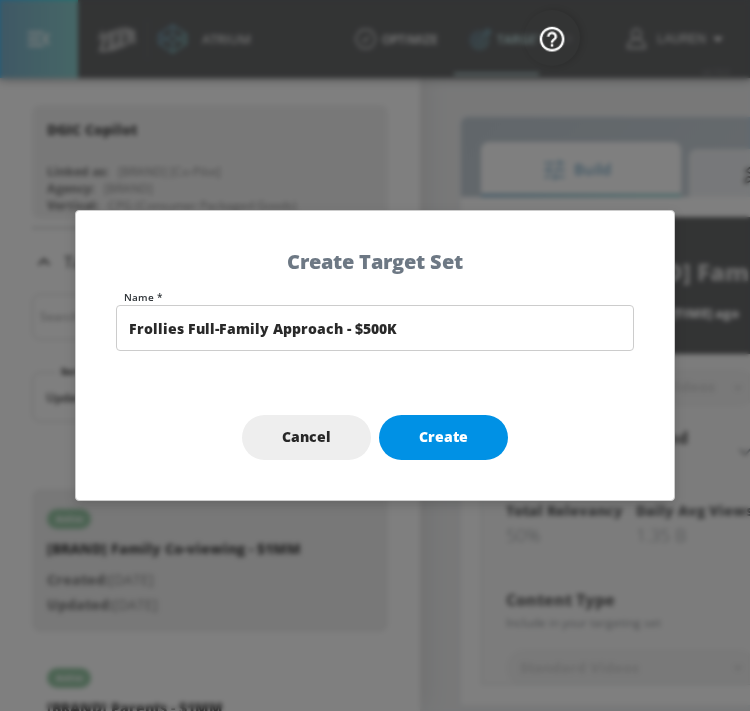 click on "Create" at bounding box center [443, 437] 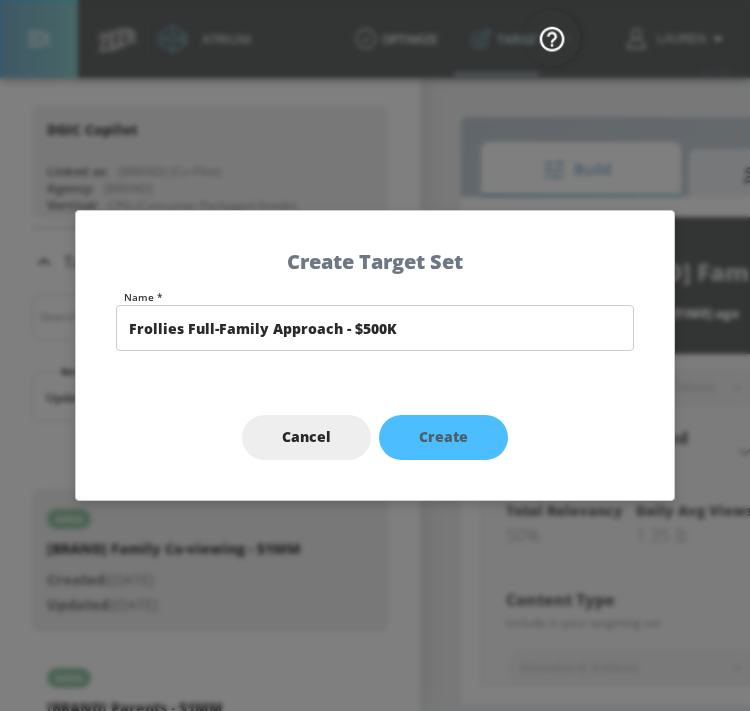 type on "Frollies Full-Family Approach - $500K" 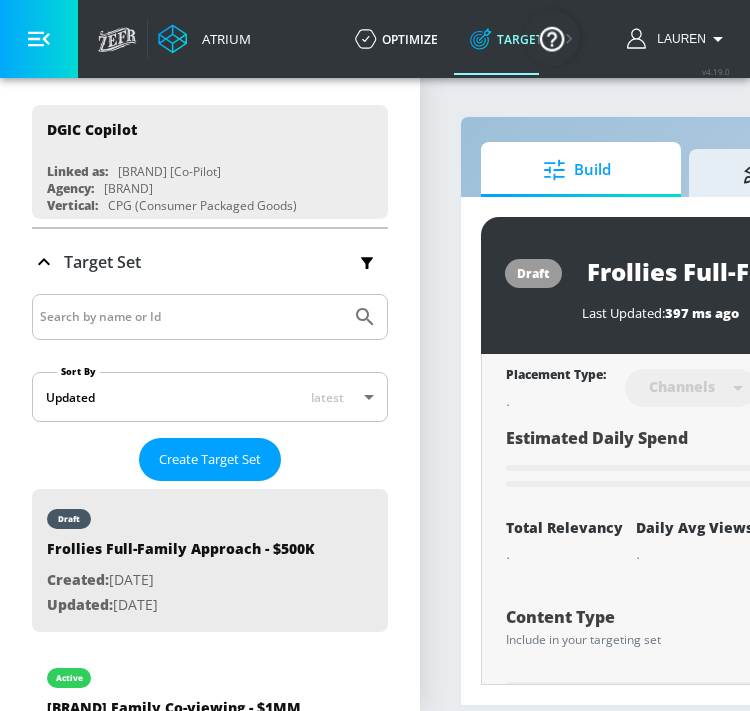 click at bounding box center [39, 39] 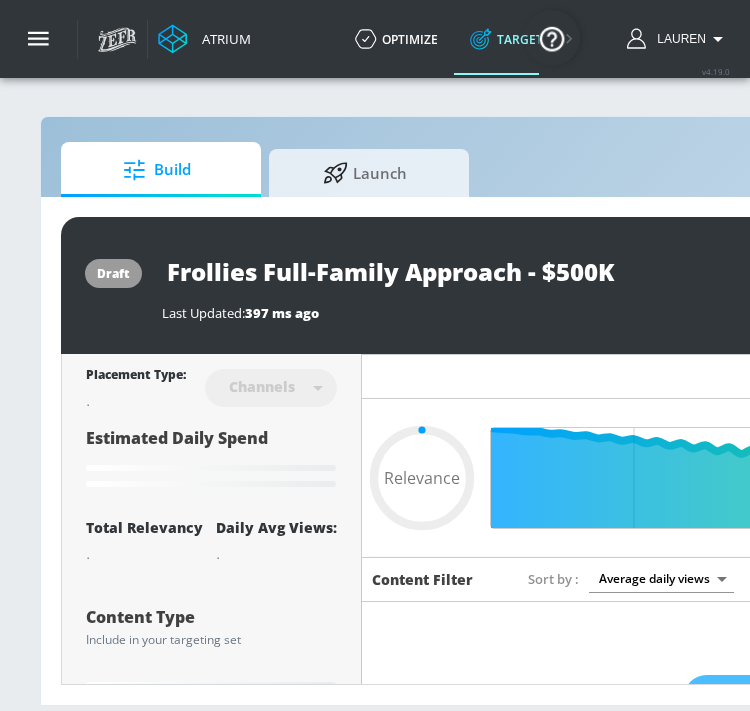 type on "0.6" 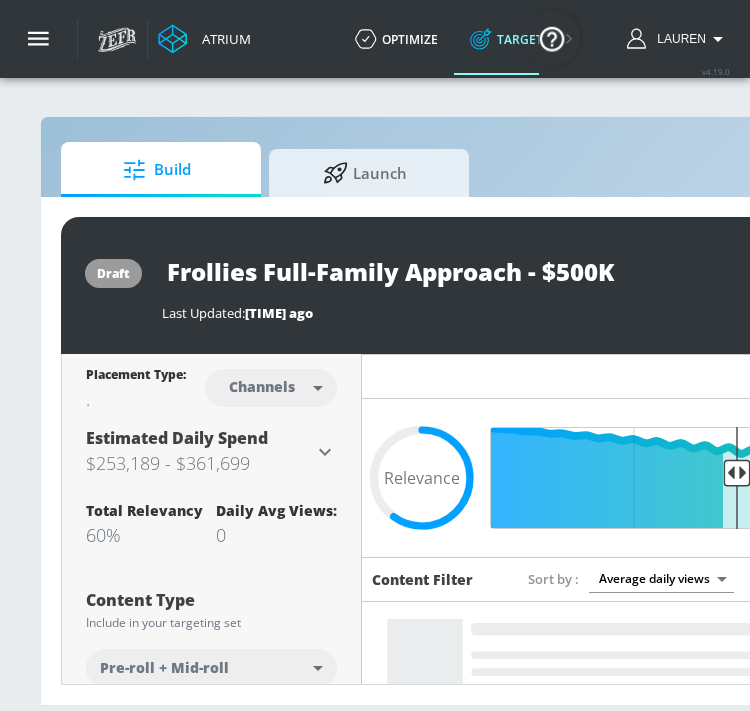 click on "Atrium optimize Target measure Report optimize Target measure Report v 4.19.0 [NAME] Platform DV360: Youtube DV360: Youtube Advertiser Sort By A-Z asc Add Account DGIC Copilot Linked as: Dreyer's [Co-Pilot] Agency: Apex Vertical: CPG (Consumer Packaged Goods) [NAME] TEST Linked as: Zefr Demos Agency: [NAME] TEST Vertical: Other [NAME] Test Account 1 Linked as: Zefr Demos Agency: Zefr Vertical: Other [NAME] Test Account Linked as: Zefr Demos Agency: Sterling Cooper Vertical: CPG (Consumer Packaged Goods) [NAME] test Linked as: Zefr Demos Agency: [NAME] test Vertical: Healthcare [NAME] Test Linked as: Zefr Demos Agency: [NAME] Test Vertical: Music [NAME] Test Linked as: Zefr Demos Agency: [NAME] Test Vertical: CPG (Consumer Packaged Goods) Test Linked as: Zefr Demos Agency: Test Vertical: Travel [NAME] Test Account Linked as: Zefr Demos Agency: [NAME] Test Vertical: Healthcare [NAME] Test Account Other" at bounding box center (375, 355) 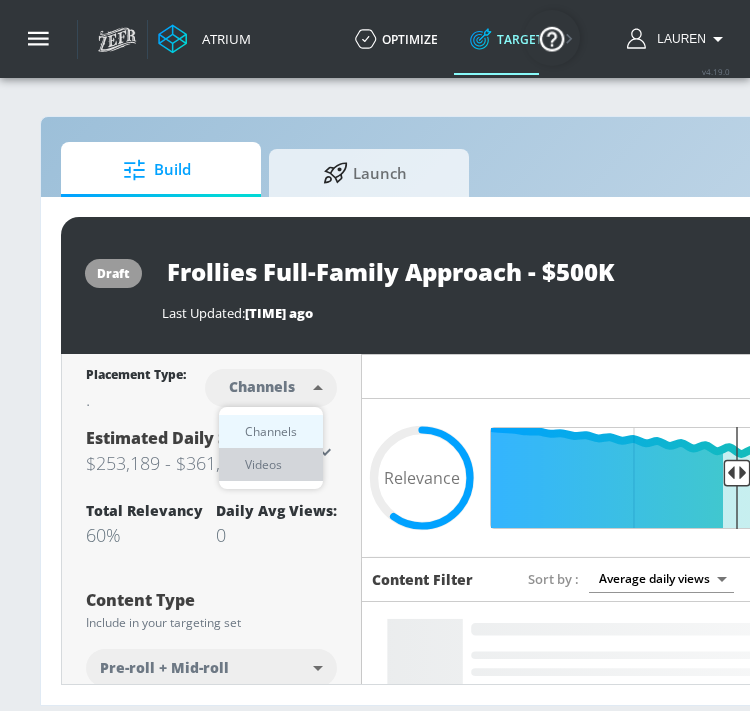 click on "Videos" at bounding box center [271, 464] 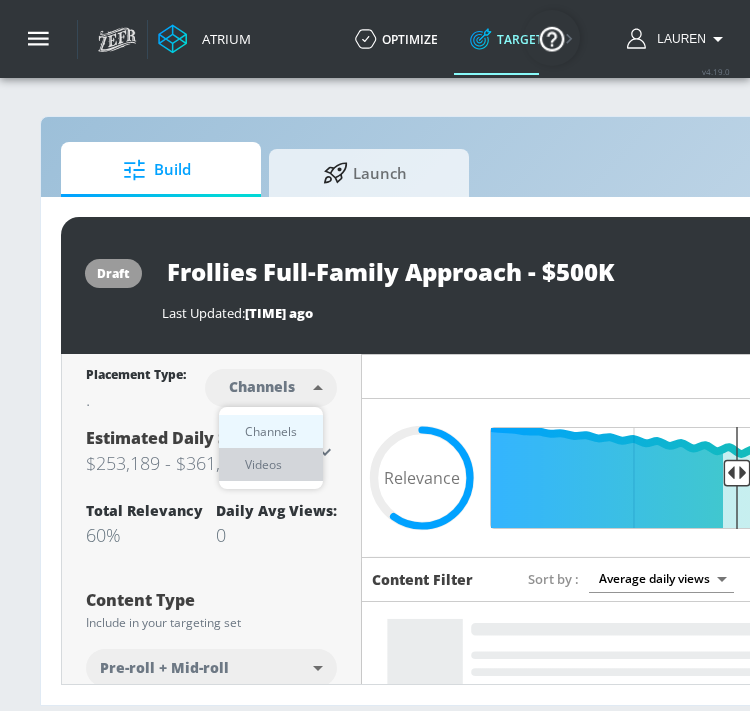 type on "videos" 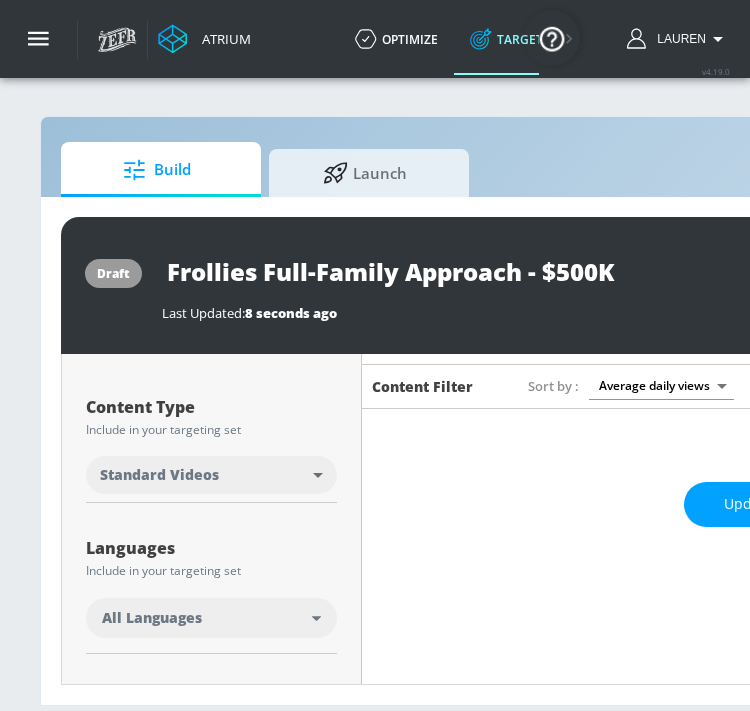 scroll, scrollTop: 206, scrollLeft: 0, axis: vertical 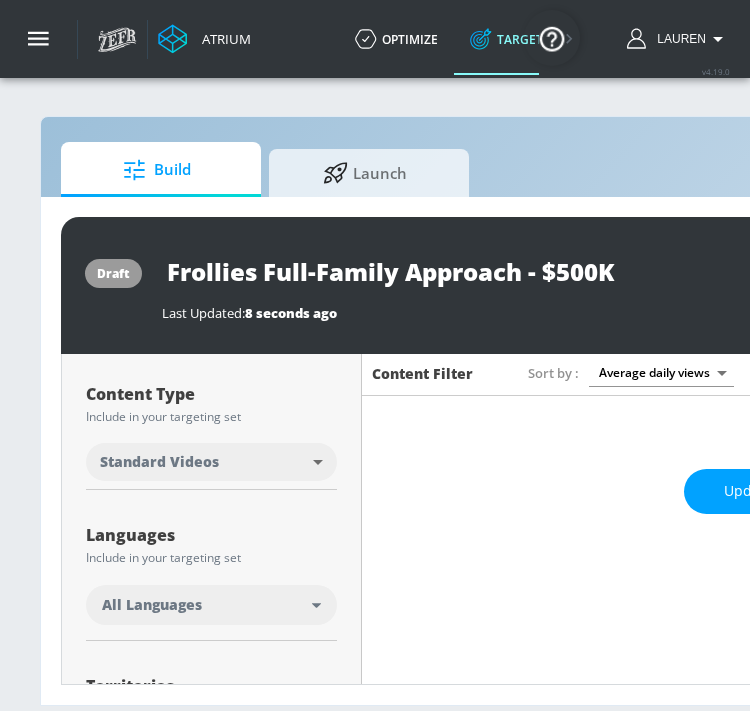 click on "All Languages" at bounding box center [207, 605] 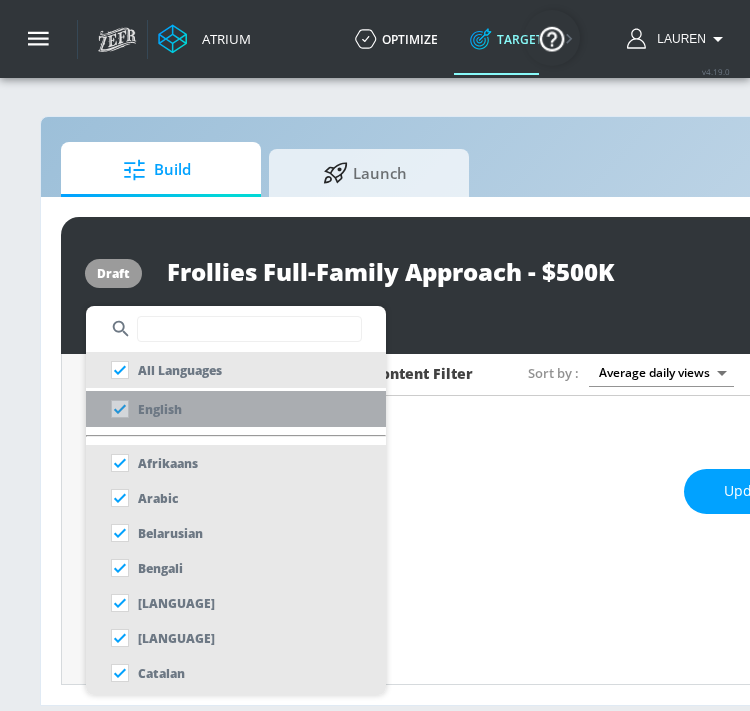 click on "[LANGUAGE]" at bounding box center (236, 409) 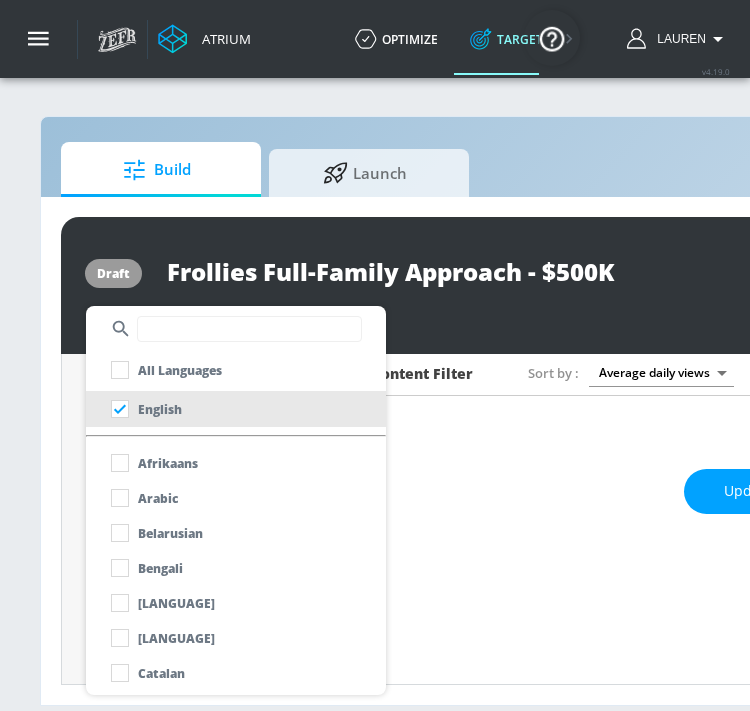 click at bounding box center (375, 355) 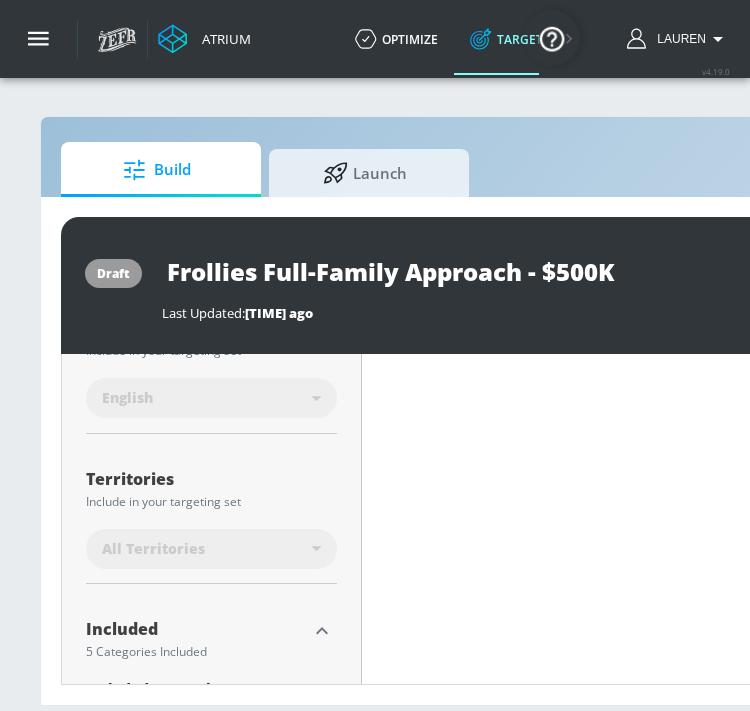 scroll, scrollTop: 433, scrollLeft: 0, axis: vertical 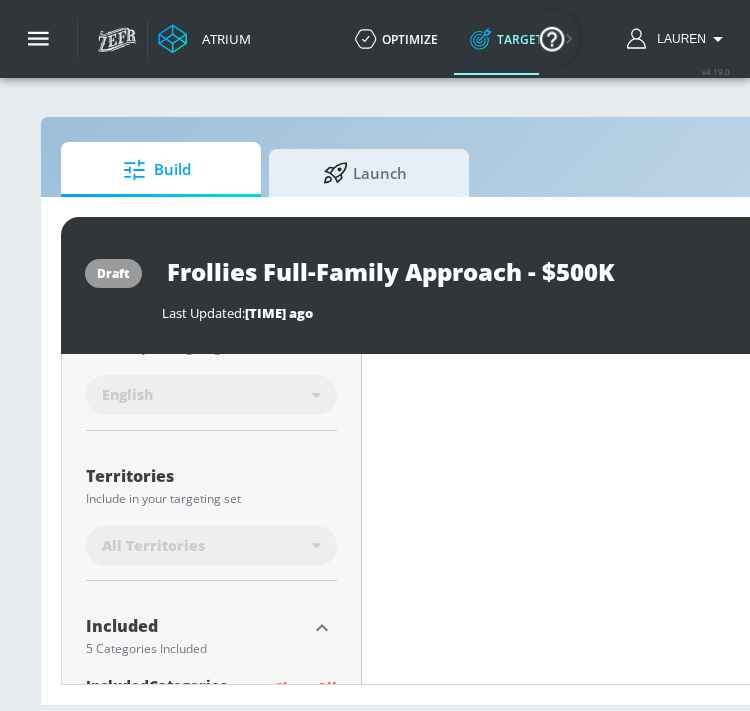 click on "All Territories" at bounding box center [207, 546] 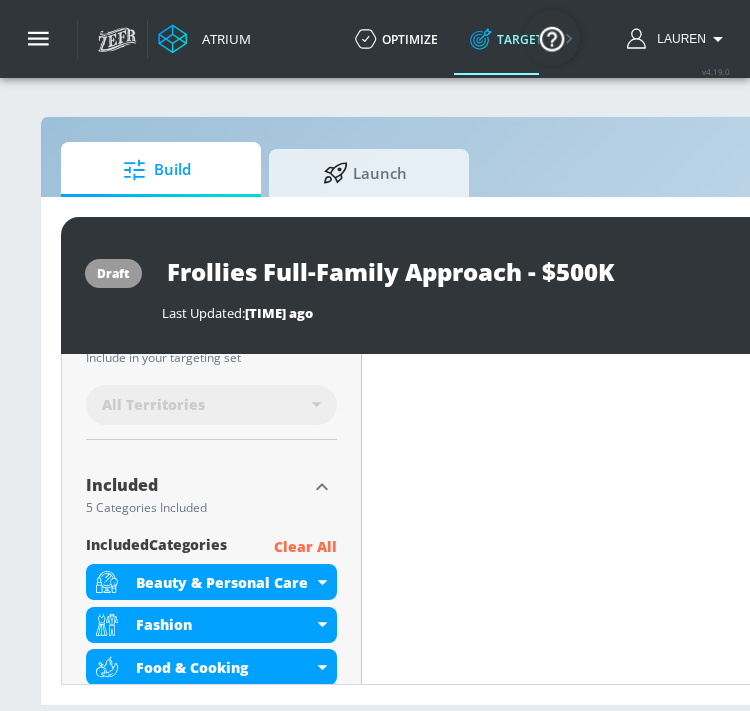click on "Clear All" at bounding box center (305, 547) 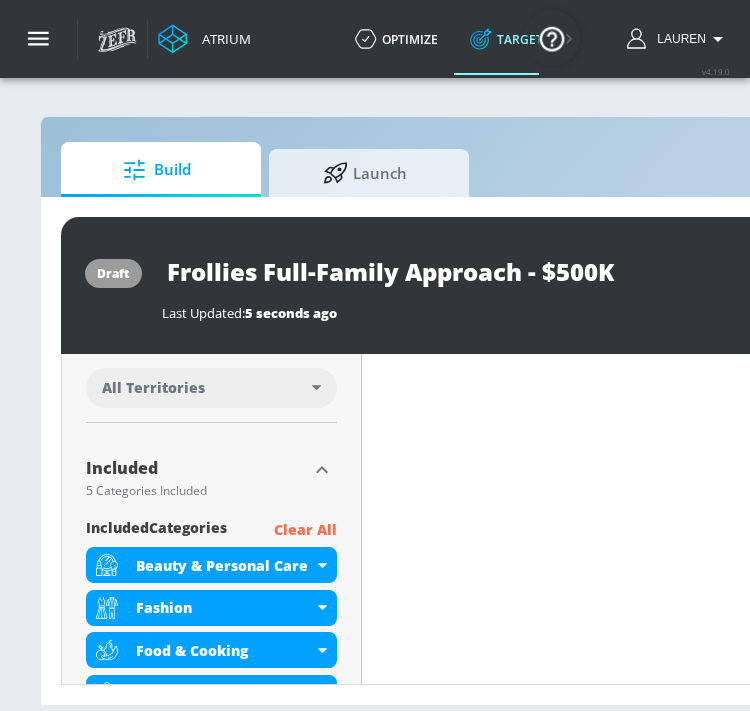 scroll, scrollTop: 558, scrollLeft: 0, axis: vertical 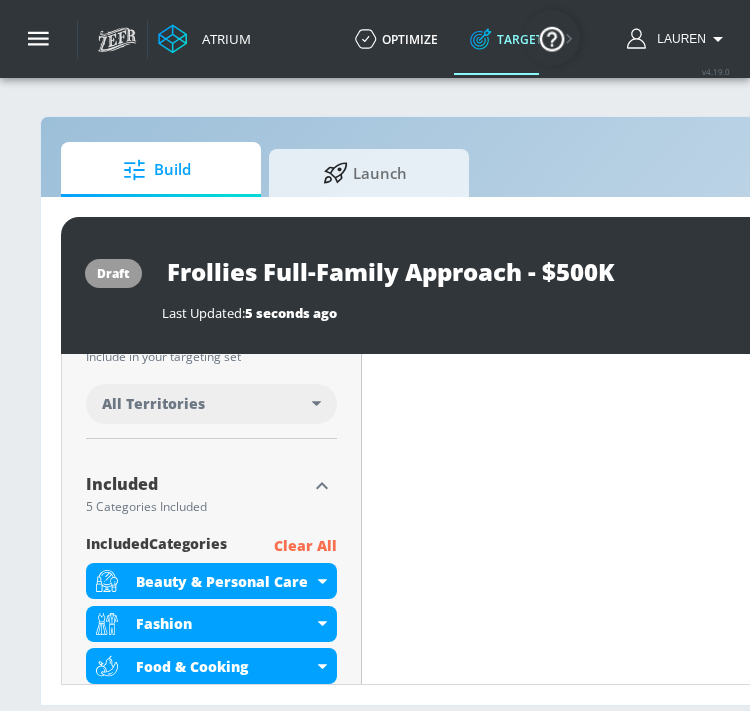 click on "Clear All" at bounding box center (305, 546) 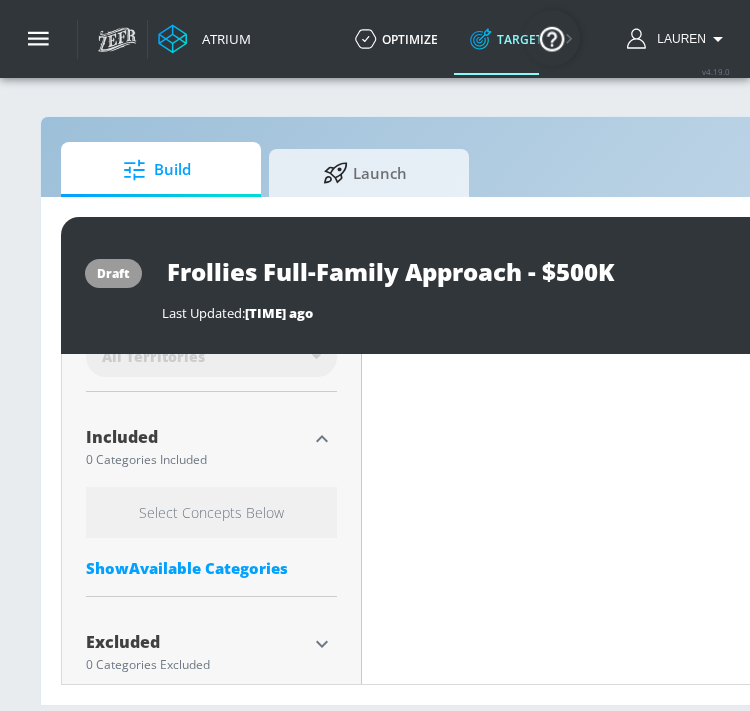 scroll, scrollTop: 637, scrollLeft: 0, axis: vertical 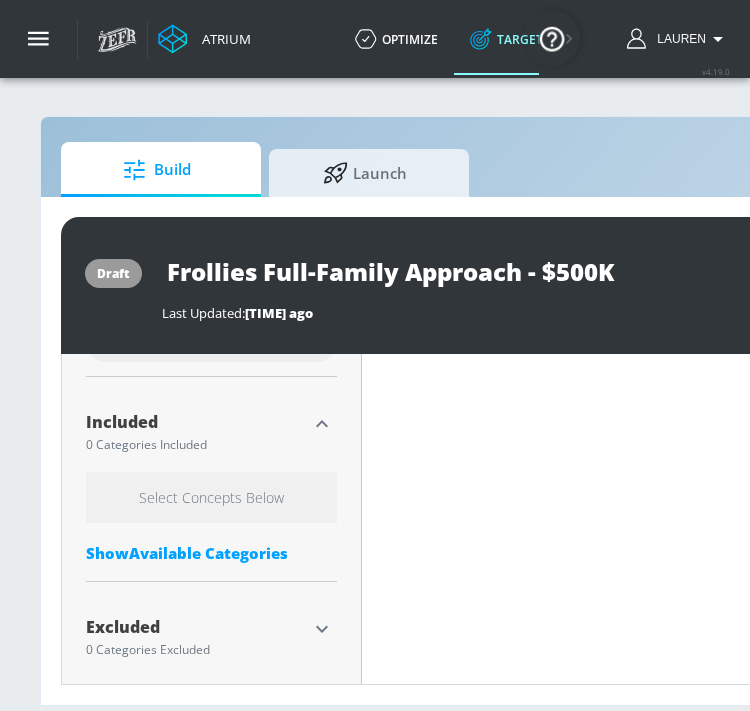 click on "Select Concepts Below Show  Available Categories" at bounding box center (211, 522) 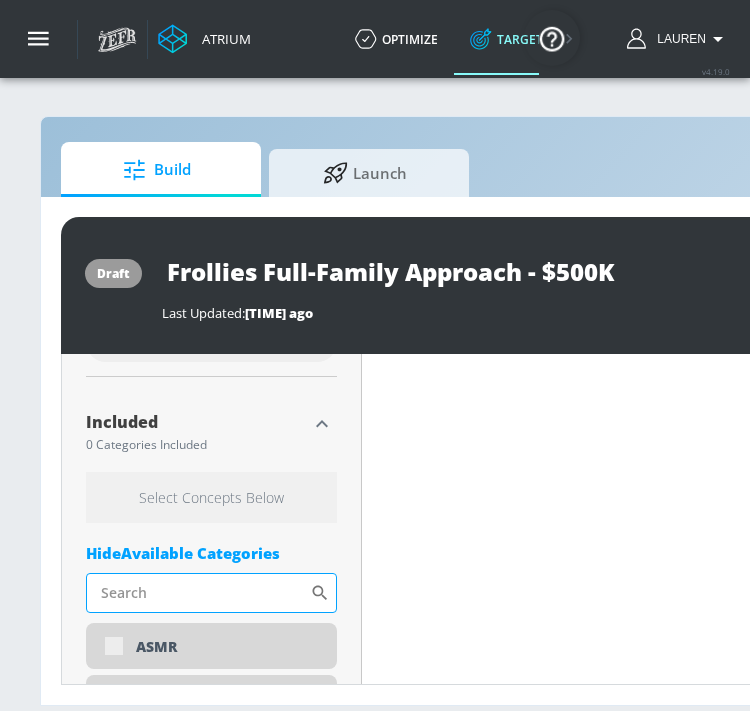 click on "Sort By" at bounding box center [198, 593] 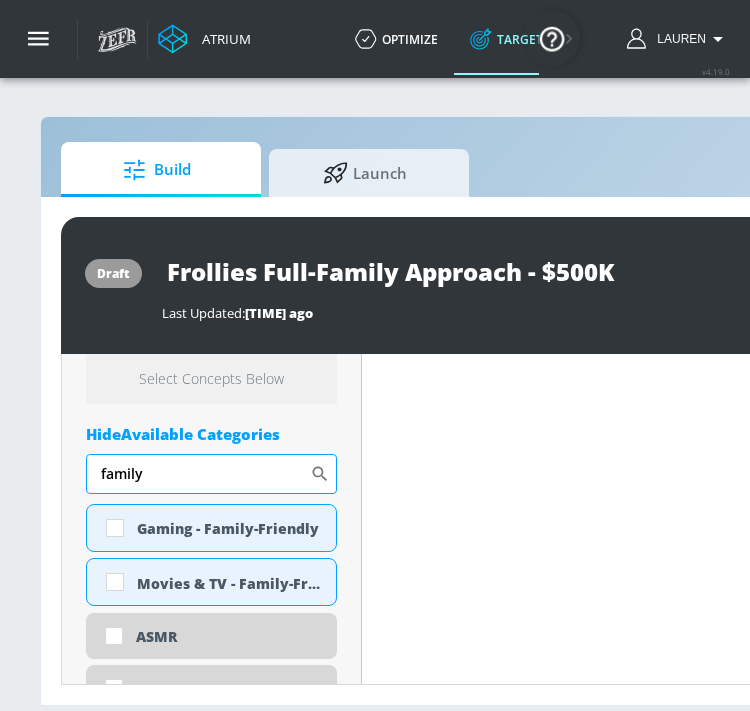 scroll, scrollTop: 741, scrollLeft: 0, axis: vertical 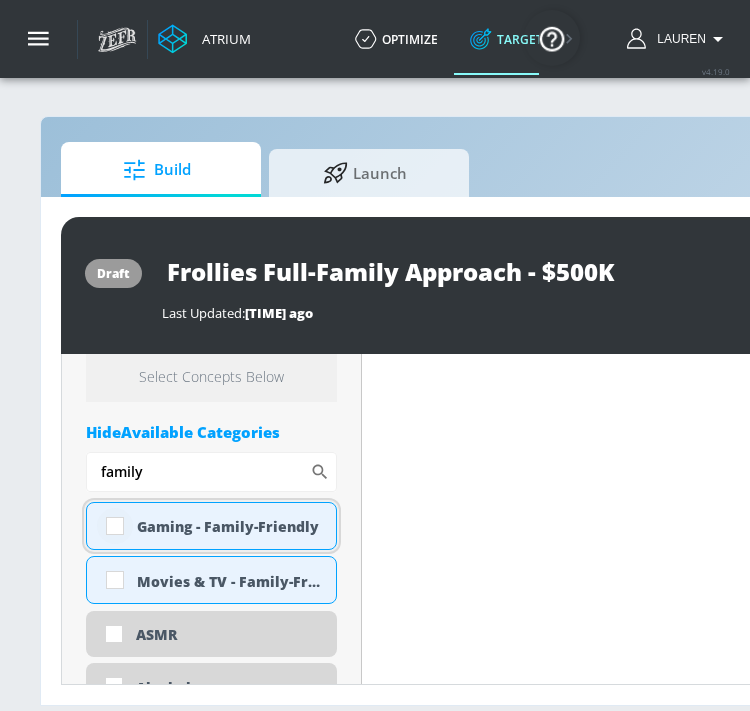 type on "family" 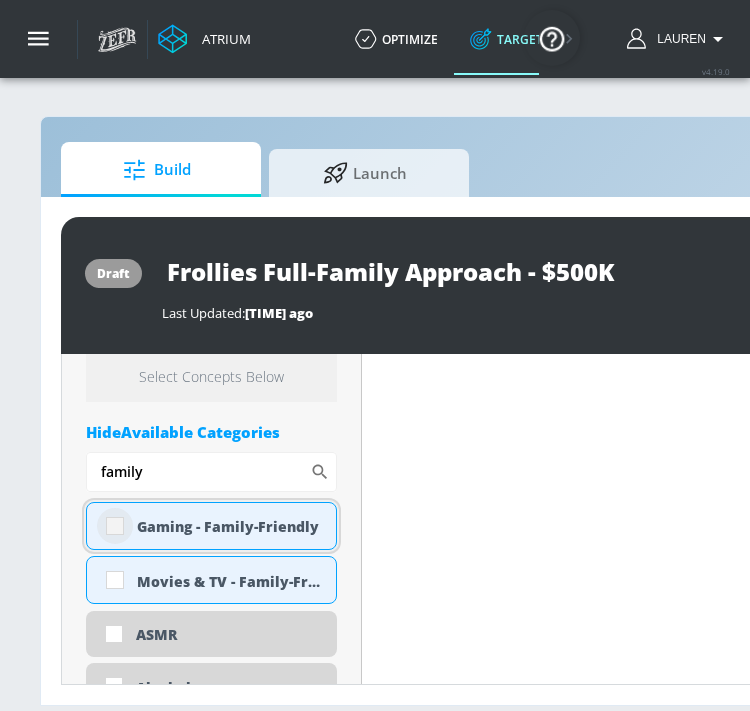 click at bounding box center (115, 526) 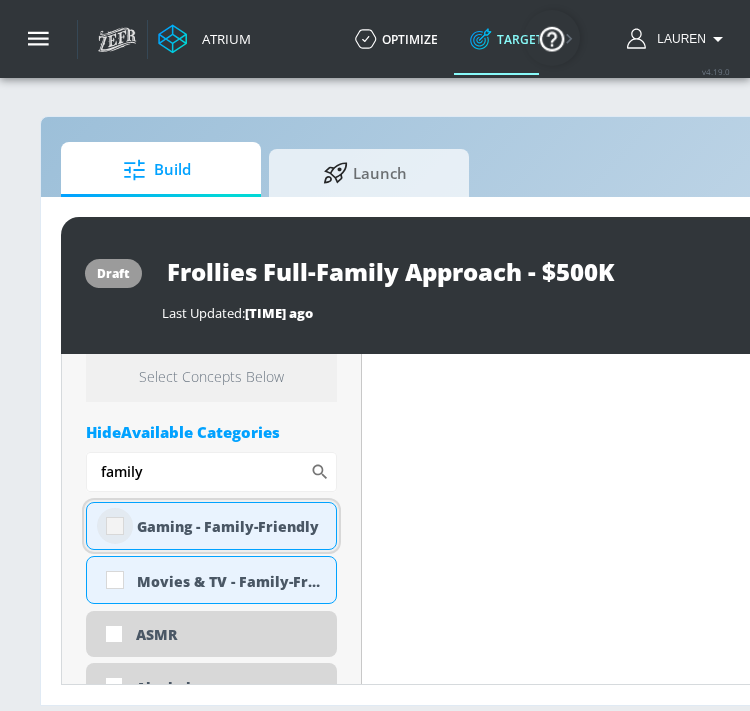 checkbox on "true" 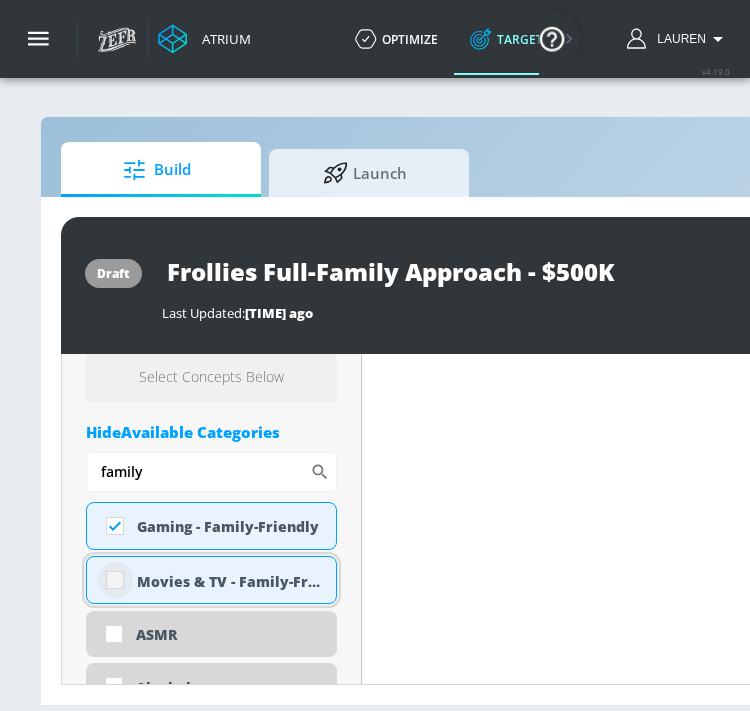 click at bounding box center [115, 580] 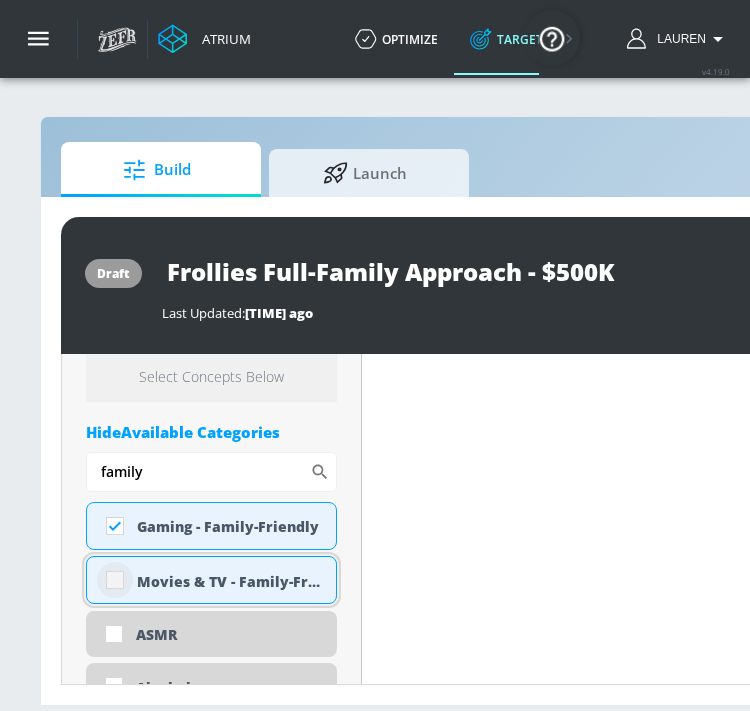 checkbox on "true" 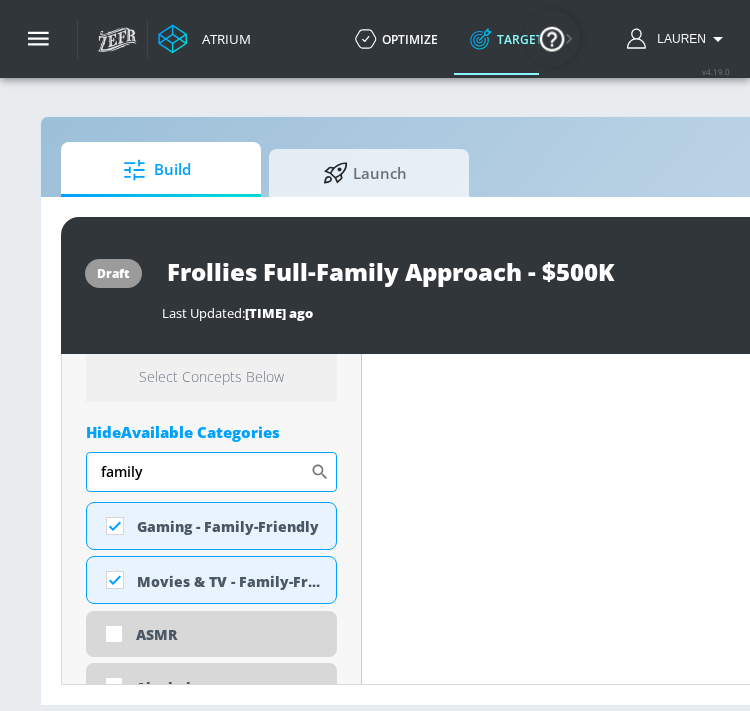 drag, startPoint x: 147, startPoint y: 478, endPoint x: 90, endPoint y: 475, distance: 57.07889 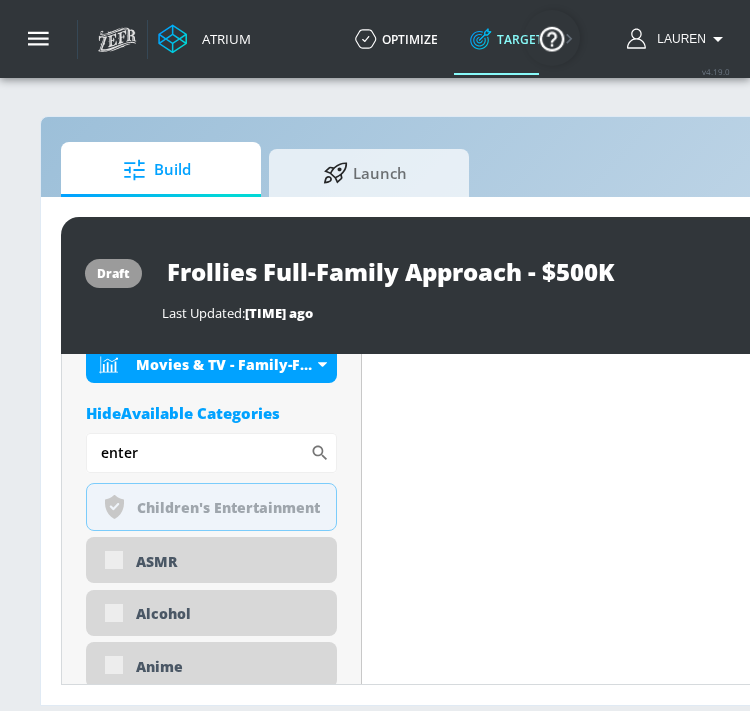 scroll, scrollTop: 845, scrollLeft: 0, axis: vertical 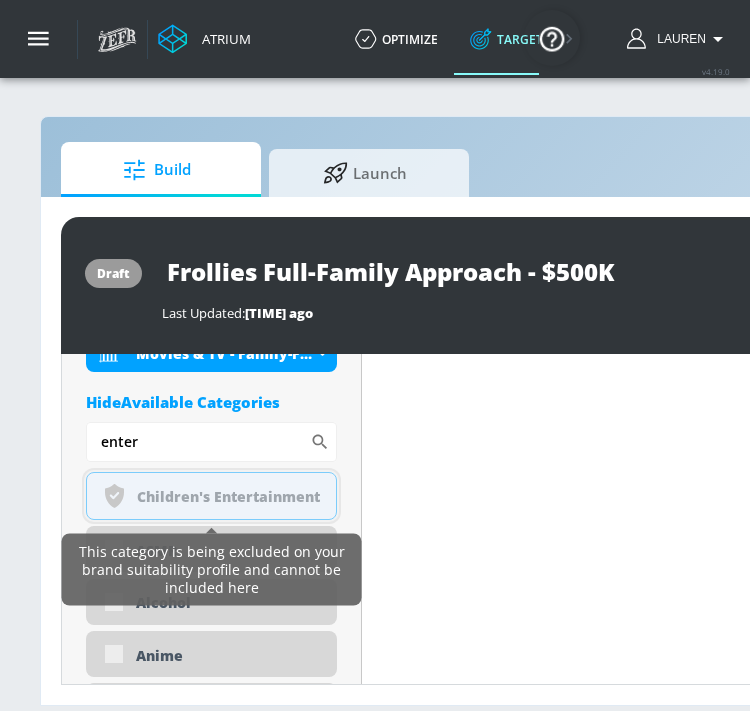 click 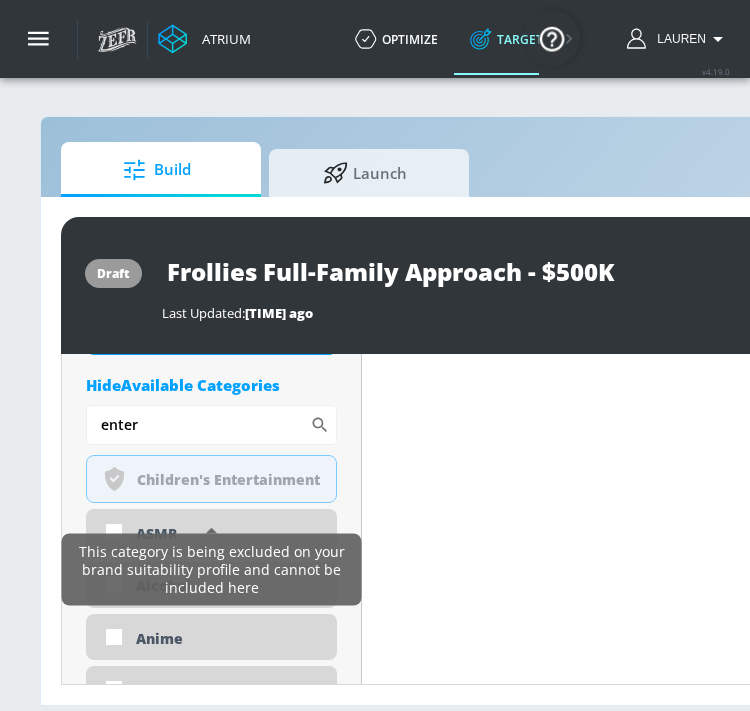 scroll, scrollTop: 829, scrollLeft: 0, axis: vertical 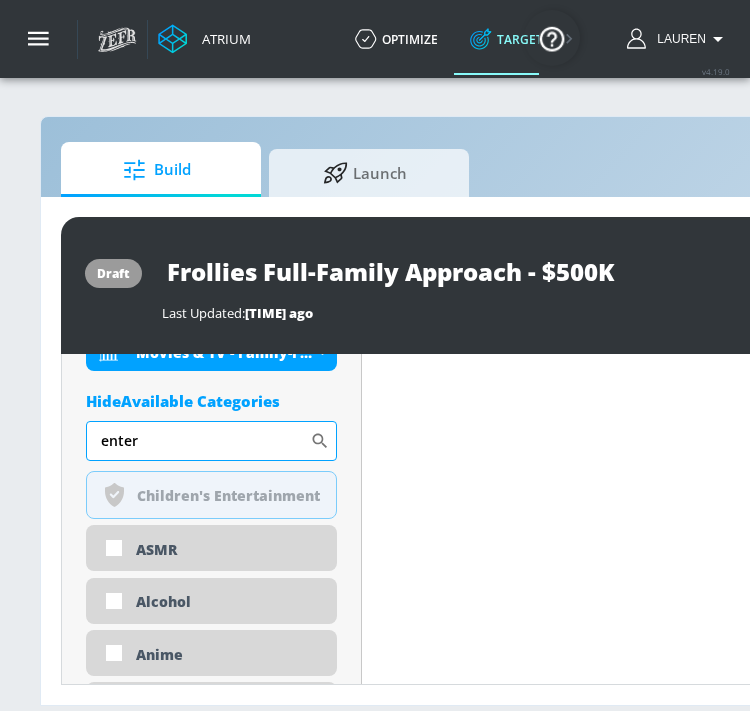 click on "enter" at bounding box center (198, 441) 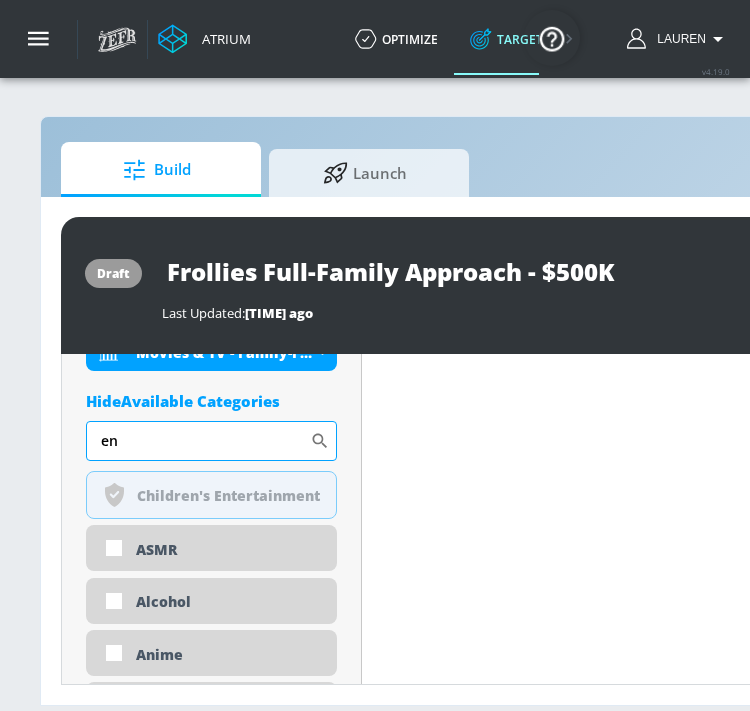 type on "e" 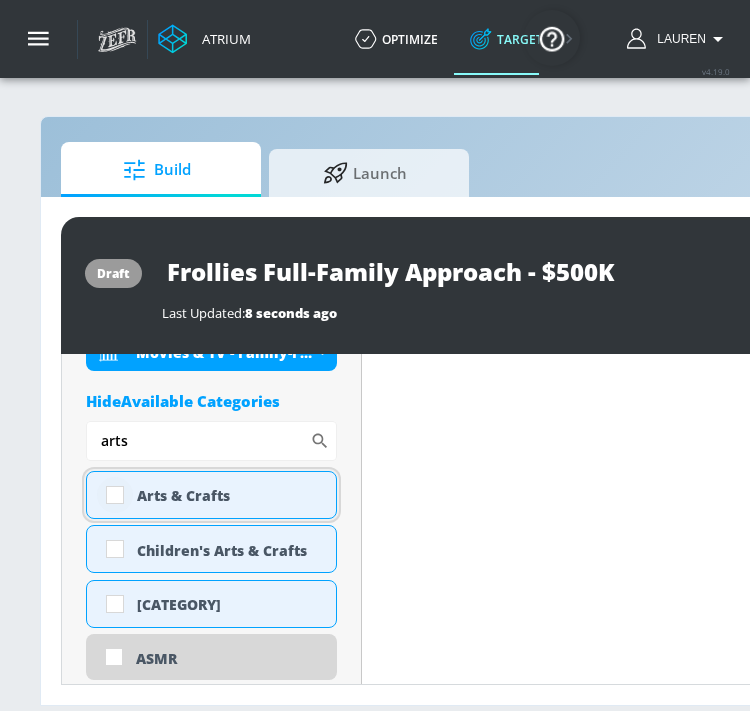 type on "arts" 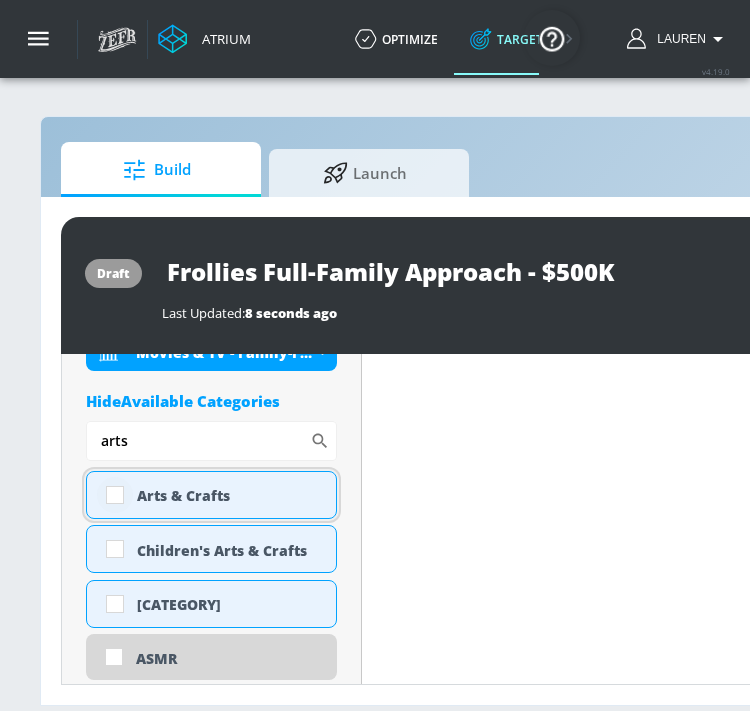 click at bounding box center (115, 495) 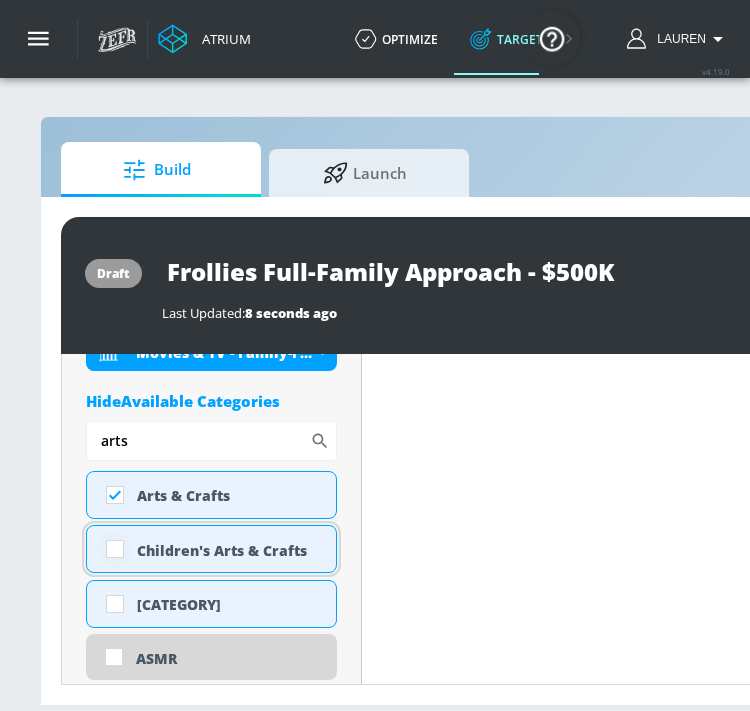 click at bounding box center [115, 549] 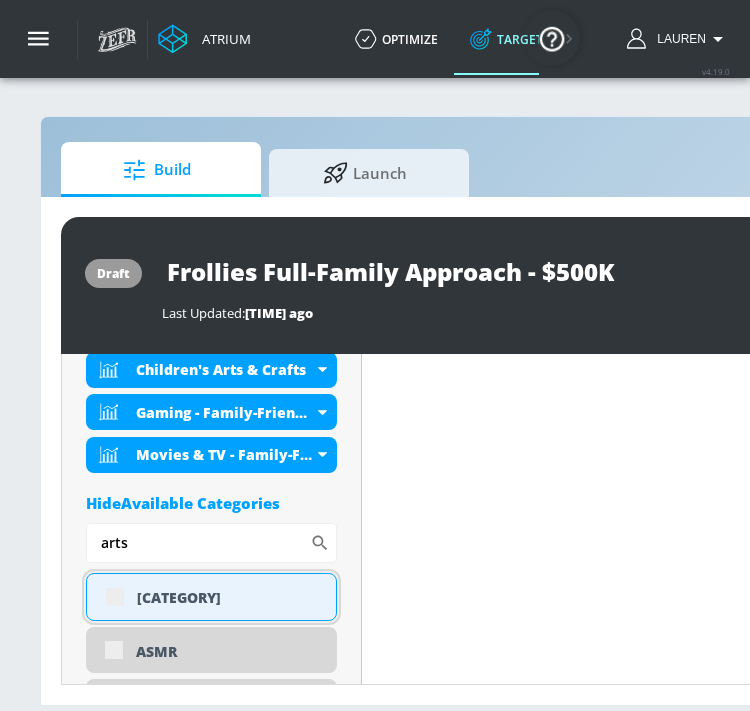 scroll, scrollTop: 845, scrollLeft: 0, axis: vertical 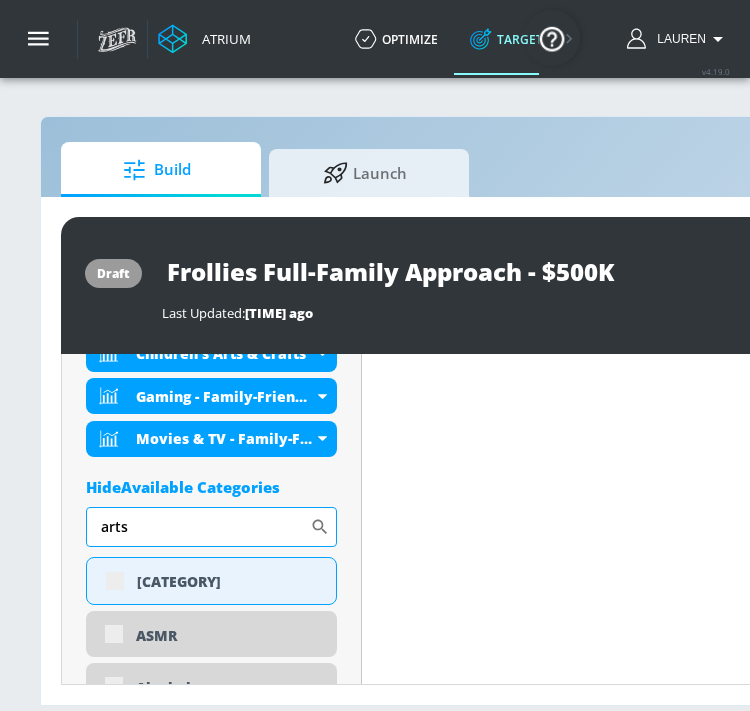 drag, startPoint x: 144, startPoint y: 522, endPoint x: 91, endPoint y: 523, distance: 53.009434 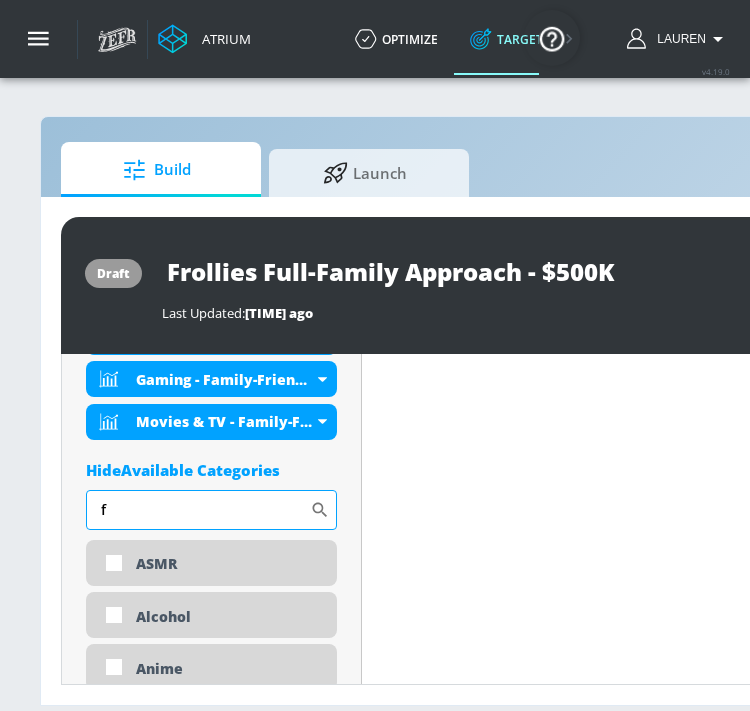 scroll, scrollTop: 829, scrollLeft: 0, axis: vertical 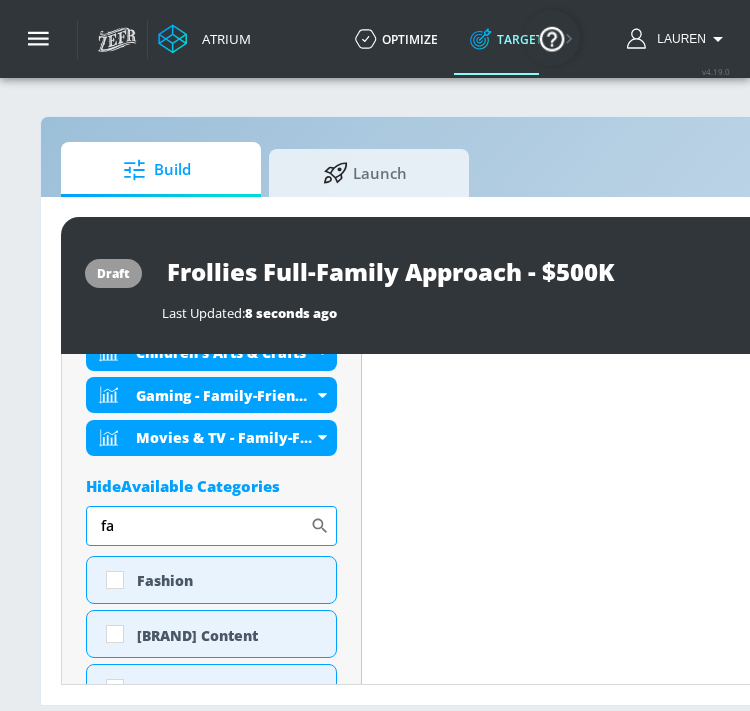 type on "f" 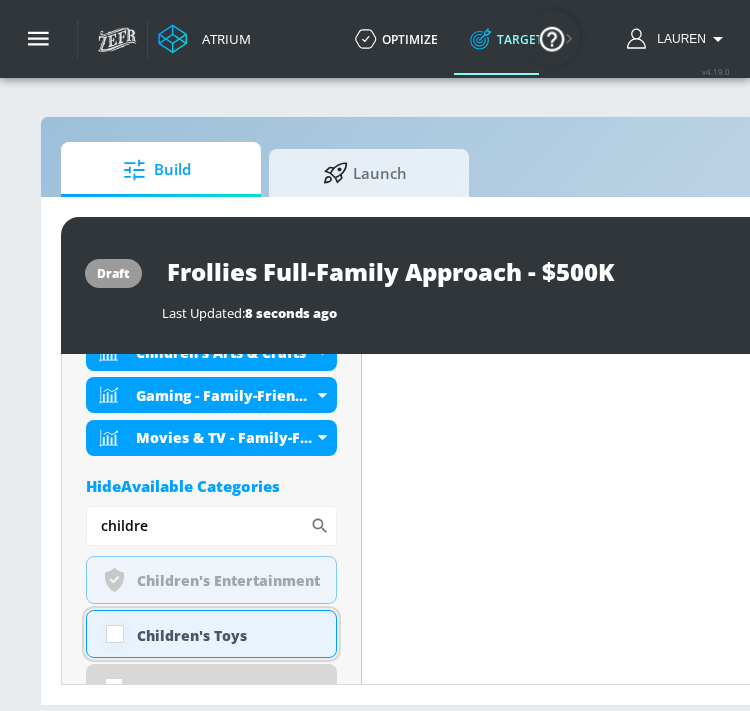 type on "childre" 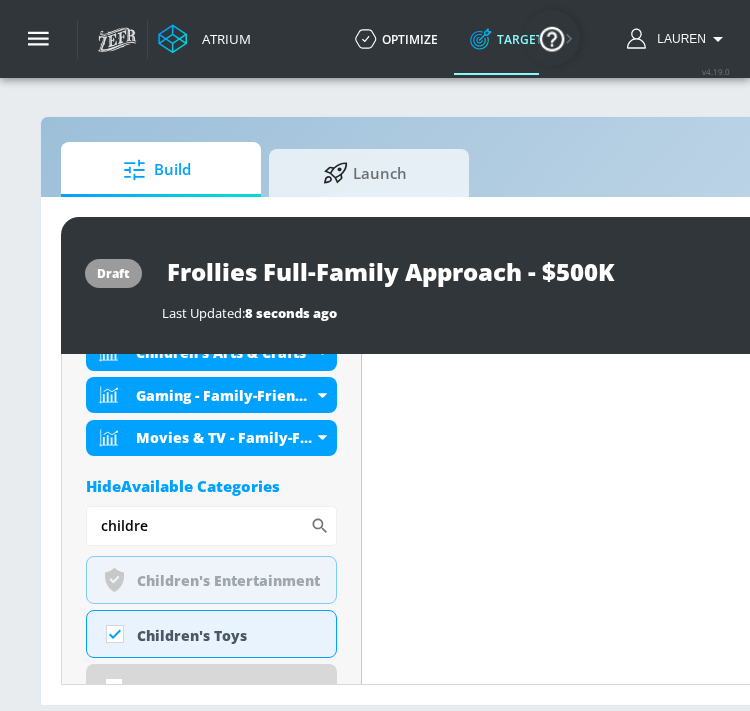 drag, startPoint x: 161, startPoint y: 519, endPoint x: 87, endPoint y: 519, distance: 74 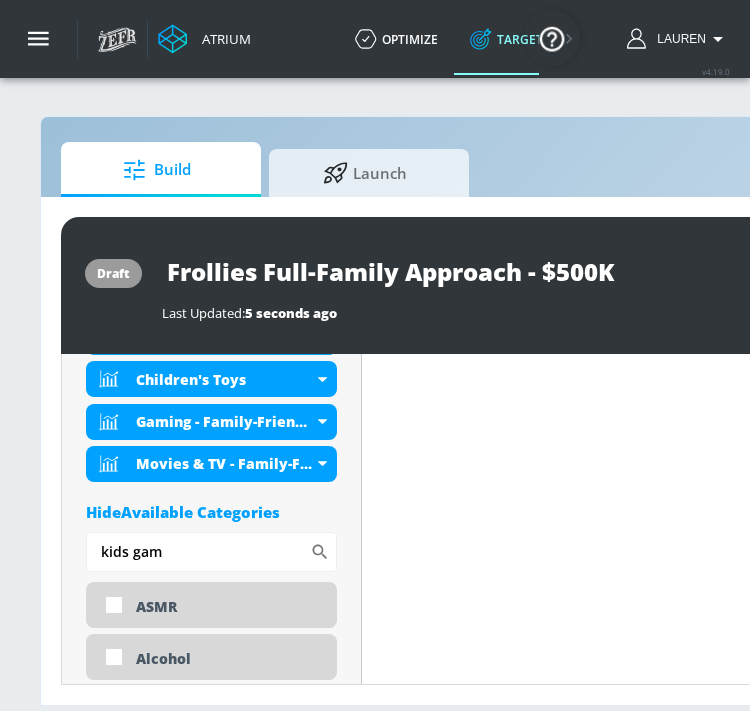 scroll, scrollTop: 829, scrollLeft: 0, axis: vertical 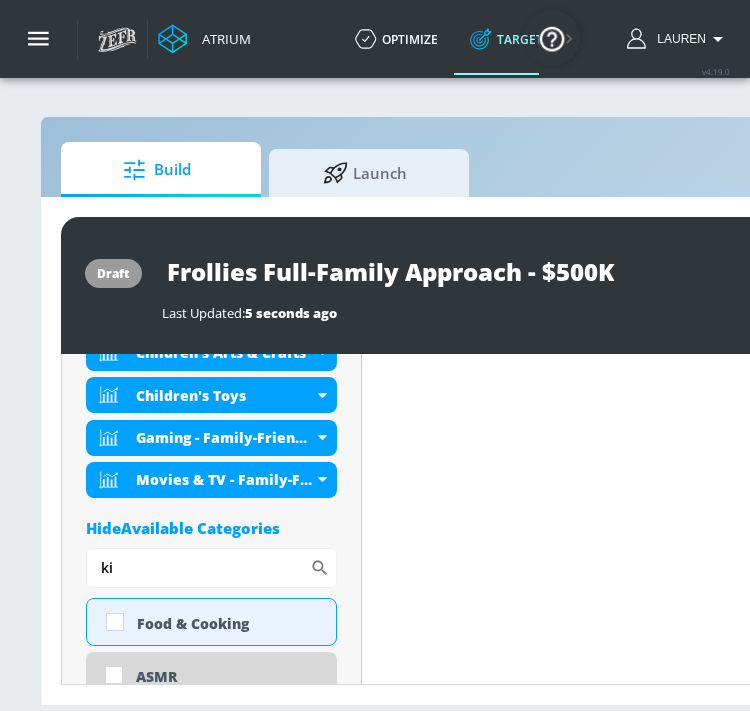 type on "k" 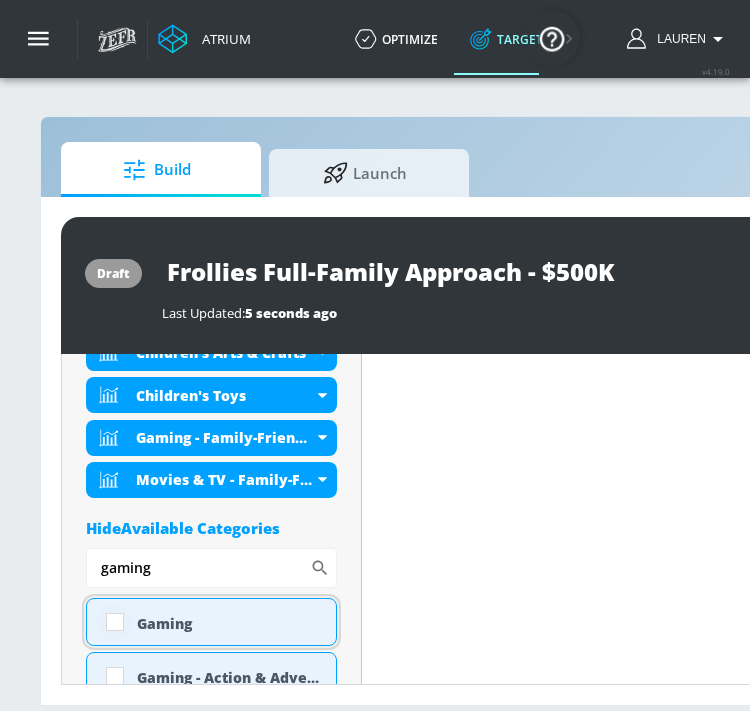 type on "gaming" 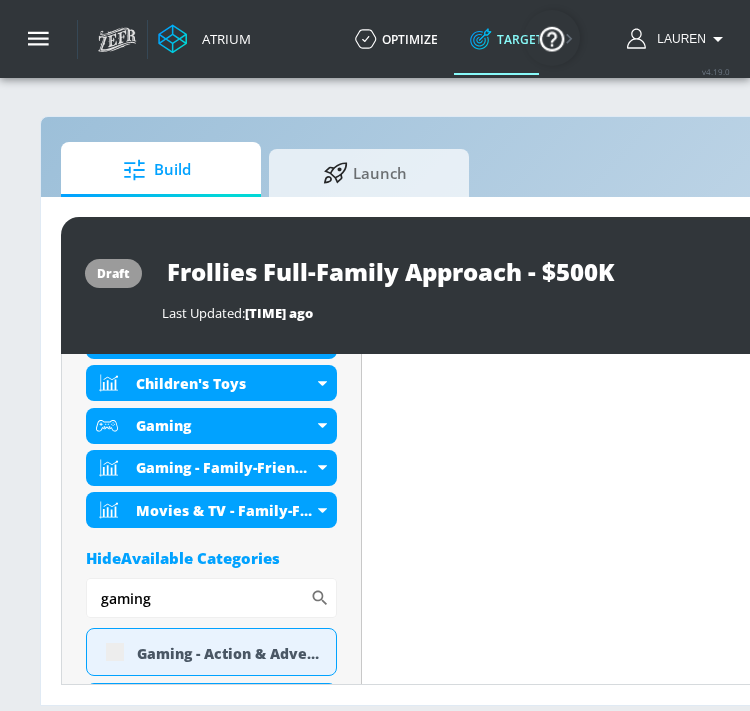 scroll, scrollTop: 874, scrollLeft: 0, axis: vertical 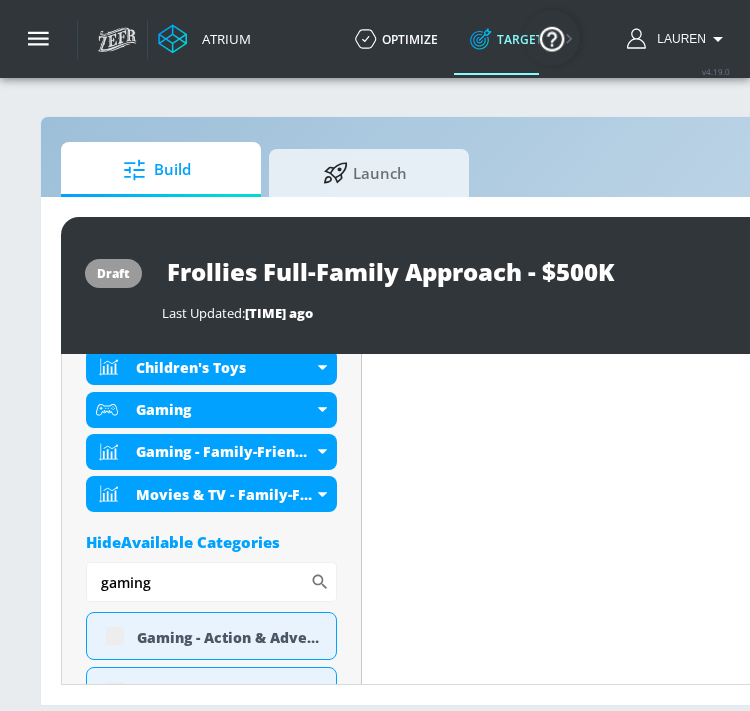 drag, startPoint x: 156, startPoint y: 542, endPoint x: 91, endPoint y: 540, distance: 65.03076 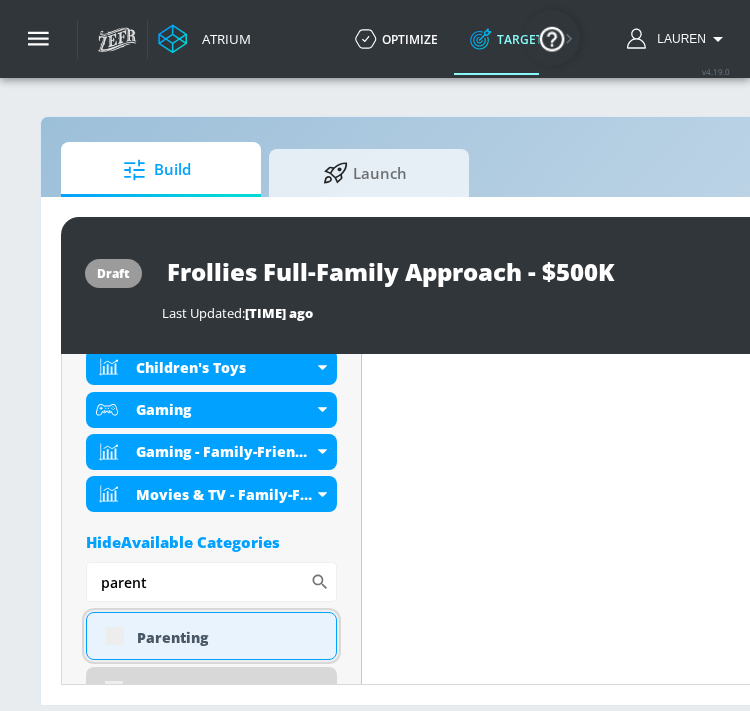 type on "parent" 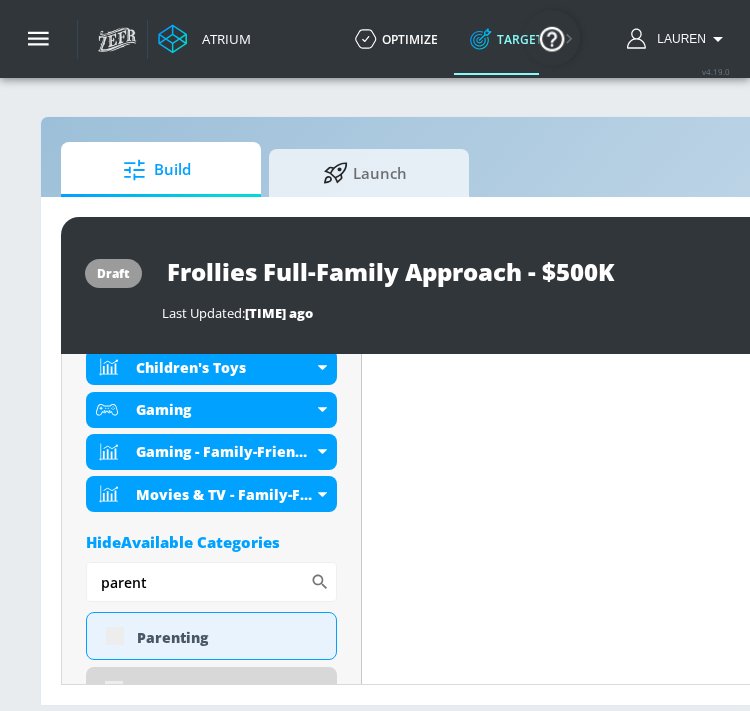 click on "Placement Type: Videos videos ​ Estimated Daily Spend Loading... Activation Platform Google Ads Age Any Devices Any Gender Any Ad Type No Preference Number of Ad Groups 0 Edit Total Relevancy Daily Avg Views: Content Type Include in your targeting set Standard Videos standard ​ Languages Include in your targeting set English Territories Include in your targeting set All Territories Included 6 Categories Included included  Categories Clear All
Arts & Crafts
Children's Arts & Crafts
Children's Toys
Gaming
Gaming - Family-Friendly
Movies & TV - Family-Friendly Hide  Available Categories parent ​ Parenting ASMR Alcohol Anime Automotive Award Shows Back to School Beauty & Personal Care Beverages Business & Finance Candidate - Donald Trump Candidate - Joe Biden Candidate - Robert F. Kennedy Jr. Celebrity Culture
noun_Safety_1930823_000000
Created with Sketch." at bounding box center (212, 2810) 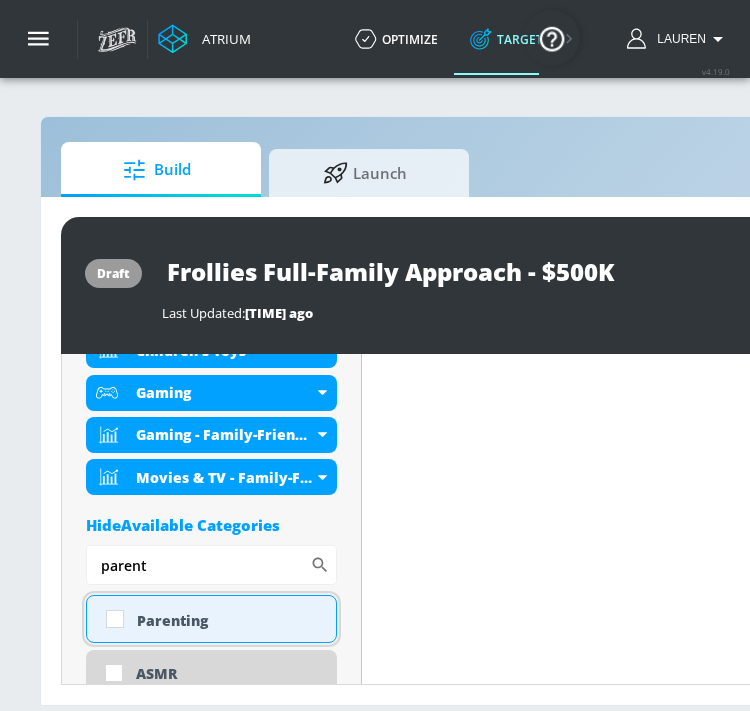 click on "Parenting" at bounding box center [211, 619] 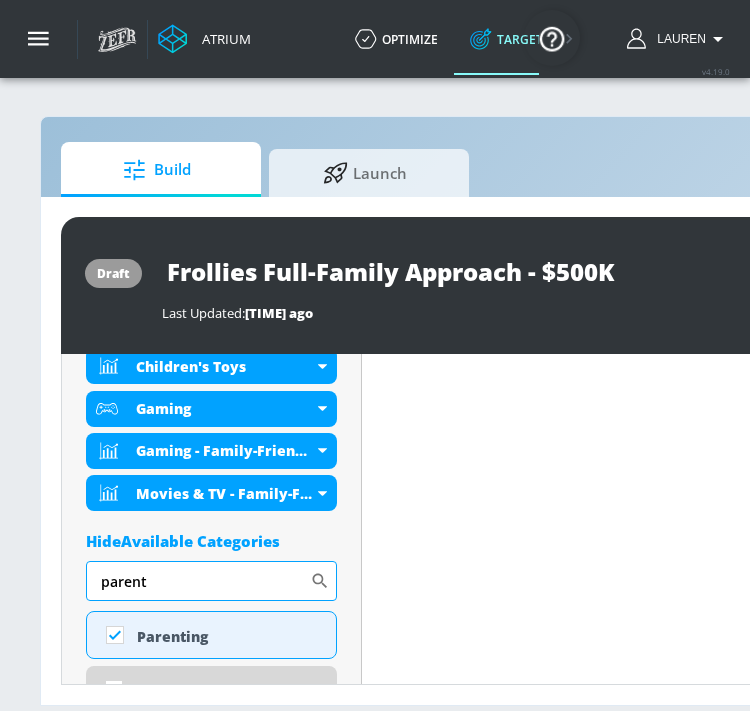 click on "parent" at bounding box center (198, 581) 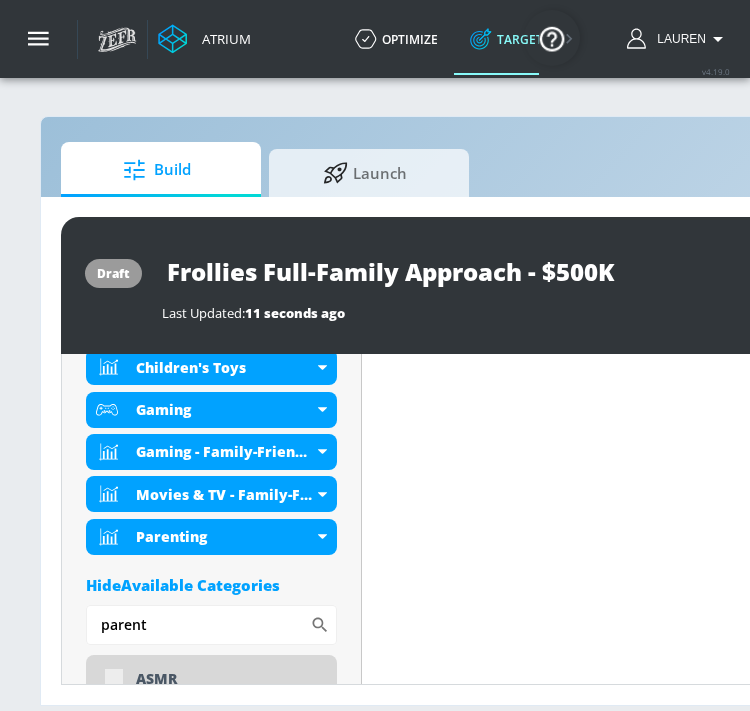 click on "included  Categories Clear All
Arts & Crafts
Children's Arts & Crafts
Children's Toys
Gaming
Gaming - Family-Friendly
Movies & TV - Family-Friendly
Parenting Hide  Available Categories parent ​ ASMR Alcohol Anime Automotive Award Shows Back to School Beauty & Personal Care Beverages Business & Finance Candidate - Donald Trump Candidate - Joe Biden Candidate - Robert F. Kennedy Jr. Celebrity Culture
noun_Safety_1930823_000000
Created with Sketch.
Children's Entertainment Climate Issues DE&I - Asian Voices DE&I - Black Voices DE&I - LGBTQ+ Voices DE&I - LatinX Voices DEI - South Asian Voices Dance Desserts Documentaries Drag Eco-Conscious Elections Fashion Fine Arts Fishing Fitness Food & Cooking Gambling Gaming - Action & Adventure Gaming - Shooters Gaming - Simulation & Strategy" at bounding box center [211, 3117] 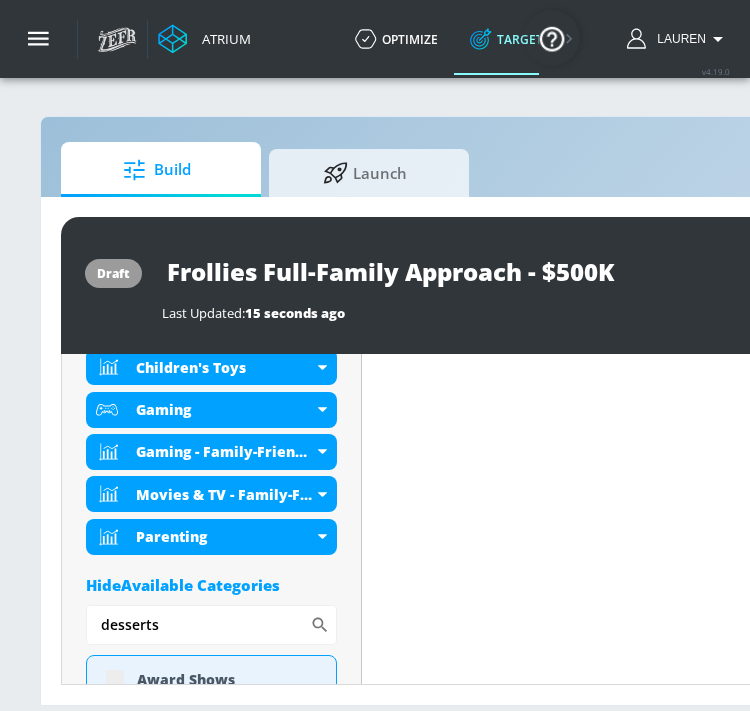 type on "desserts" 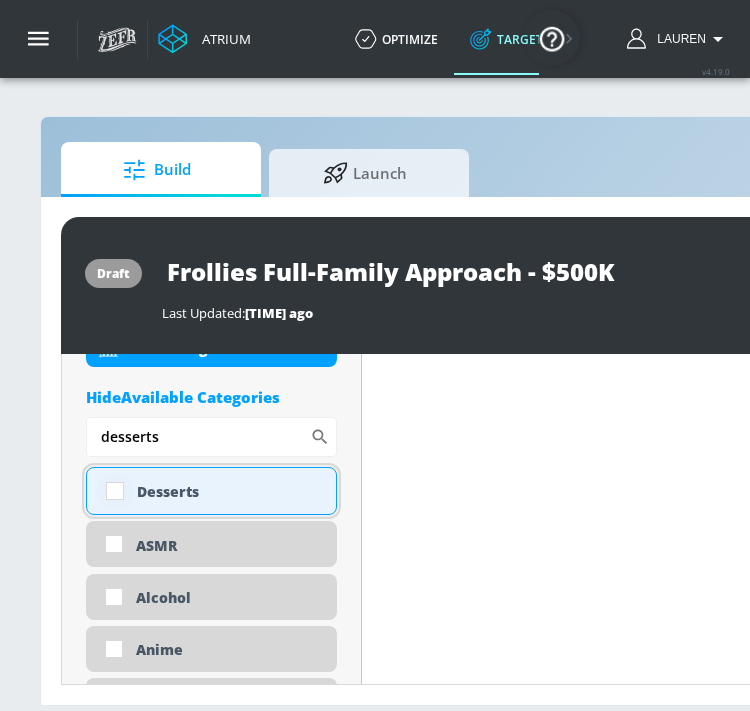 scroll, scrollTop: 1029, scrollLeft: 0, axis: vertical 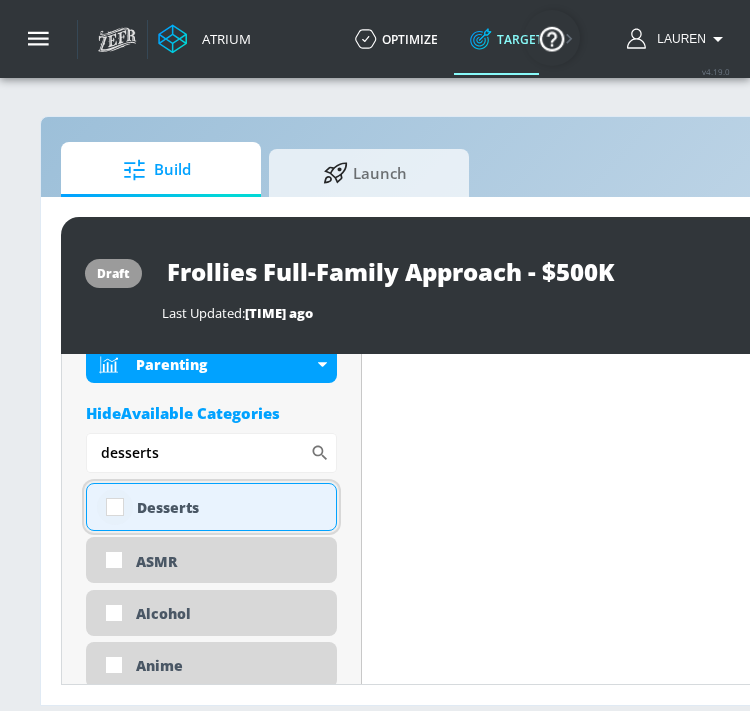 click at bounding box center [115, 507] 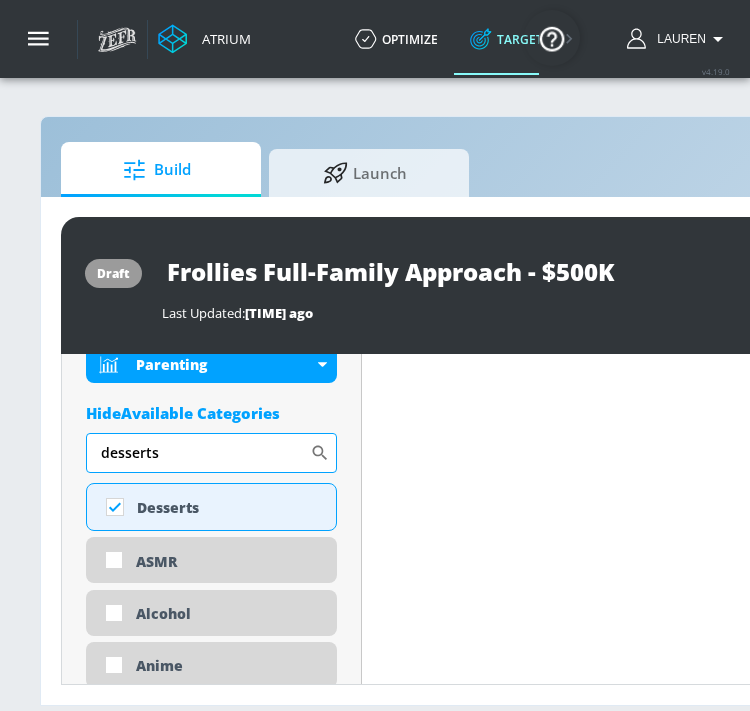 drag, startPoint x: 163, startPoint y: 456, endPoint x: 106, endPoint y: 455, distance: 57.00877 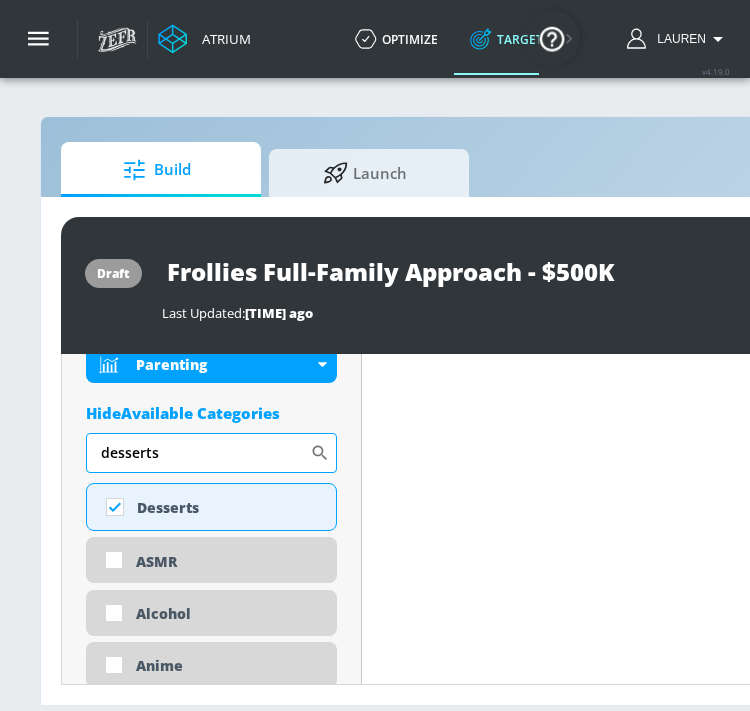 click on "desserts" at bounding box center (198, 453) 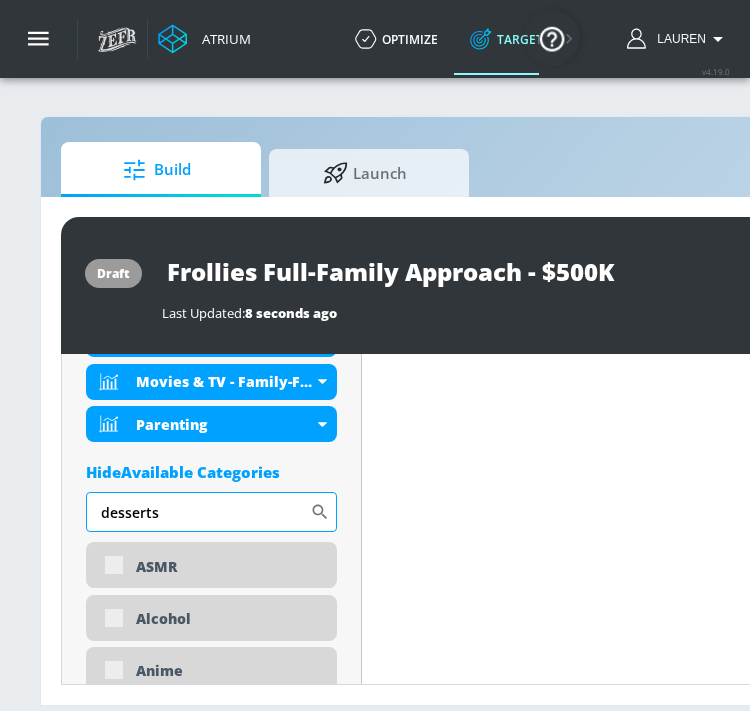 scroll, scrollTop: 1087, scrollLeft: 0, axis: vertical 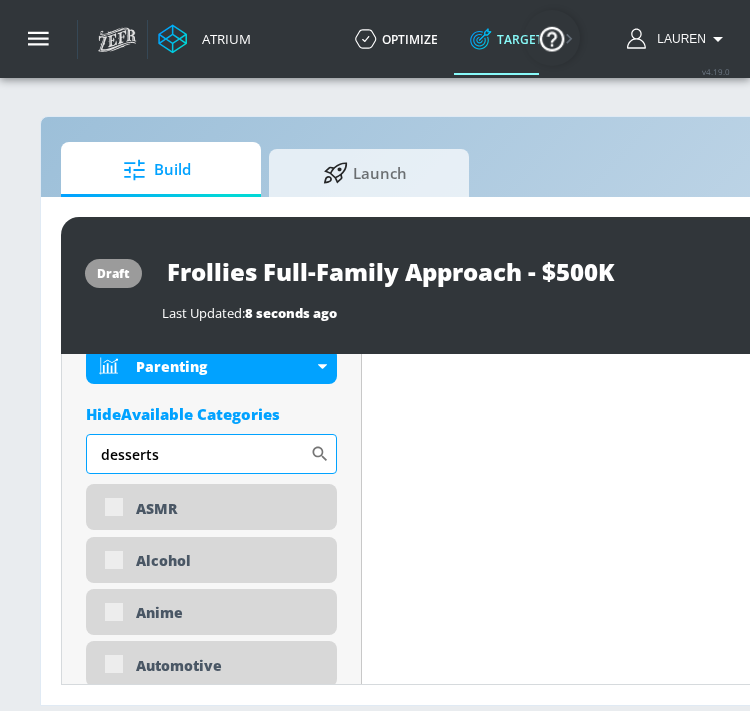 type on "d" 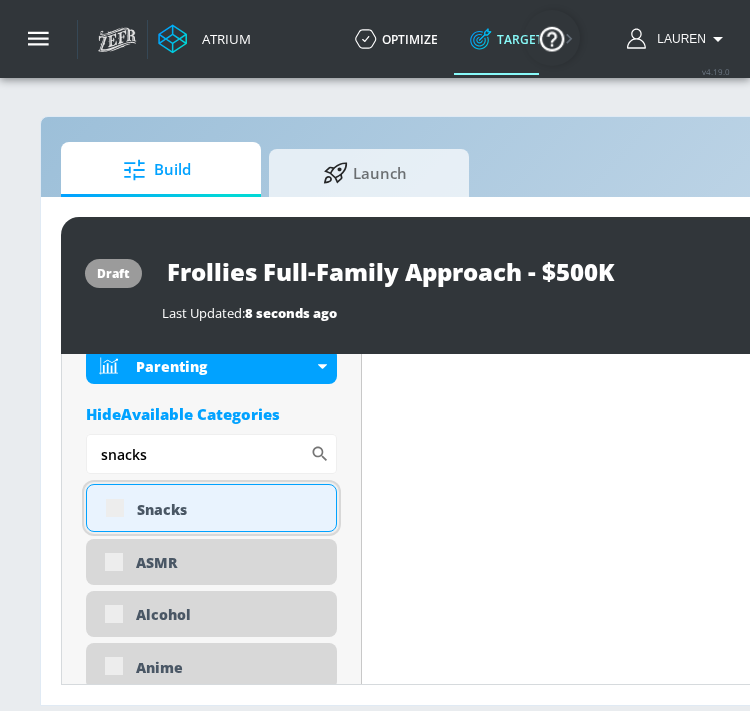 type on "snacks" 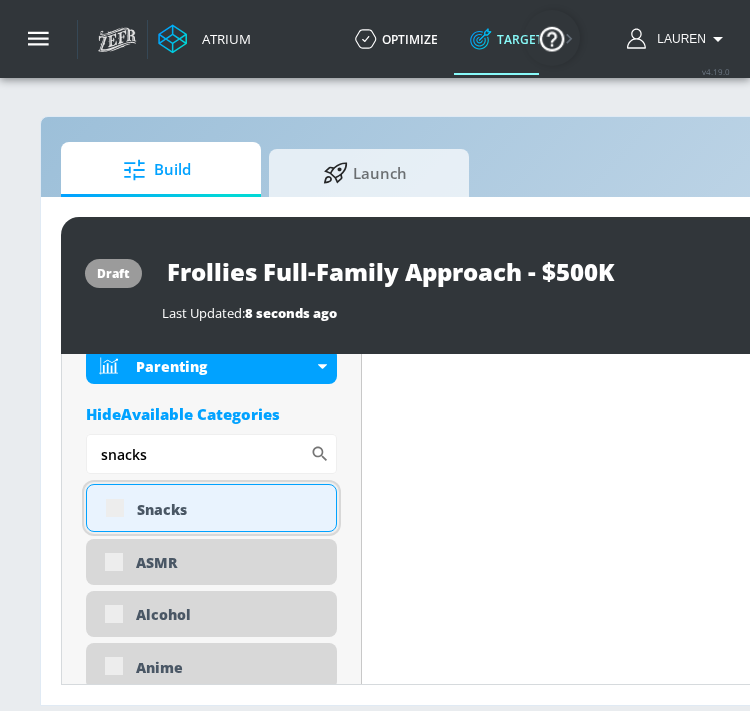 click on "Snacks" at bounding box center [211, 508] 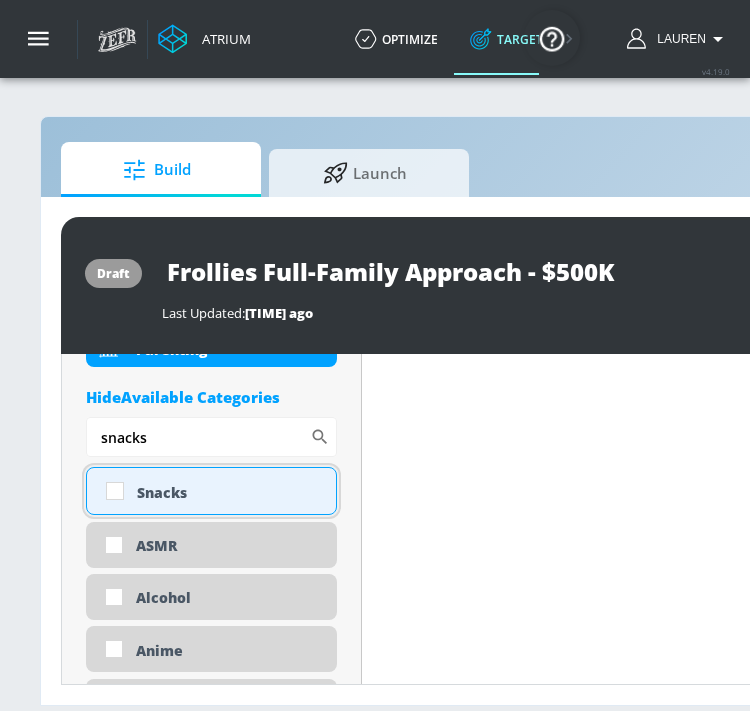 scroll, scrollTop: 1071, scrollLeft: 0, axis: vertical 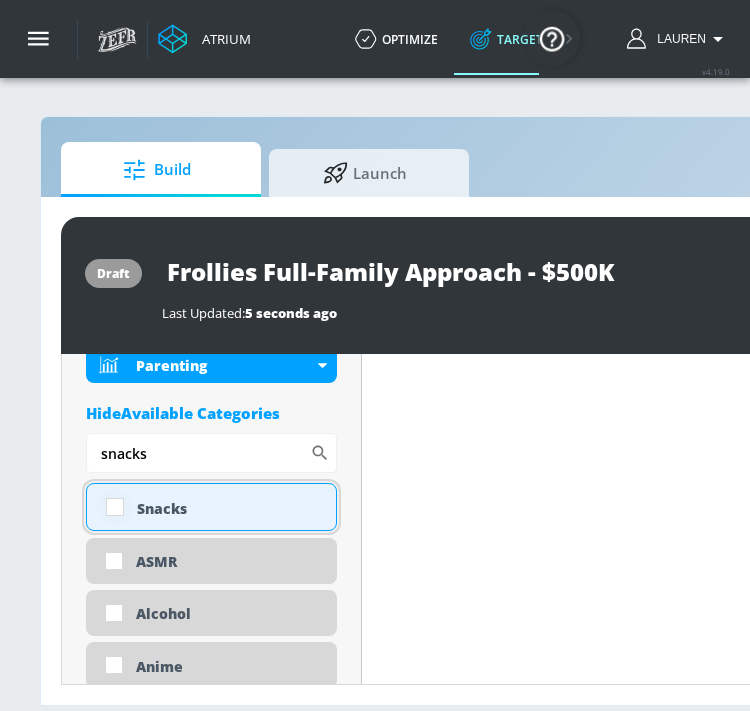 click at bounding box center [115, 507] 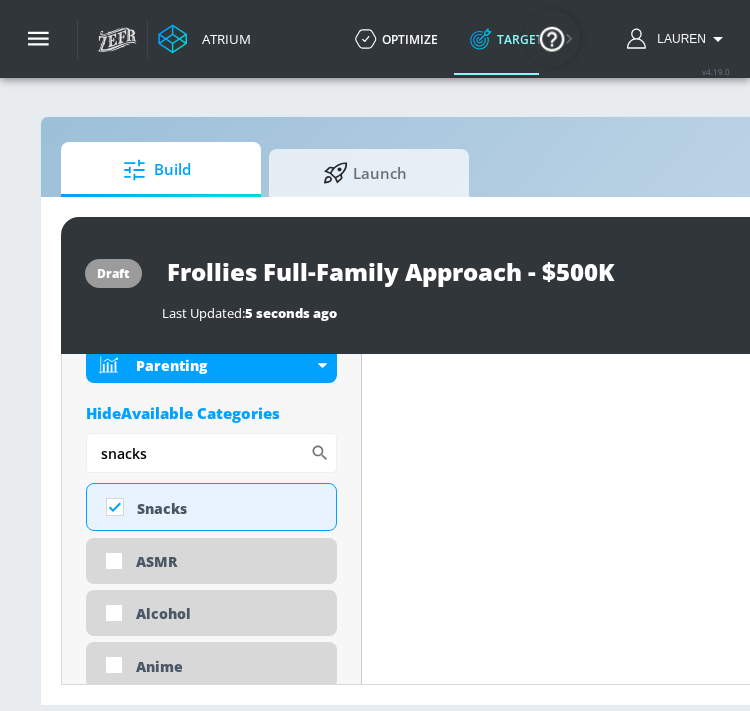 drag, startPoint x: 151, startPoint y: 453, endPoint x: 107, endPoint y: 453, distance: 44 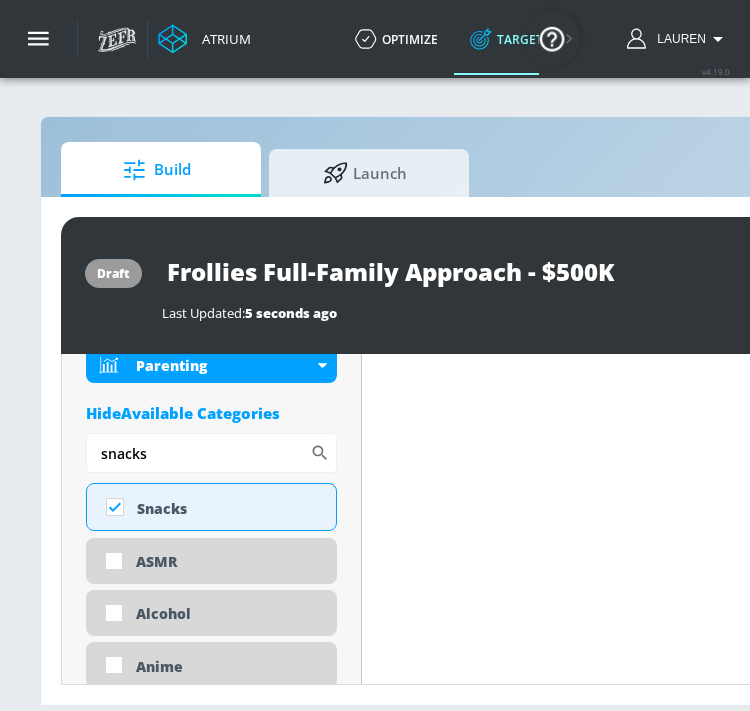 click on "included  Categories Clear All
Arts & Crafts
Children's Arts & Crafts
Children's Toys
Desserts
Gaming
Gaming - Family-Friendly
Movies & TV - Family-Friendly
Parenting Hide  Available Categories snacks ​ Snacks ASMR Alcohol Anime Automotive Award Shows Back to School Beauty & Personal Care Beverages Business & Finance Candidate - Donald Trump Candidate - Joe Biden Candidate - Robert F. Kennedy Jr. Celebrity Culture
noun_Safety_1930823_000000
Created with Sketch.
Children's Entertainment Climate Issues DE&I - Asian Voices DE&I - Black Voices DE&I - LGBTQ+ Voices DE&I - LatinX Voices DEI - South Asian Voices Dance Documentaries Drag Eco-Conscious Elections Fashion Fine Arts Fishing Fitness Food & Cooking Gambling Gaming - Action & Adventure Gaming - Shooters Gardening" at bounding box center [211, 2899] 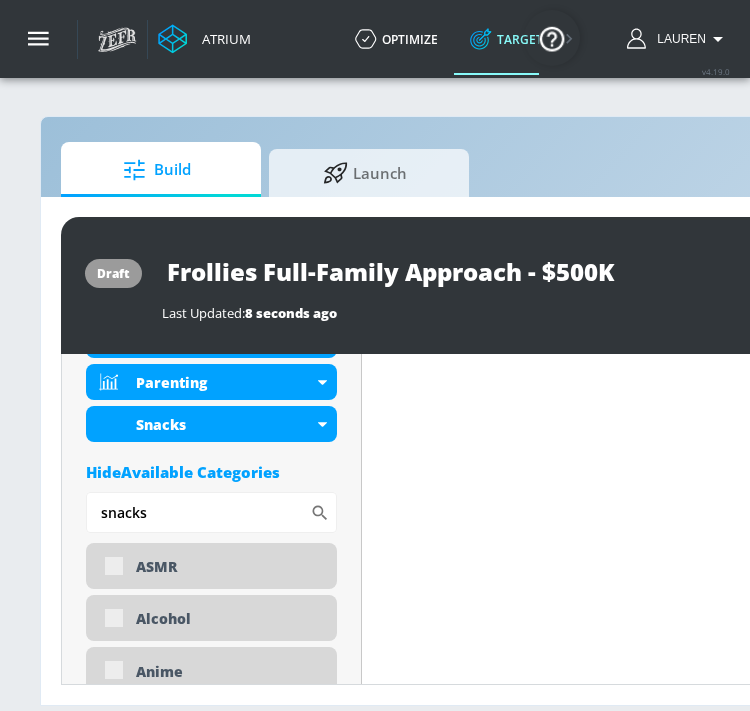 scroll, scrollTop: 1087, scrollLeft: 0, axis: vertical 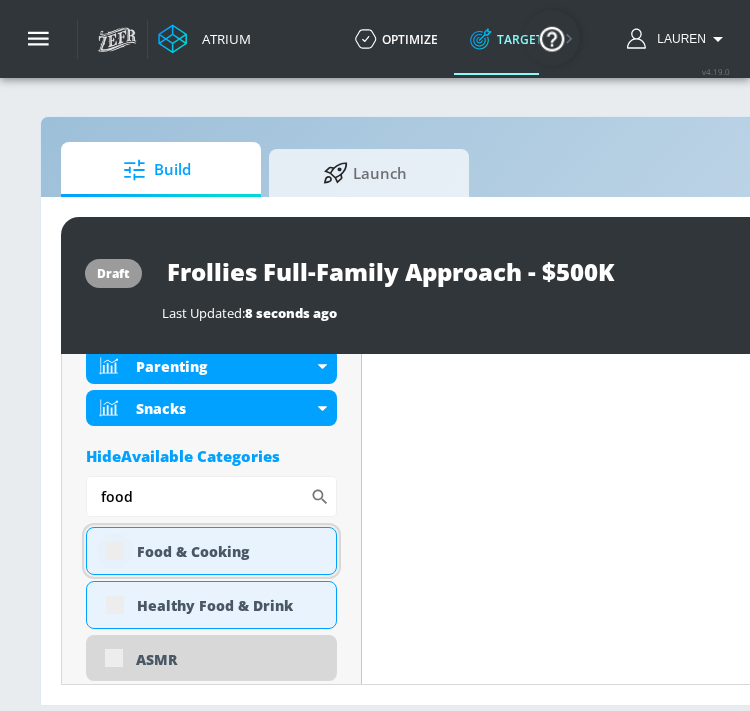 type on "food" 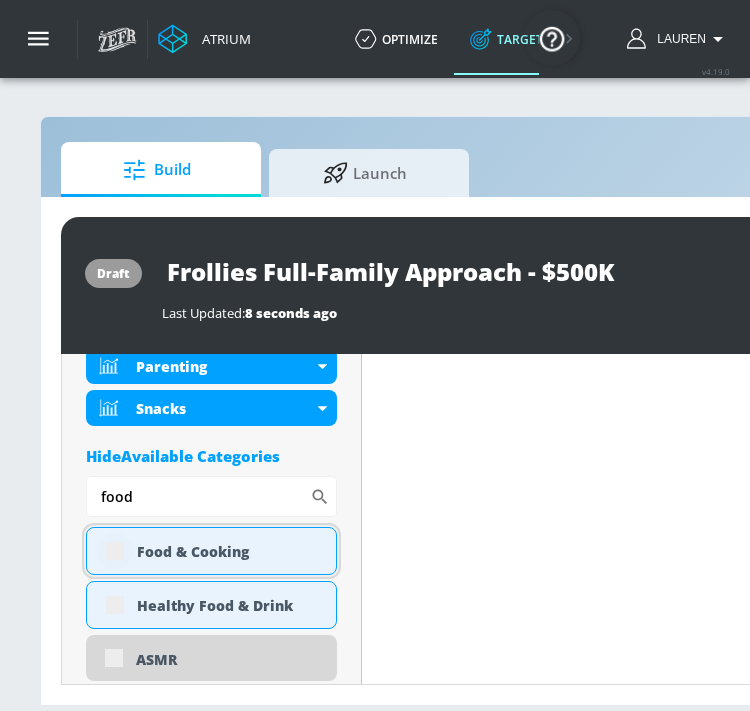scroll, scrollTop: 1071, scrollLeft: 0, axis: vertical 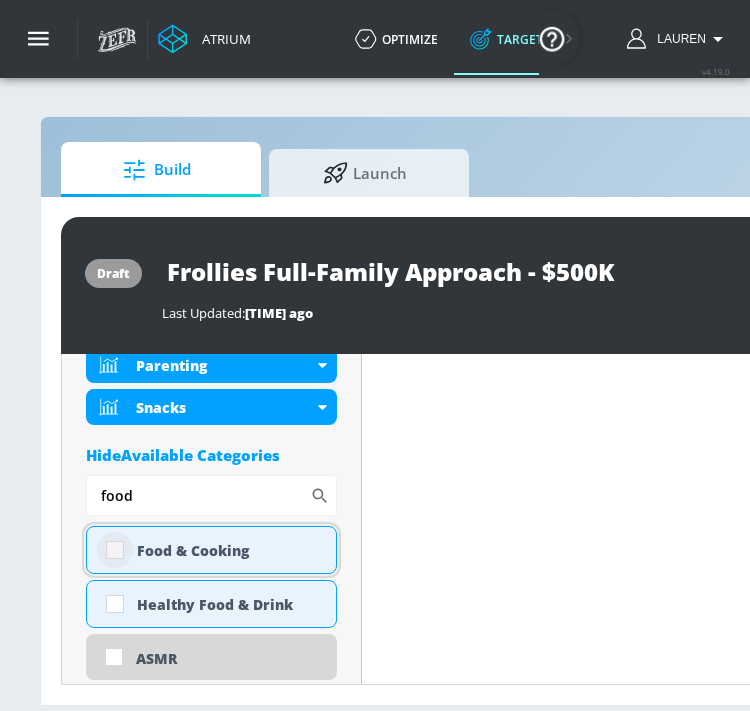click at bounding box center [115, 550] 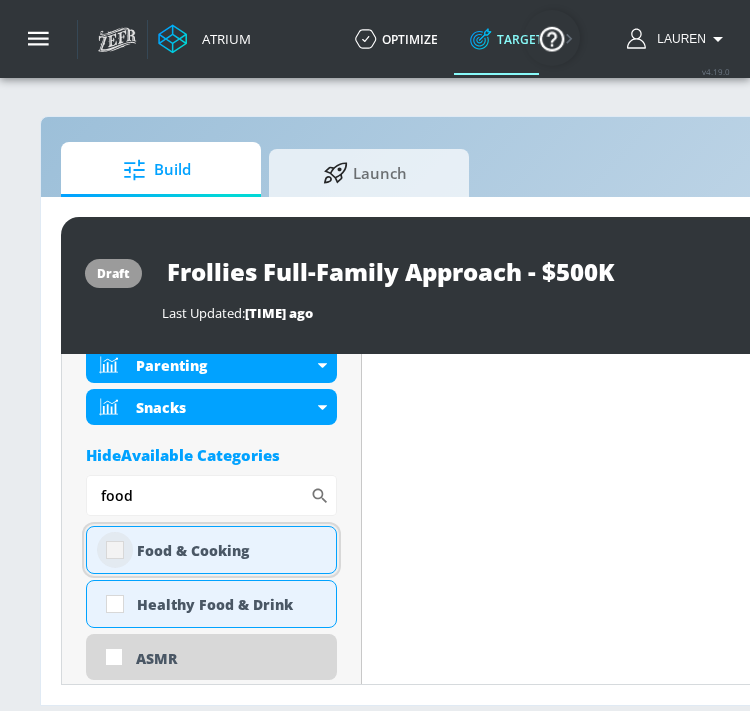 checkbox on "true" 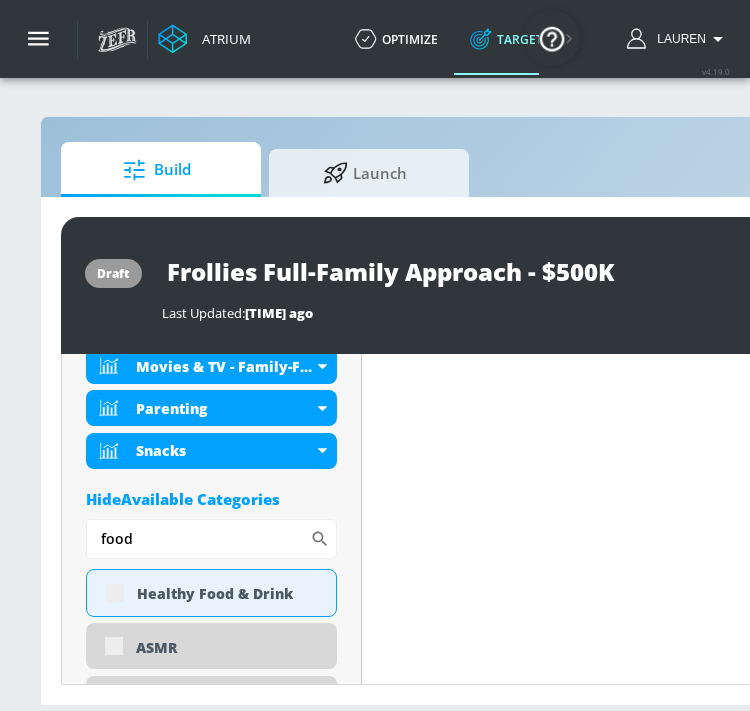 click on "Hide  Available Categories" at bounding box center (211, 499) 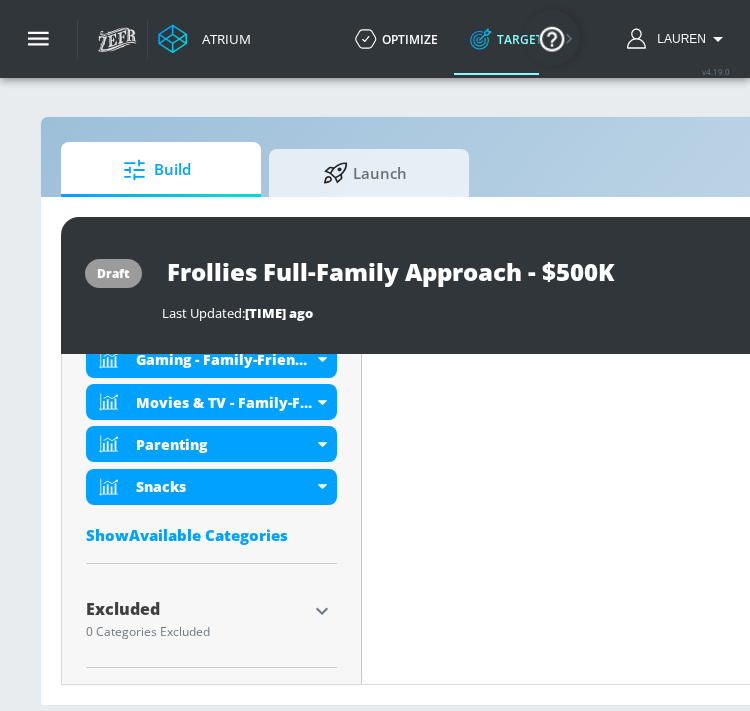 click on "included  Categories Clear All
Arts & Crafts
Children's Arts & Crafts
Children's Toys
Desserts
Food & Cooking
Gaming
Gaming - Family-Friendly
Movies & TV - Family-Friendly
Parenting
Snacks Show  Available Categories" at bounding box center (211, 306) 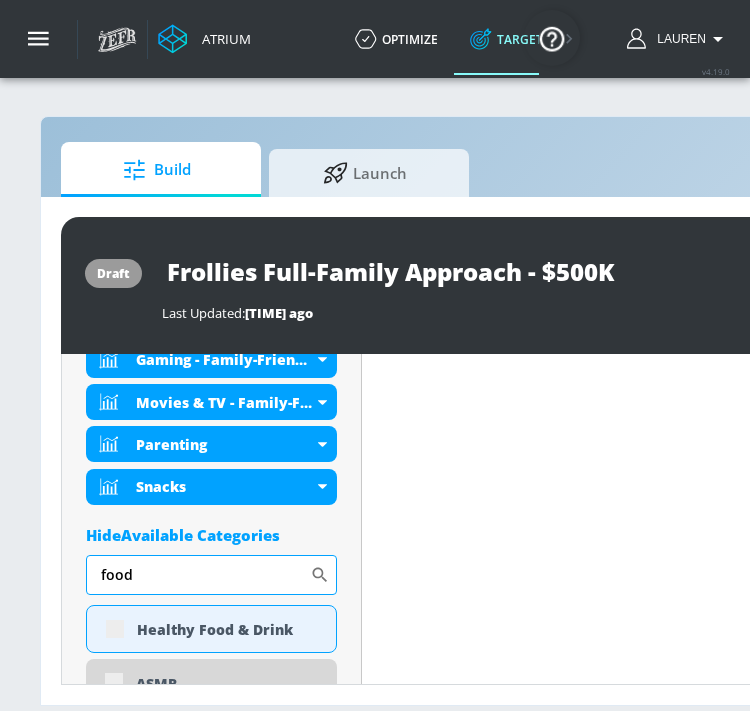 click on "food" at bounding box center [198, 575] 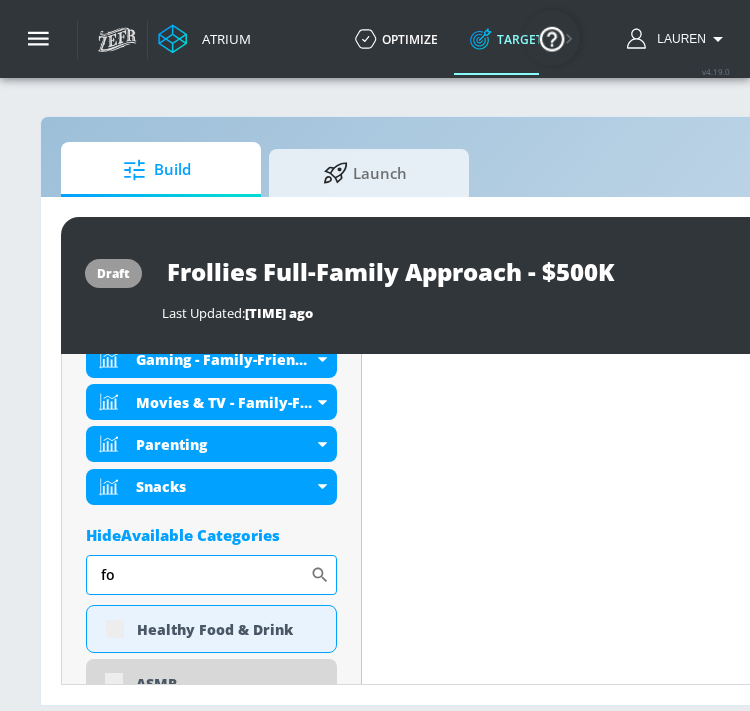 type on "f" 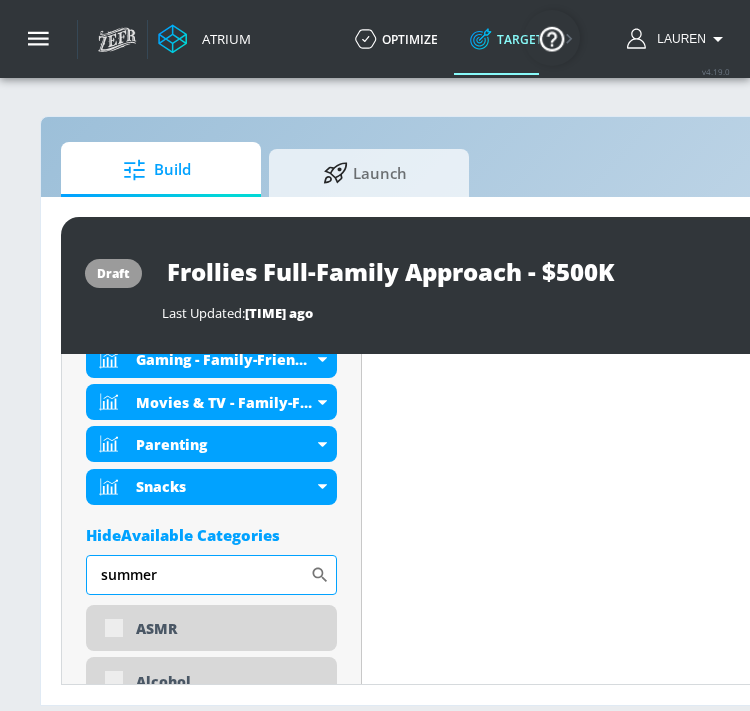 scroll, scrollTop: 1035, scrollLeft: 0, axis: vertical 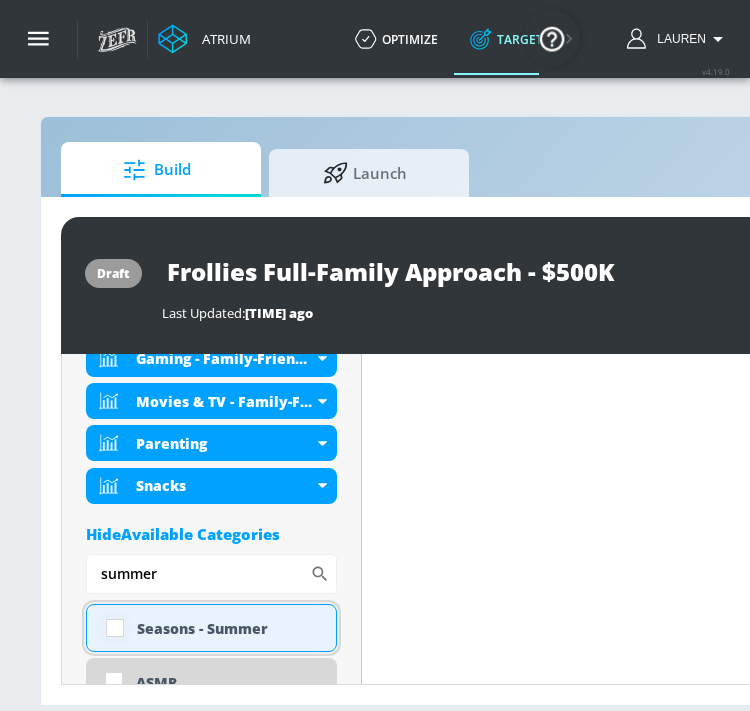 type on "summer" 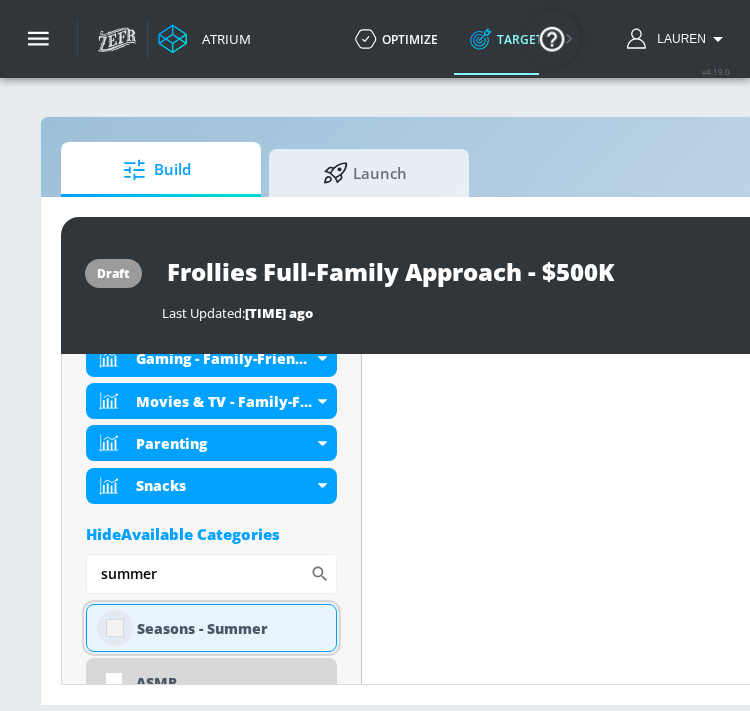 click at bounding box center [115, 628] 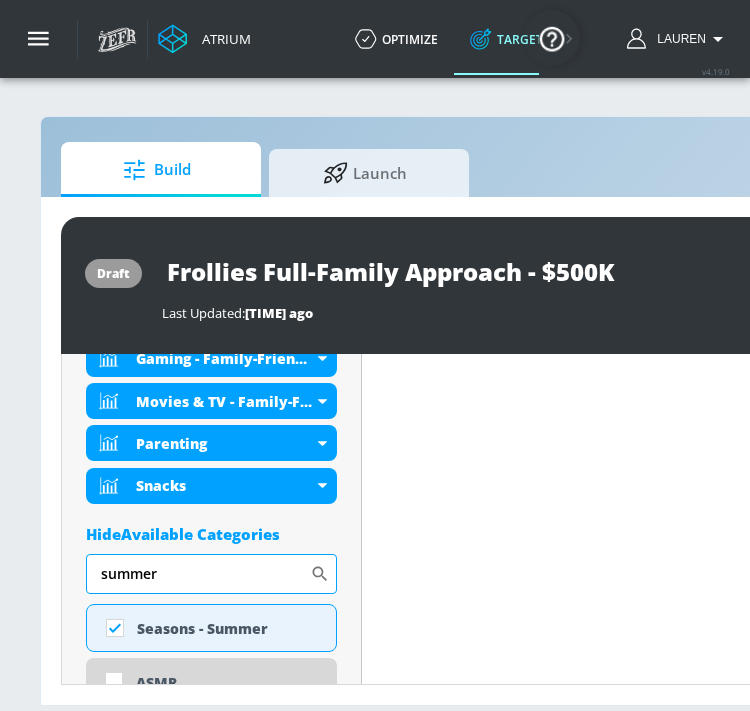 drag, startPoint x: 176, startPoint y: 578, endPoint x: 106, endPoint y: 575, distance: 70.064255 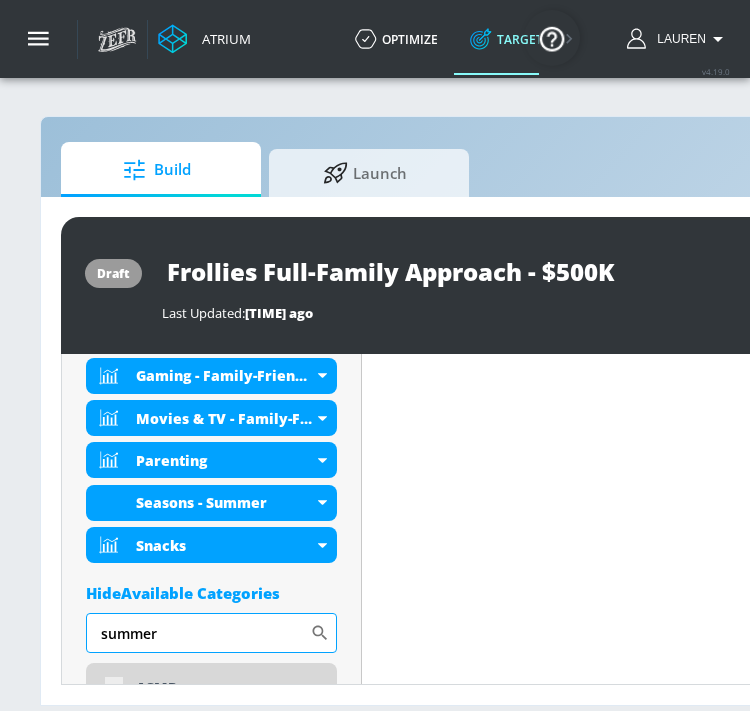 scroll, scrollTop: 1051, scrollLeft: 0, axis: vertical 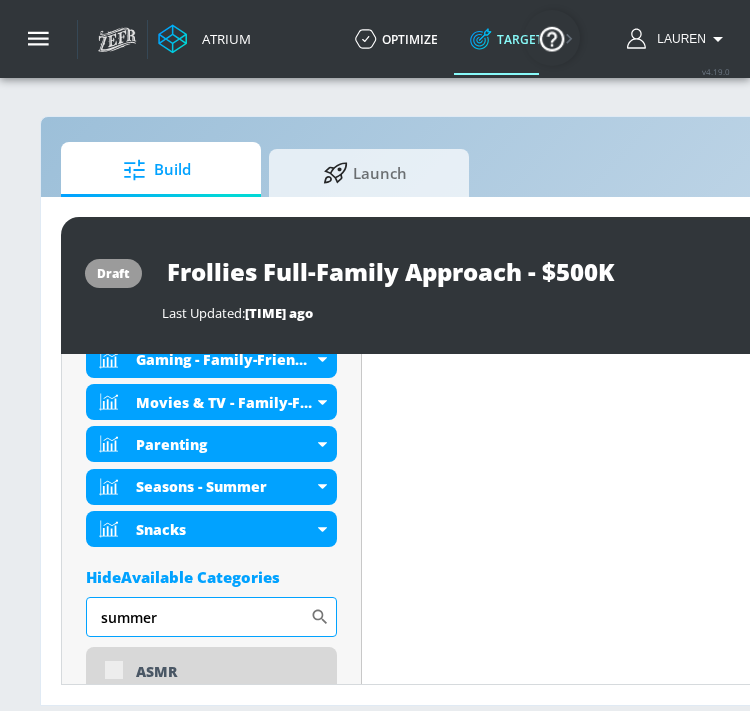 type on "s" 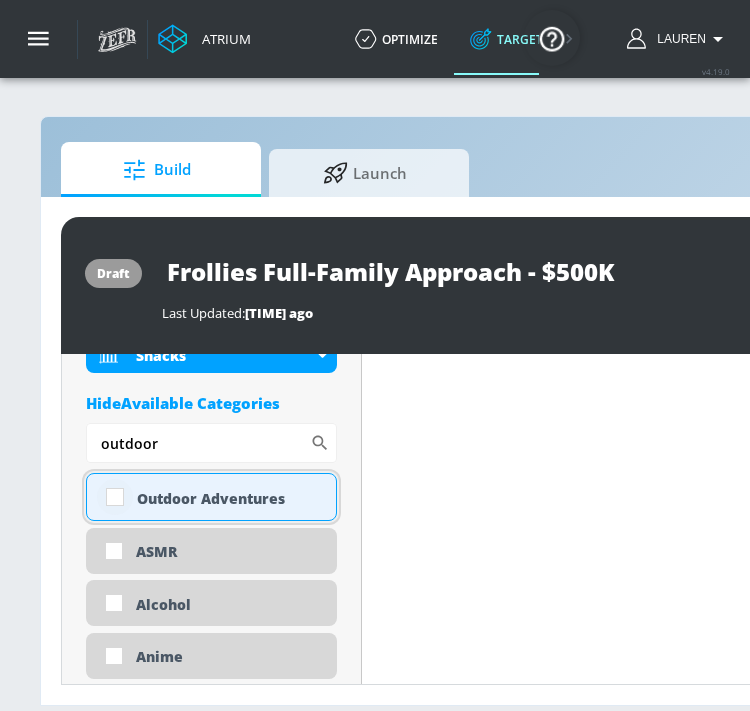 type on "outdoor" 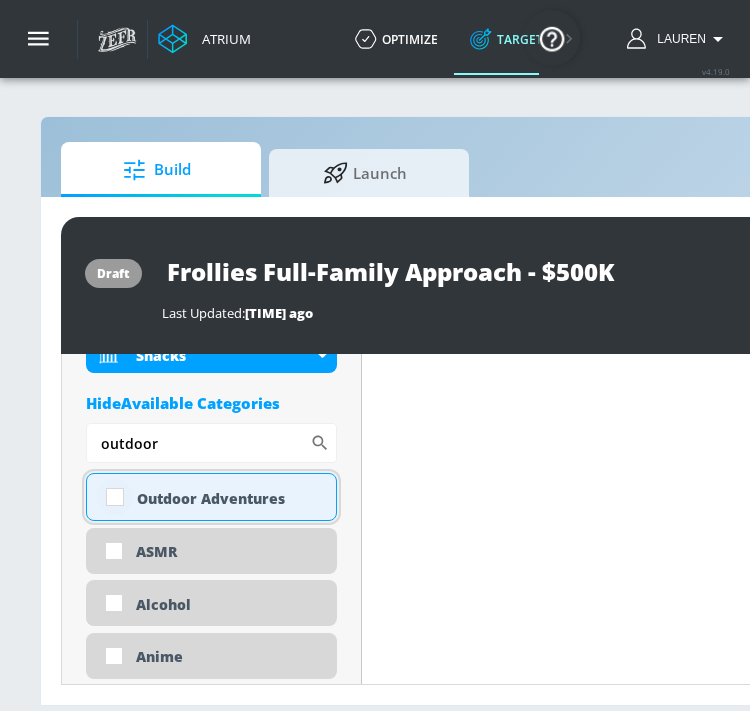 scroll, scrollTop: 1192, scrollLeft: 0, axis: vertical 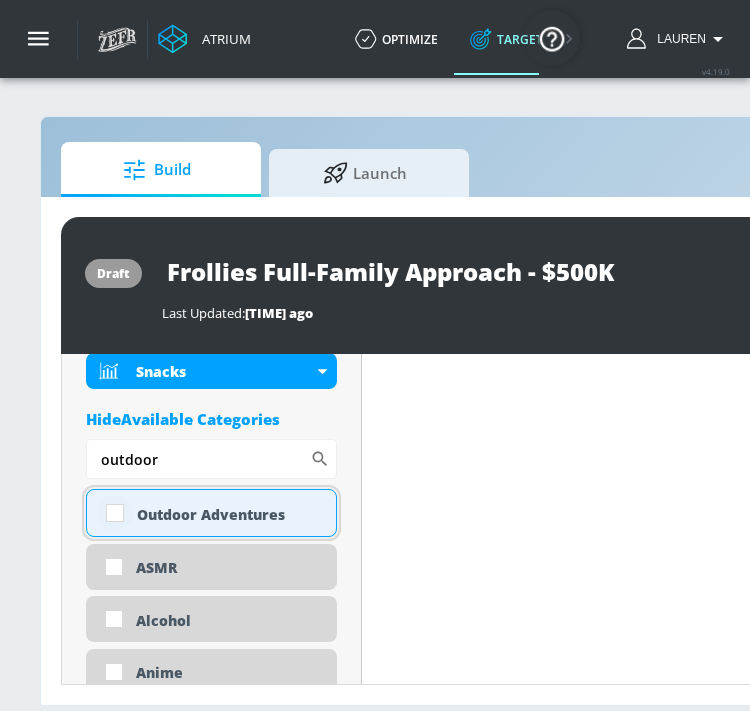 click at bounding box center (115, 513) 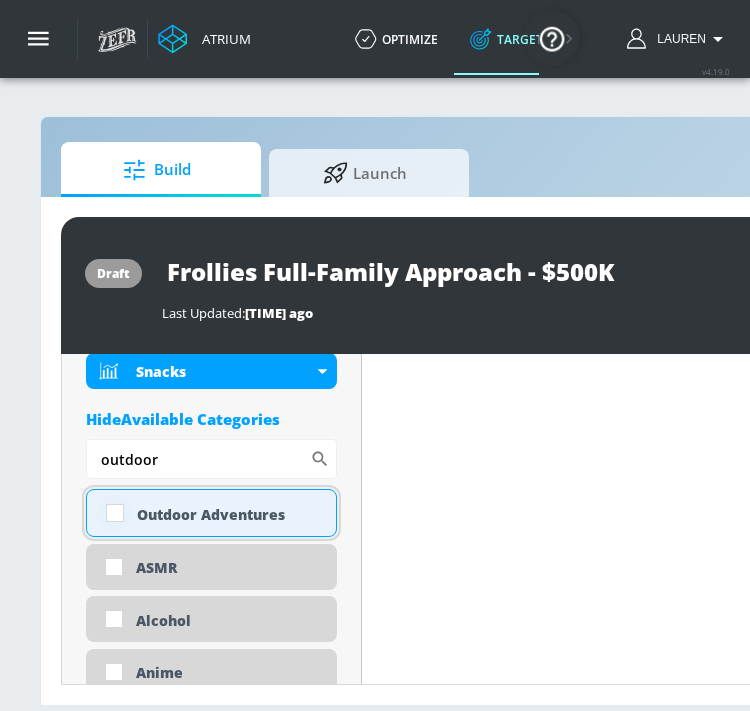 checkbox on "true" 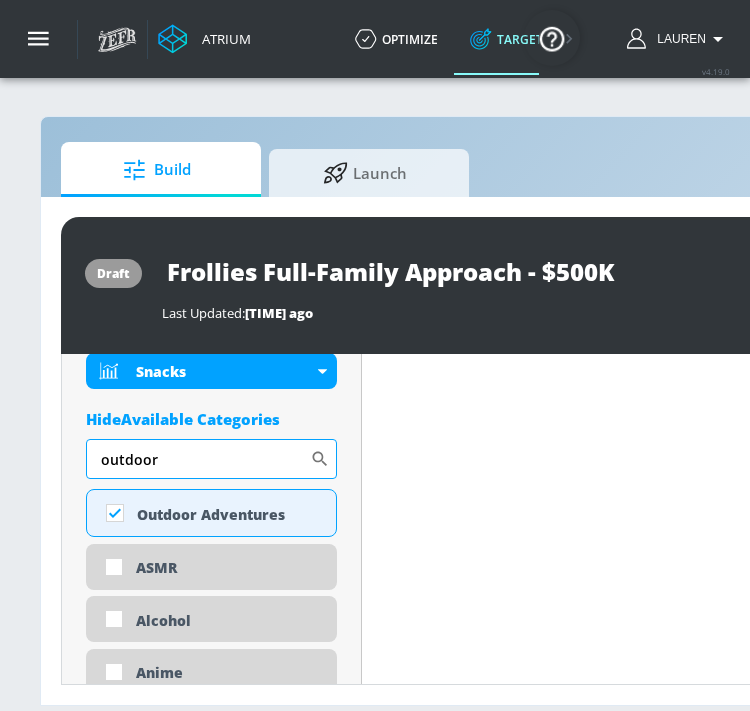 drag, startPoint x: 167, startPoint y: 466, endPoint x: 101, endPoint y: 466, distance: 66 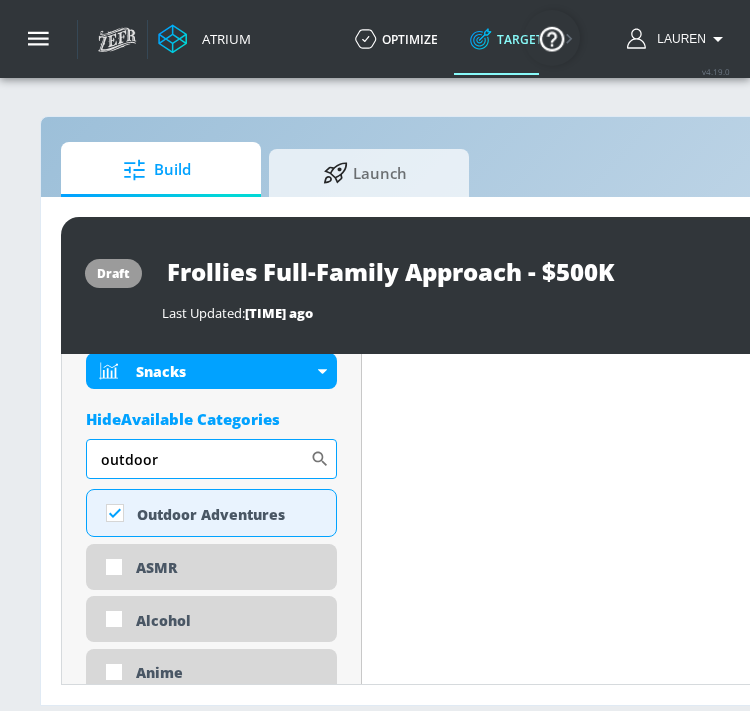 click on "outdoor" at bounding box center [198, 459] 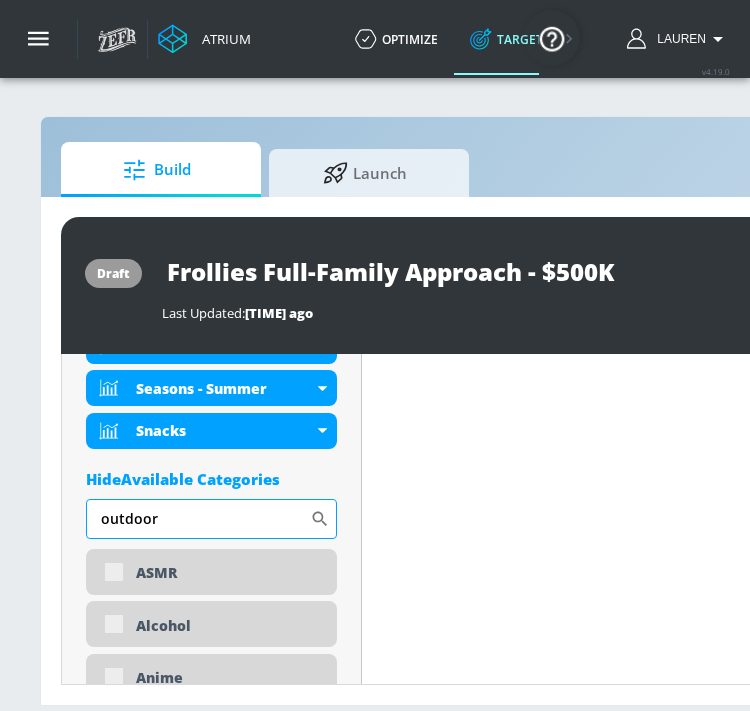 scroll, scrollTop: 1251, scrollLeft: 0, axis: vertical 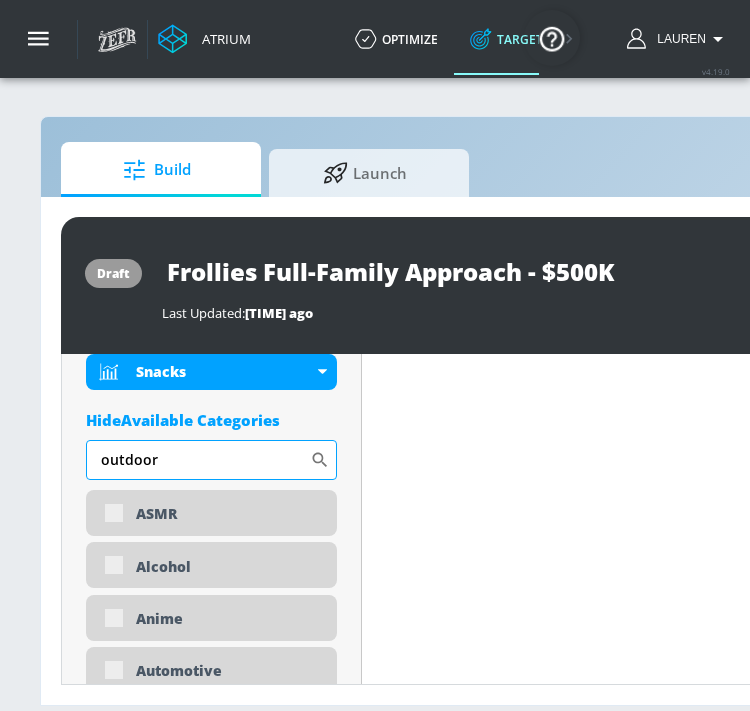 type on "o" 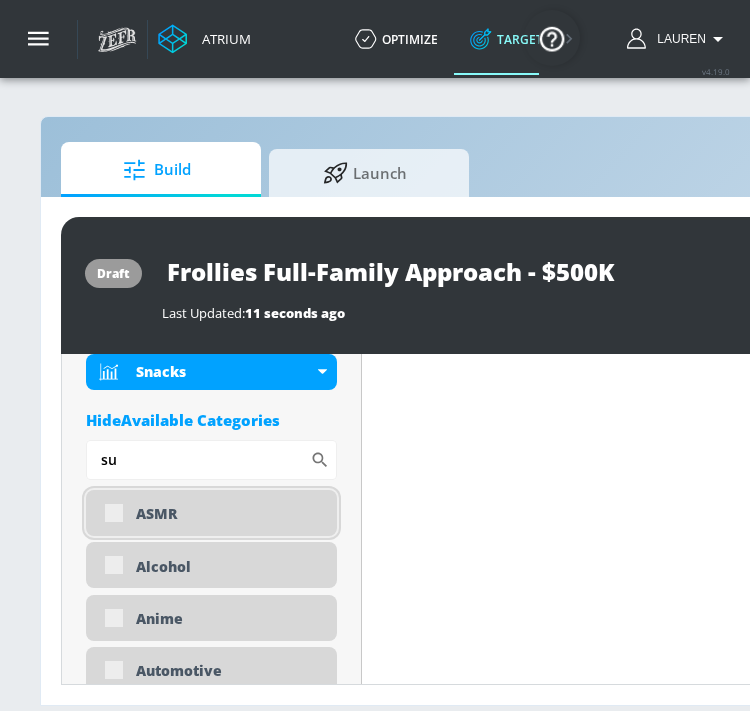 type on "s" 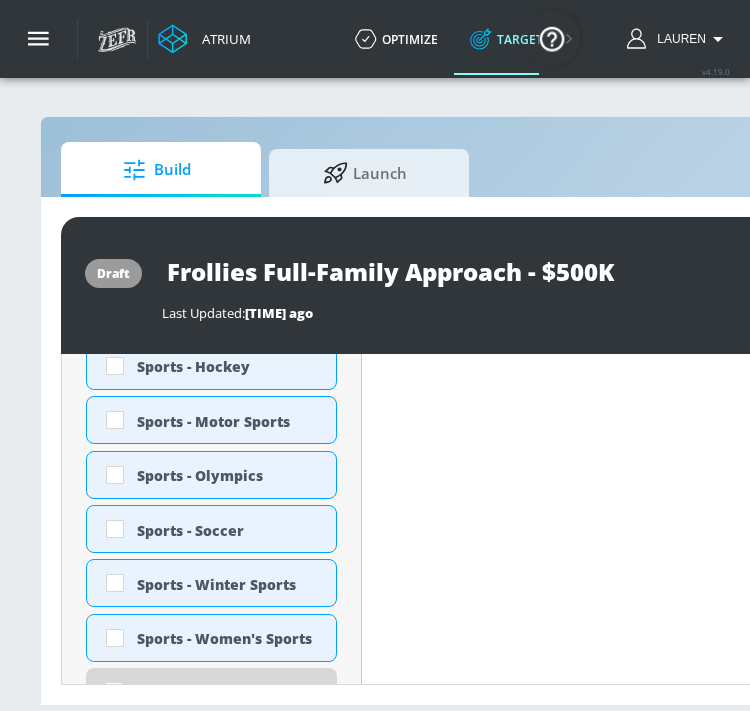 scroll, scrollTop: 1824, scrollLeft: 0, axis: vertical 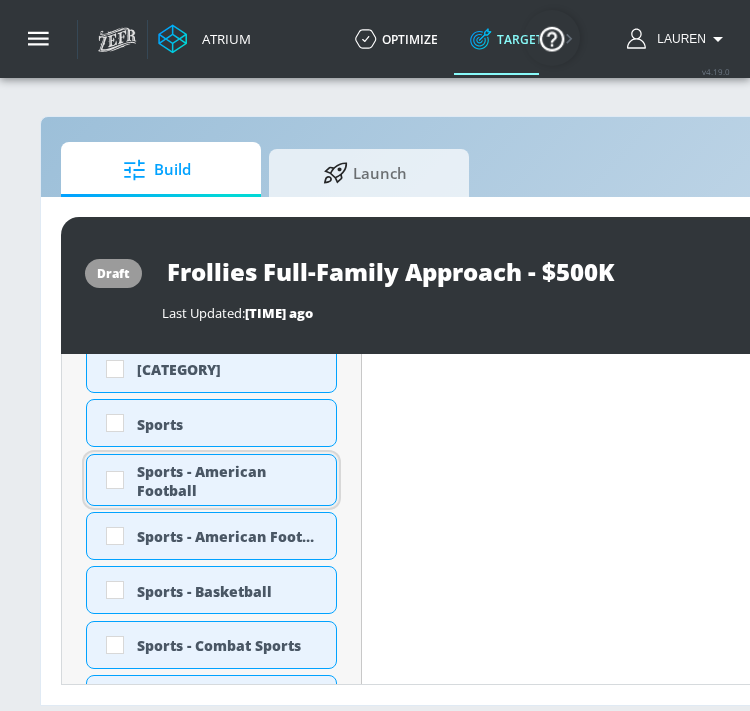 type on "sport" 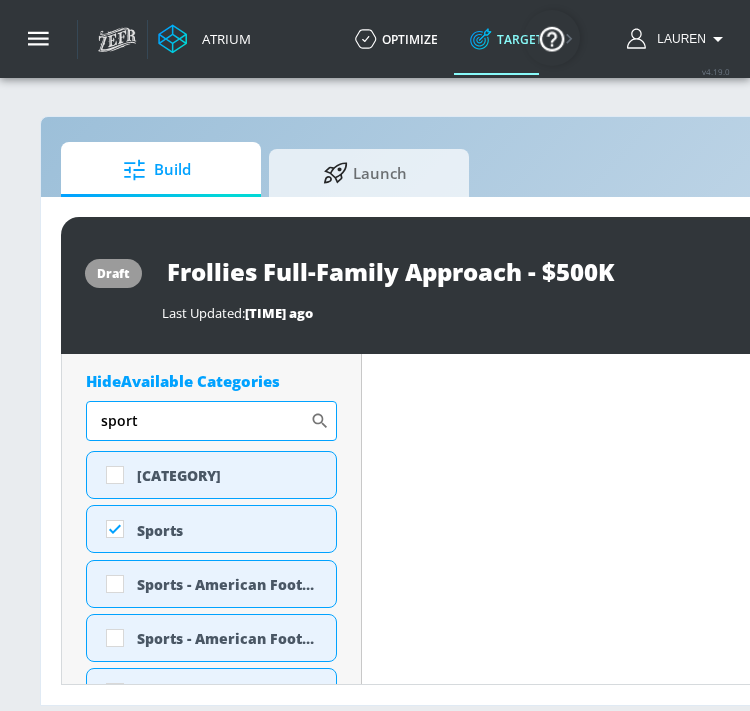 drag, startPoint x: 227, startPoint y: 426, endPoint x: 141, endPoint y: 424, distance: 86.023254 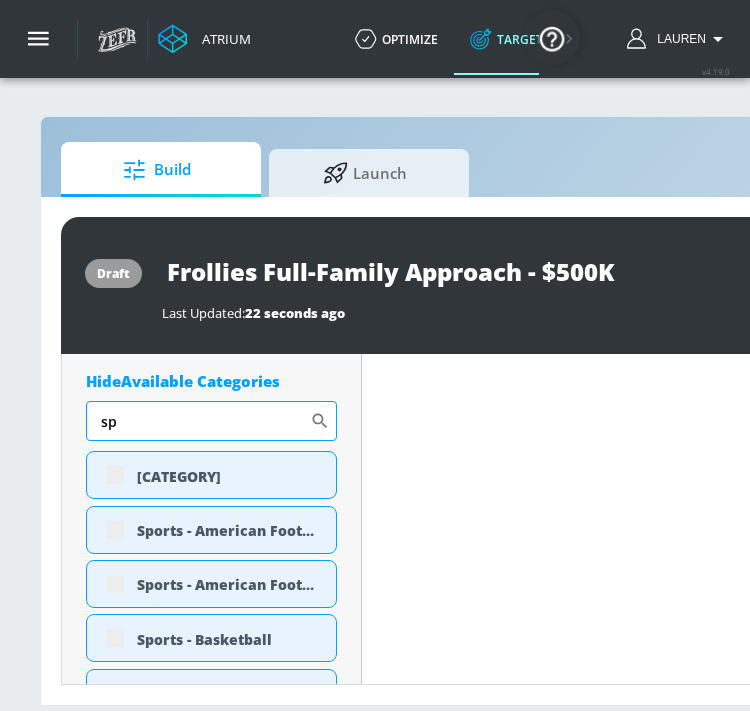 type on "s" 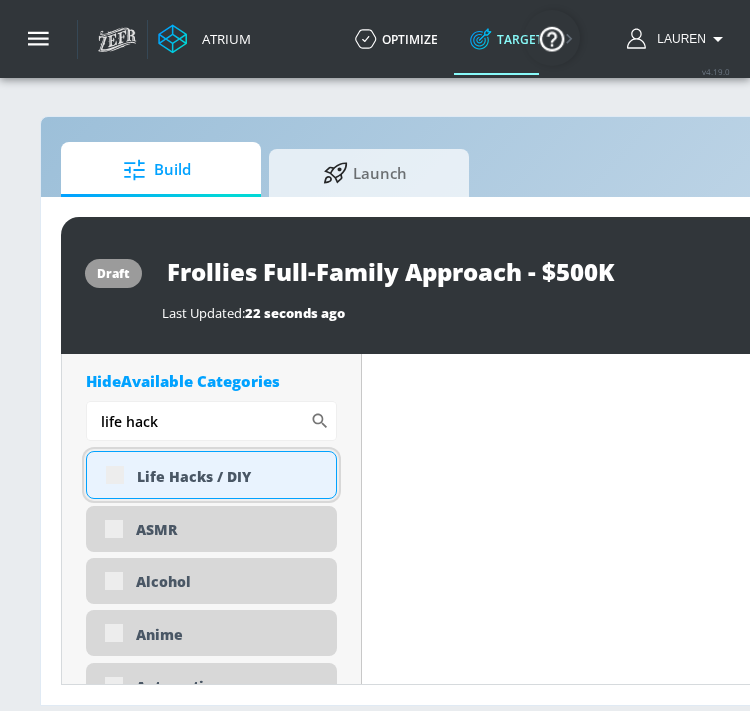 type on "life hack" 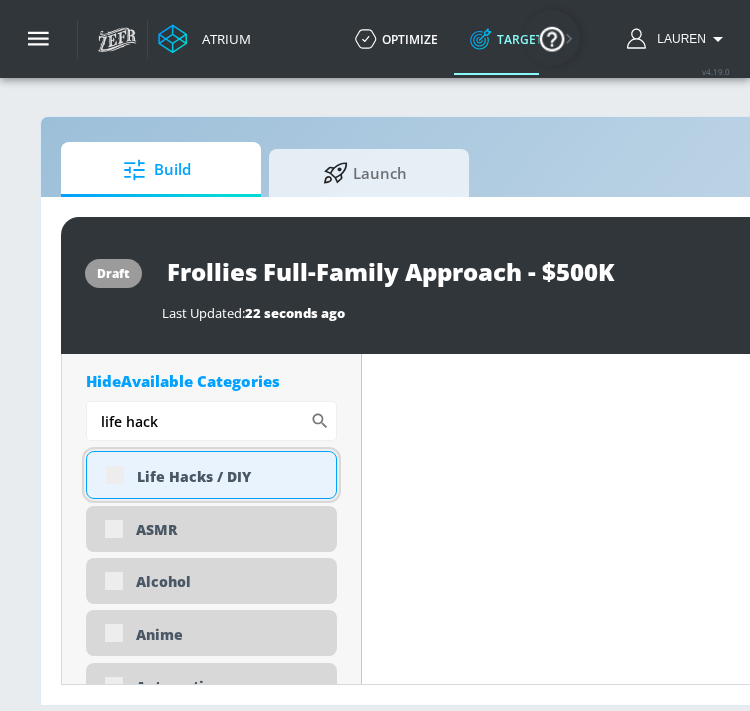 click on "Life Hacks / DIY" at bounding box center (211, 475) 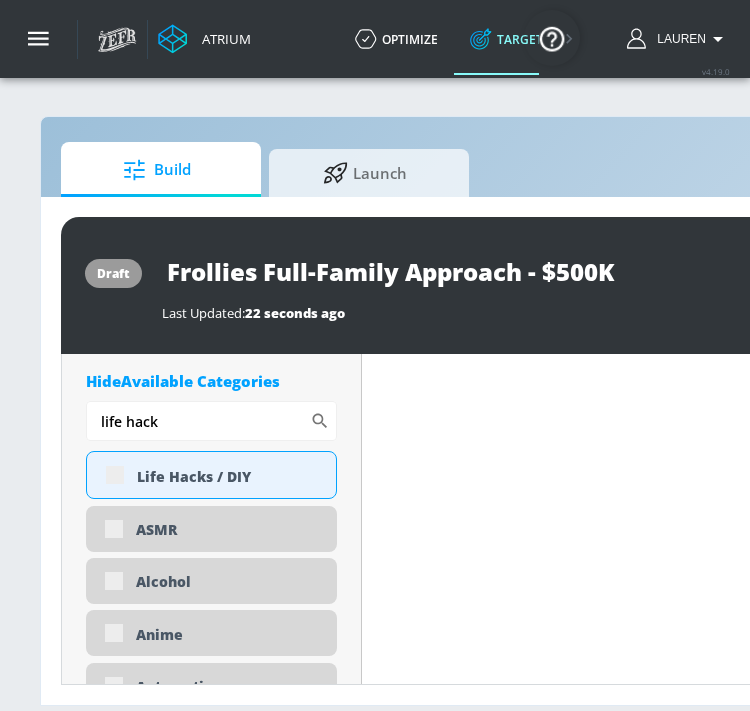 click on "Placement Type: Videos videos ​ Estimated Daily Spend Loading... Activation Platform Google Ads Age Any Devices Any Gender Any Ad Type No Preference Number of Ad Groups 0 Edit Total Relevancy Daily Avg Views: Content Type Include in your targeting set Standard Videos standard ​ Languages Include in your targeting set English Territories Include in your targeting set All Territories Included 13 Categories Included included  Categories Clear All
Arts & Crafts
Children's Arts & Crafts
Children's Toys
Desserts
Food & Cooking
Gaming
Gaming - Family-Friendly
Movies & TV - Family-Friendly
Outdoor Adventures
Parenting
Seasons - Summer
Snacks
Sports Hide  Available Categories life hack ​ Life Hacks / DIY ASMR Alcohol Anime Automotive Award Shows Back to School Beauty & Personal Care Beverages Celebrity Culture" at bounding box center (212, 2317) 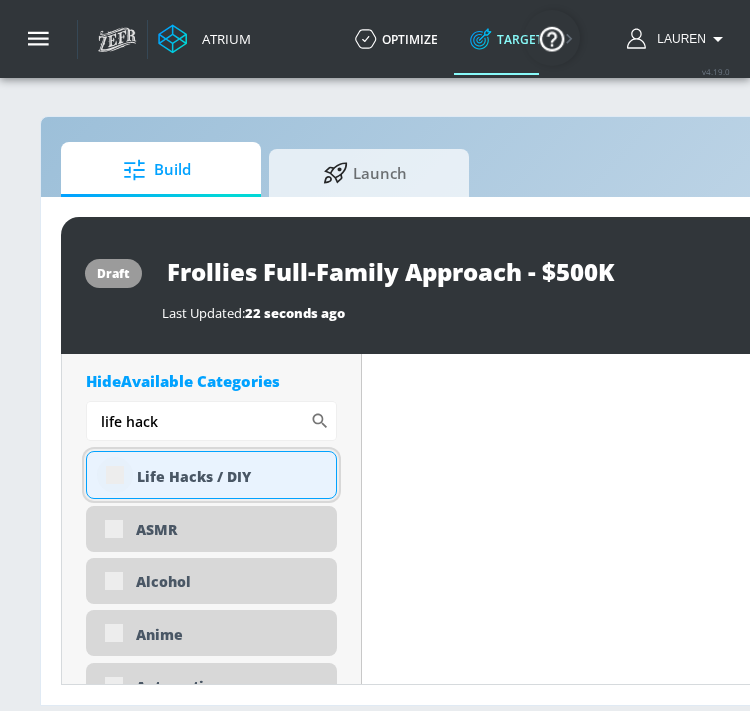 scroll, scrollTop: 1315, scrollLeft: 0, axis: vertical 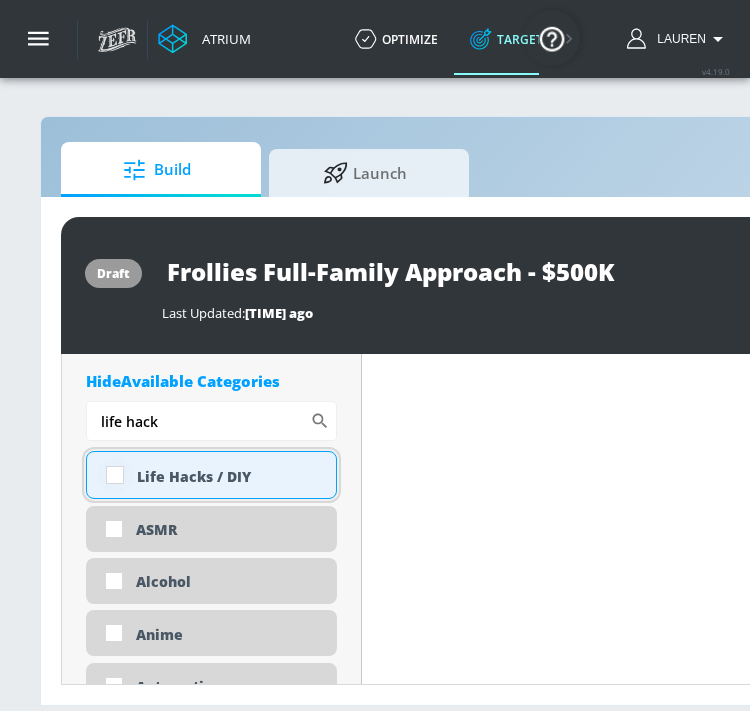 click at bounding box center [115, 475] 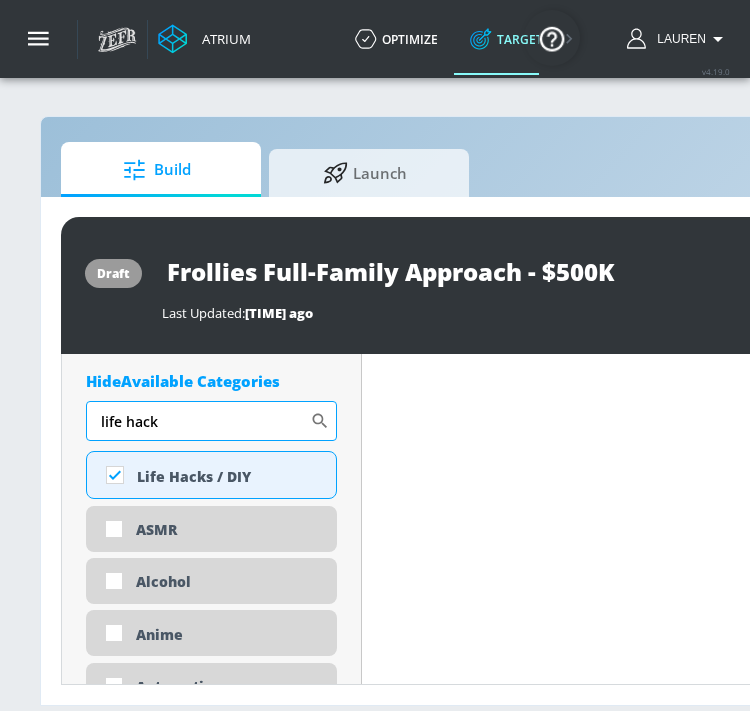 drag, startPoint x: 186, startPoint y: 417, endPoint x: 98, endPoint y: 415, distance: 88.02273 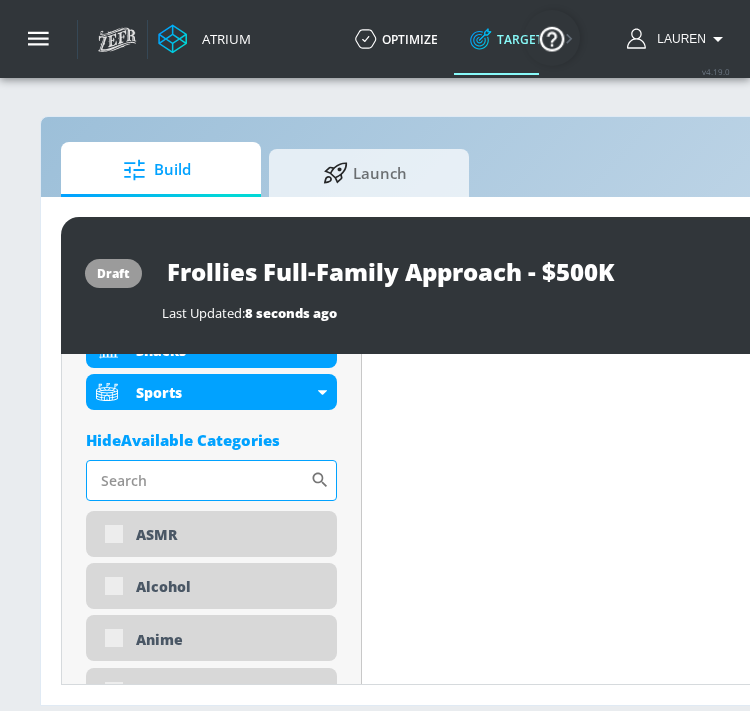 scroll, scrollTop: 1374, scrollLeft: 0, axis: vertical 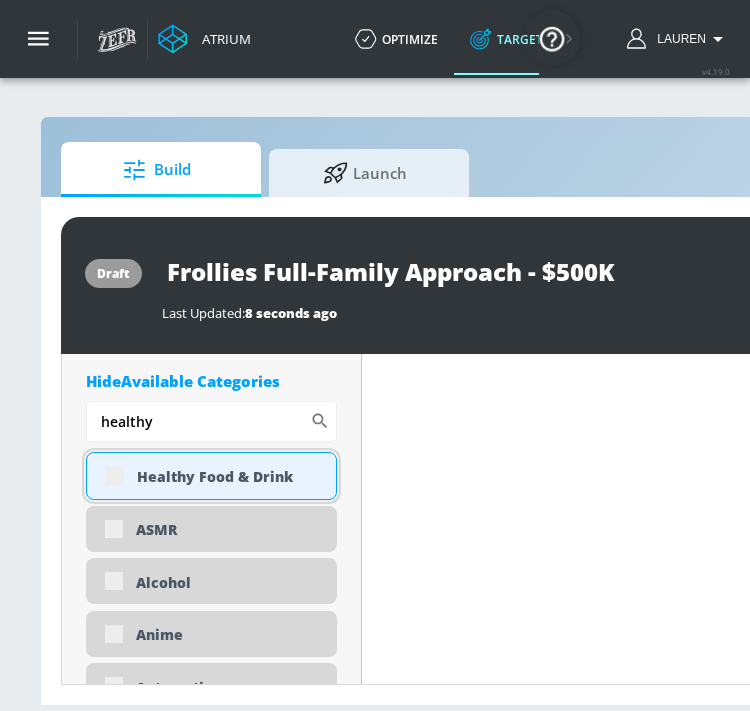 type on "healthy" 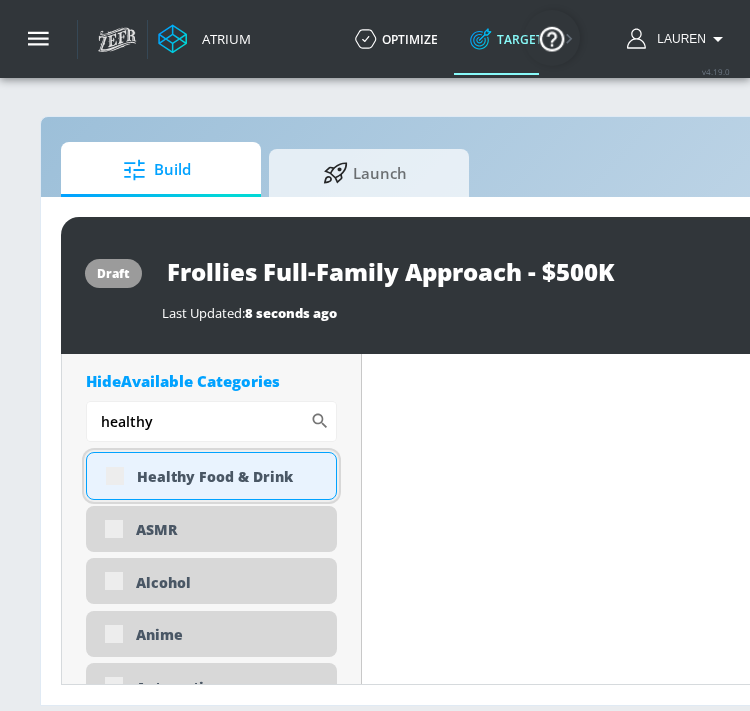 click on "Healthy Food & Drink" at bounding box center [211, 476] 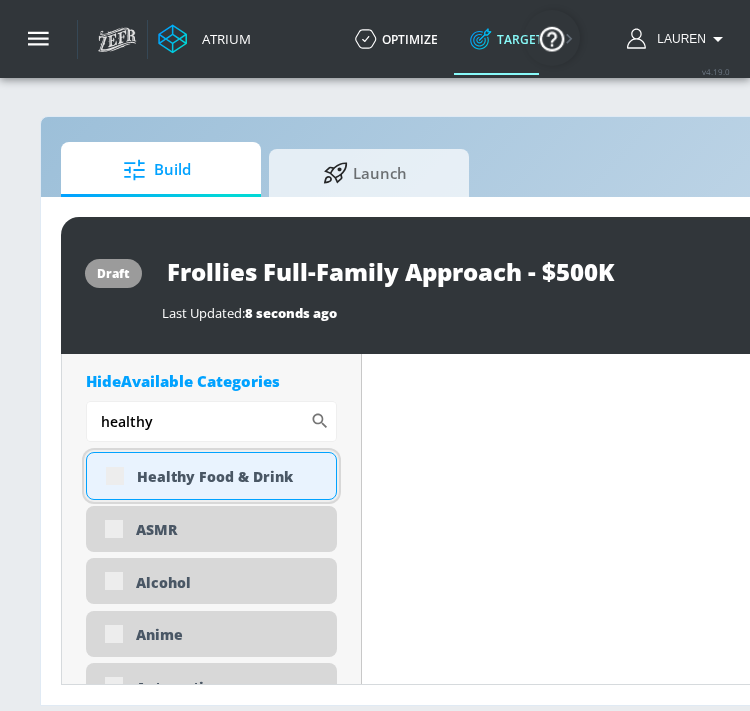 click on "Healthy Food & Drink" at bounding box center (211, 476) 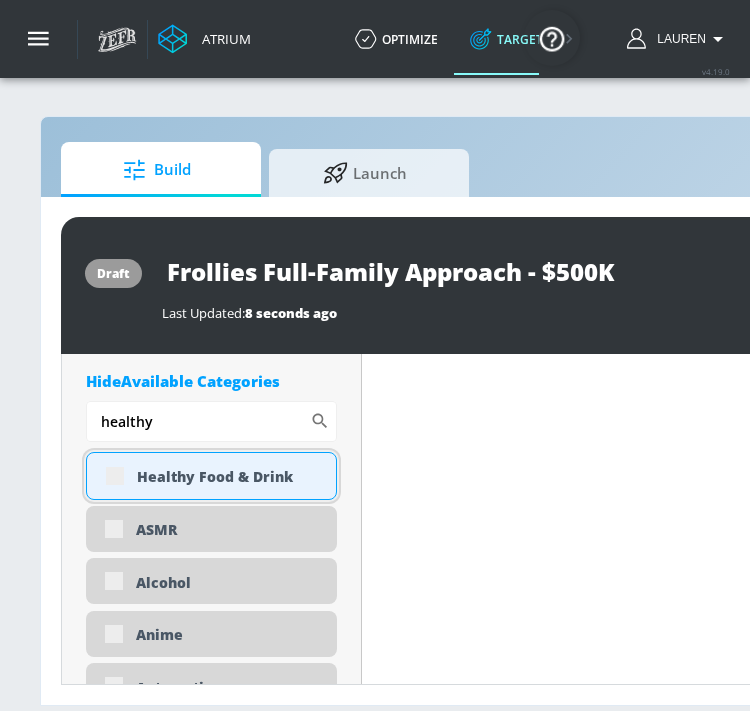 click on "Healthy Food & Drink" at bounding box center [211, 476] 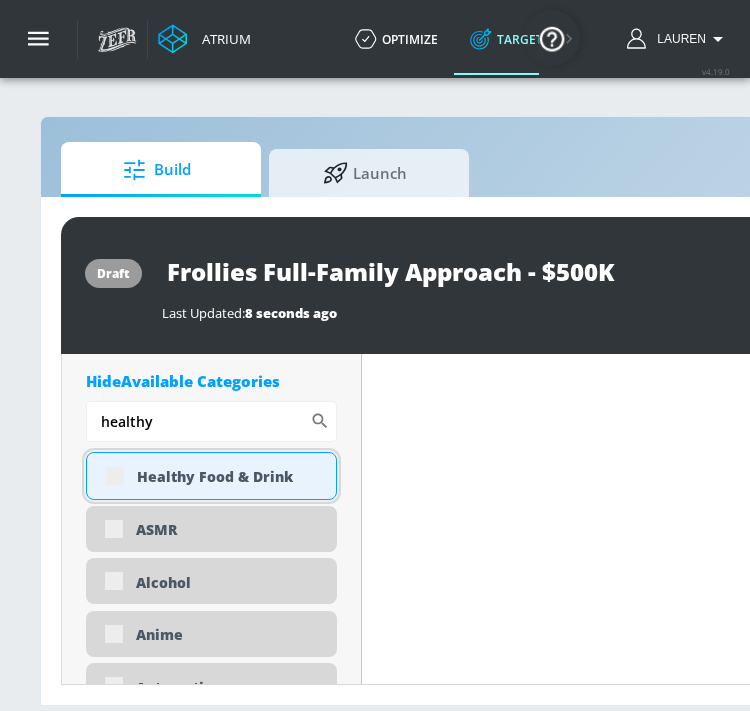 click on "Healthy Food & Drink" at bounding box center [211, 476] 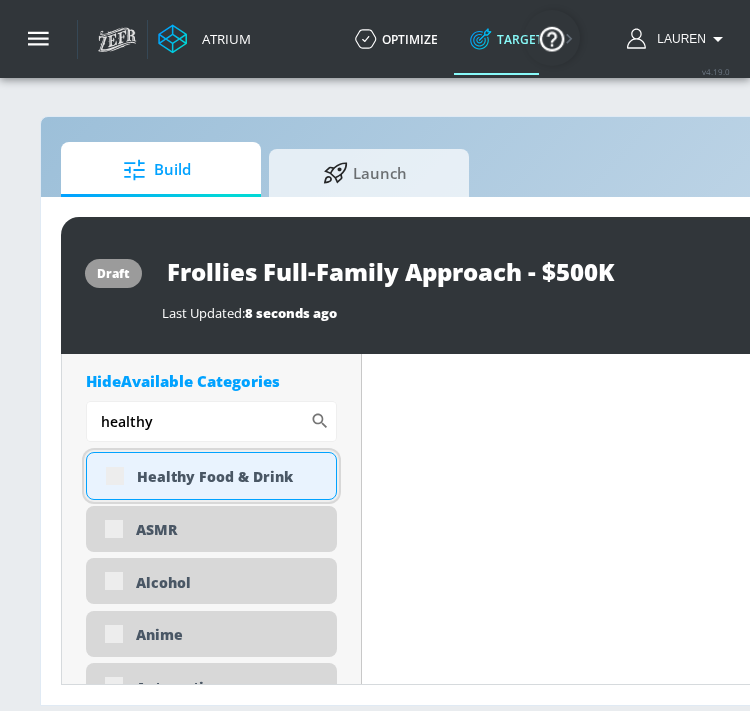 click on "Healthy Food & Drink" at bounding box center (211, 476) 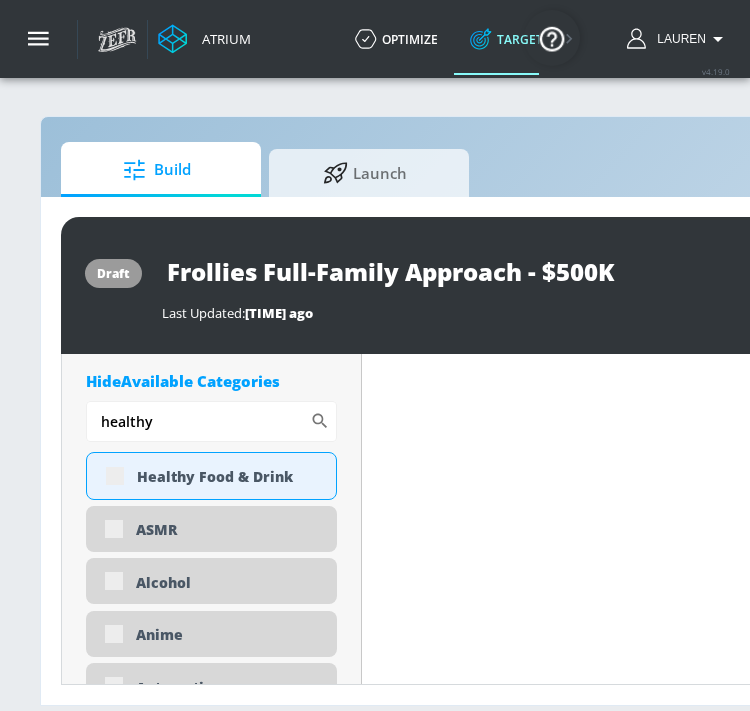 click on "draft Frollies Full-Family Approach - $500K Last Updated:  16 seconds ago Activate Placement Type: Videos videos ​ Estimated Daily Spend Loading... Activation Platform Google Ads Age Any Devices Any Gender Any Ad Type No Preference Number of Ad Groups 0 Edit Total Relevancy Daily Avg Views: Content Type Include in your targeting set Standard Videos standard ​ Languages Include in your targeting set English Territories Include in your targeting set All Territories Included 14 Categories Included included  Categories Clear All
Arts & Crafts
Children's Arts & Crafts
Children's Toys
Desserts
Food & Cooking
Gaming
Gaming - Family-Friendly
Life Hacks / DIY
Movies & TV - Family-Friendly
Outdoor Adventures
Parenting
Seasons - Summer
Snacks
Sports Hide  Available Categories healthy ​ ASMR Alcohol" at bounding box center (632, 451) 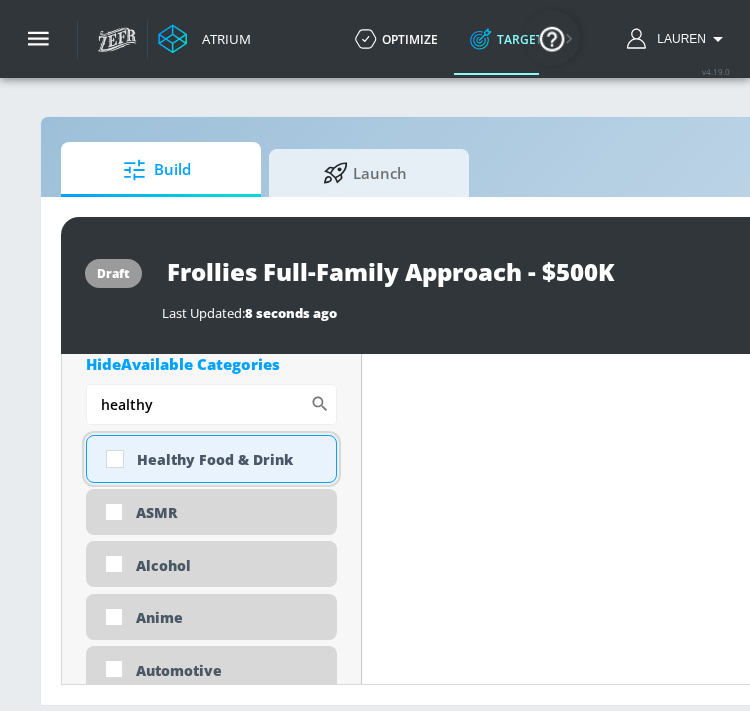 scroll, scrollTop: 1358, scrollLeft: 0, axis: vertical 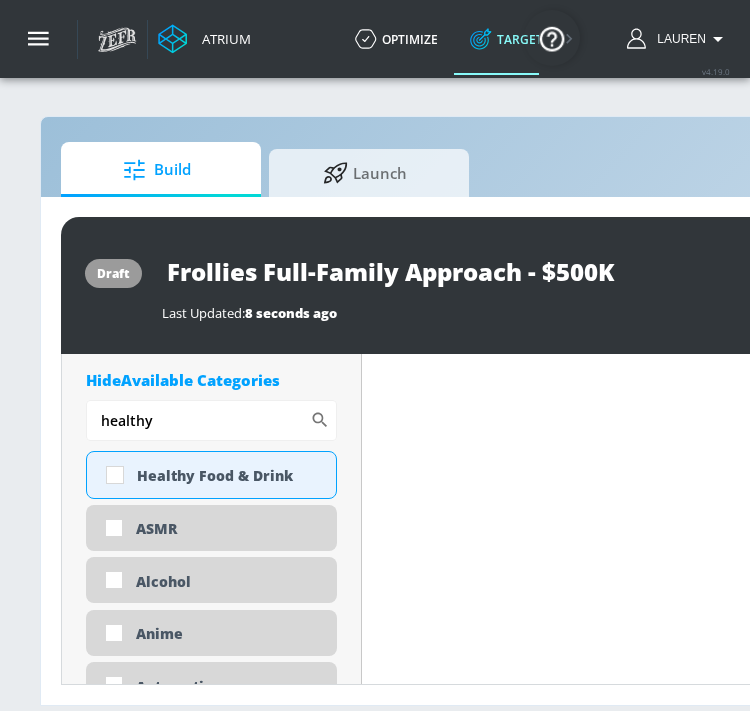 click on "draft Frollies Full-Family Approach - $500K Last Updated:  8 seconds ago Activate Placement Type: Videos videos ​ Estimated Daily Spend $62,037 - $88,624 Activation Platform Google Ads Age Any Devices Any Gender Any Ad Type No Preference Number of Ad Groups 0 Edit Total Relevancy Daily Avg Views: Content Type Include in your targeting set Standard Videos standard ​ Languages Include in your targeting set English Territories Include in your targeting set All Territories Included 14 Categories Included included  Categories Clear All
Arts & Crafts
Children's Arts & Crafts
Children's Toys
Desserts
Food & Cooking
Gaming
Gaming - Family-Friendly
Life Hacks / DIY
Movies & TV - Family-Friendly
Outdoor Adventures
Parenting
Seasons - Summer
Snacks
Sports Hide  Available Categories healthy ​ ASMR" at bounding box center (632, 451) 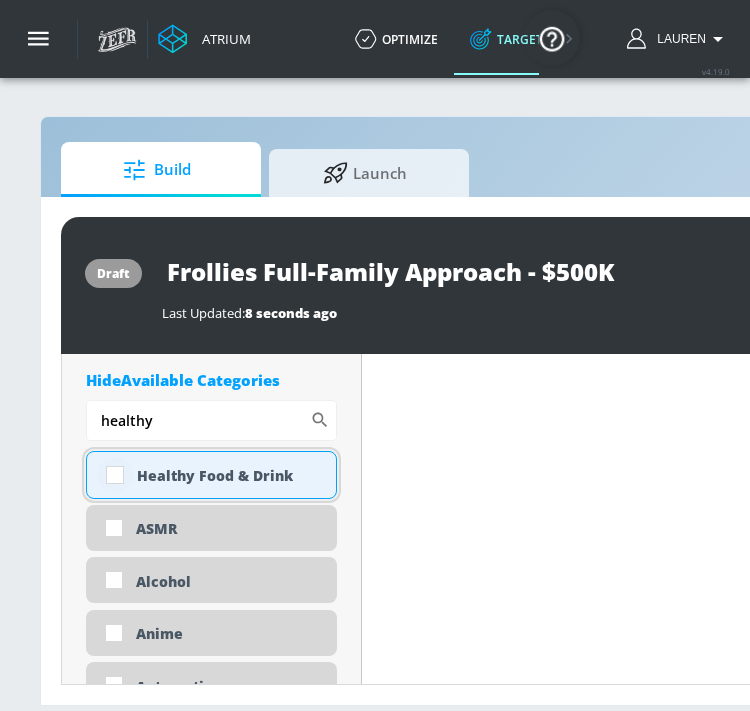 click at bounding box center [115, 475] 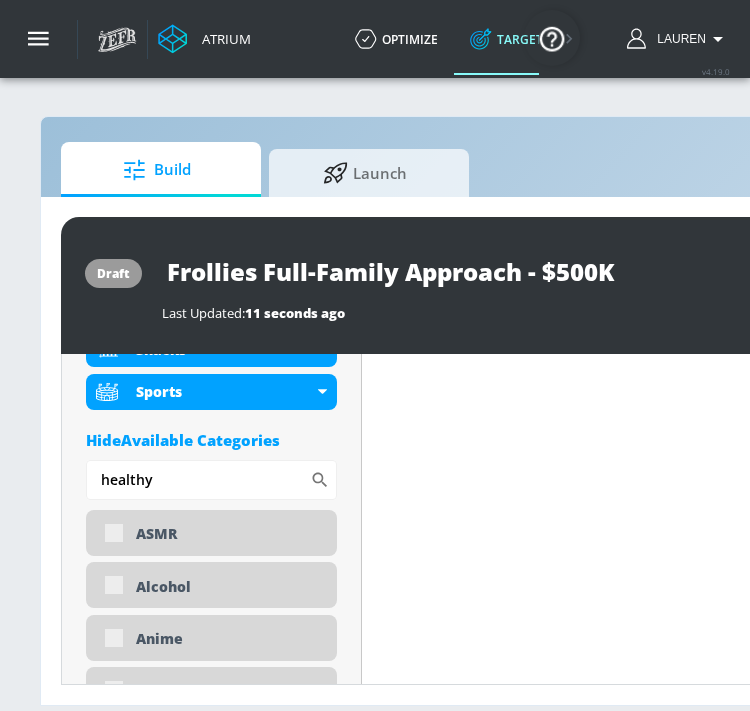 scroll, scrollTop: 1374, scrollLeft: 0, axis: vertical 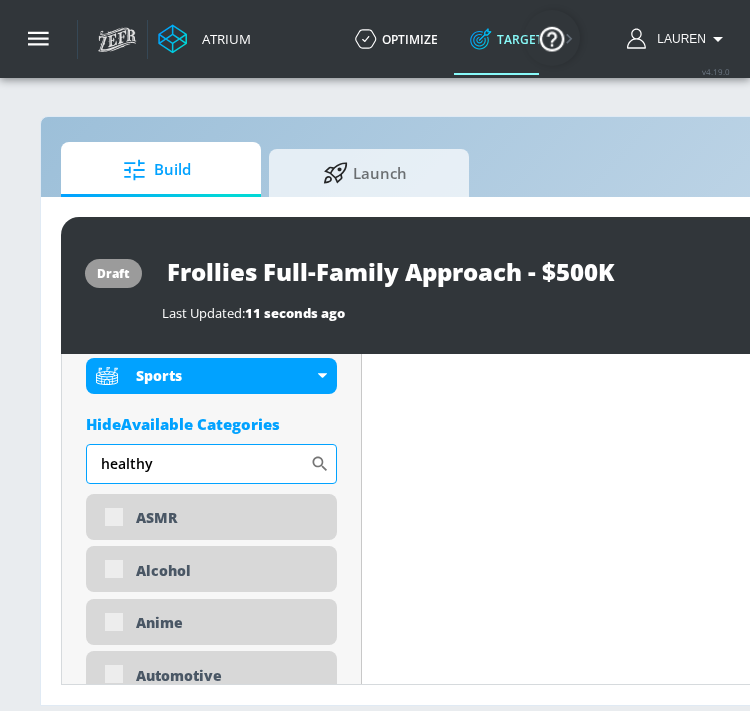 drag, startPoint x: 276, startPoint y: 464, endPoint x: 90, endPoint y: 463, distance: 186.00269 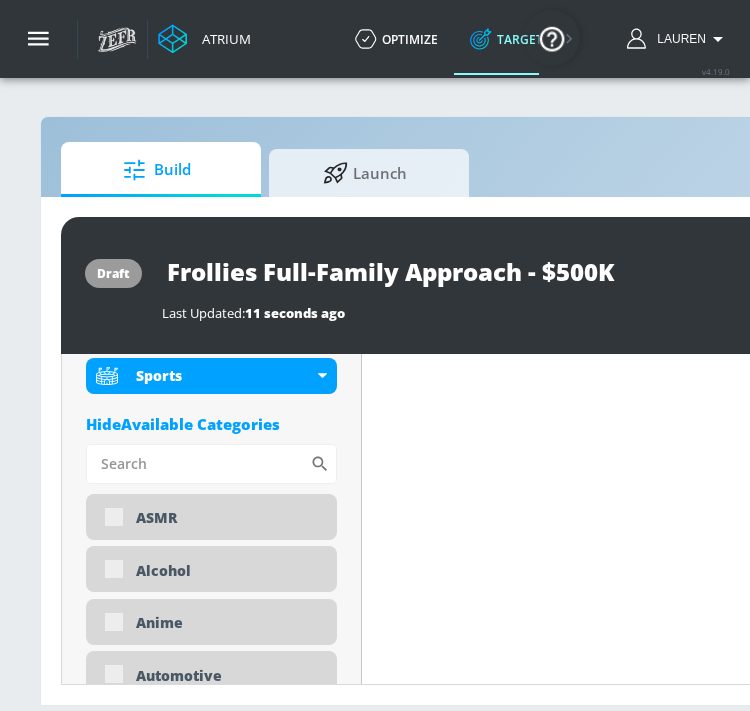 type 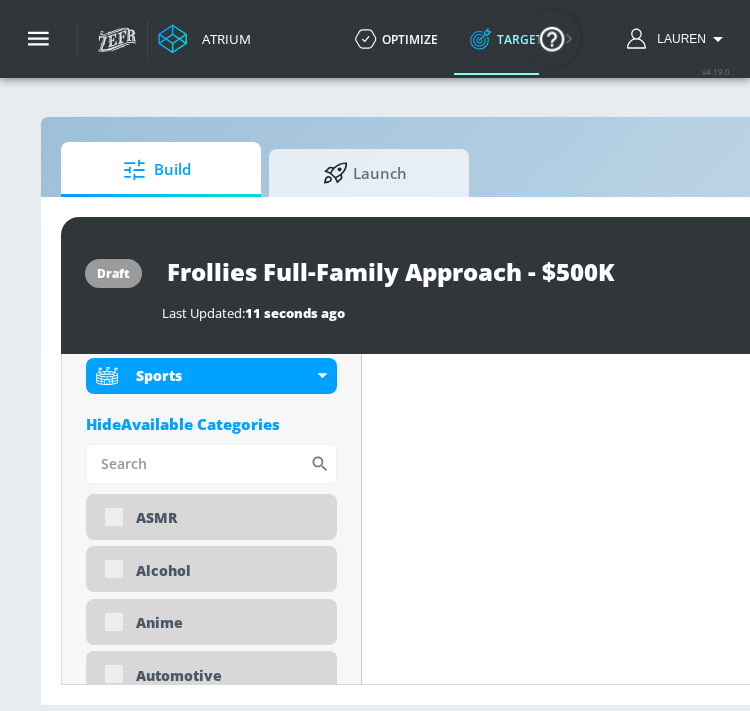 click on "Placement Type: Videos videos ​ Estimated Daily Spend Loading... Activation Platform Google Ads Age Any Devices Any Gender Any Ad Type No Preference Number of Ad Groups 0 Edit Total Relevancy Daily Avg Views: Content Type Include in your targeting set Standard Videos standard ​ Languages Include in your targeting set English Territories Include in your targeting set All Territories Included 15 Categories Included included  Categories Clear All
Arts & Crafts
Children's Arts & Crafts
Children's Toys
Desserts
Food & Cooking
Gaming
Gaming - Family-Friendly
Healthy Food & Drink
Life Hacks / DIY
Movies & TV - Family-Friendly
Outdoor Adventures
Parenting
Seasons - Summer
Snacks
Sports Hide  Available Categories ​ ASMR Alcohol Anime Automotive Award Shows Back to School Beverages" at bounding box center (212, 2264) 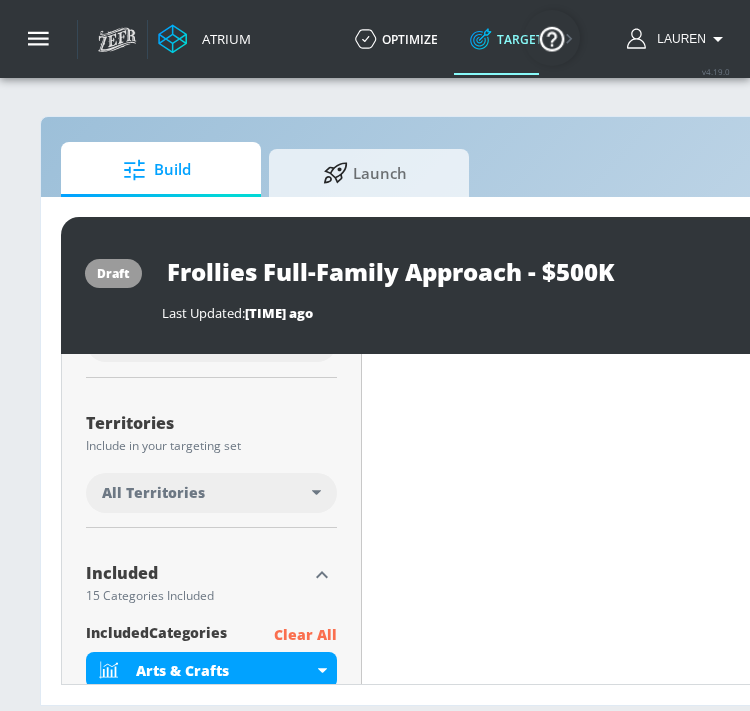 scroll, scrollTop: 472, scrollLeft: 0, axis: vertical 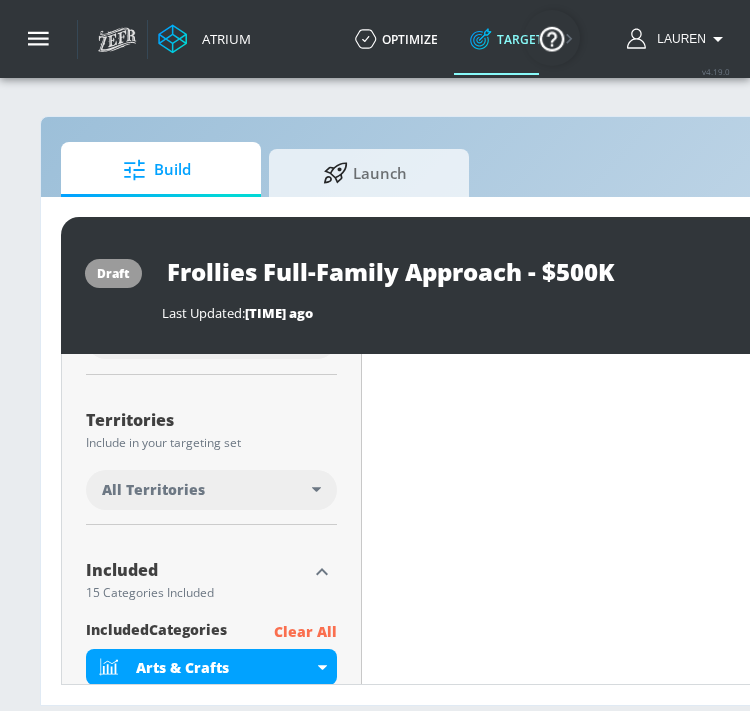 click 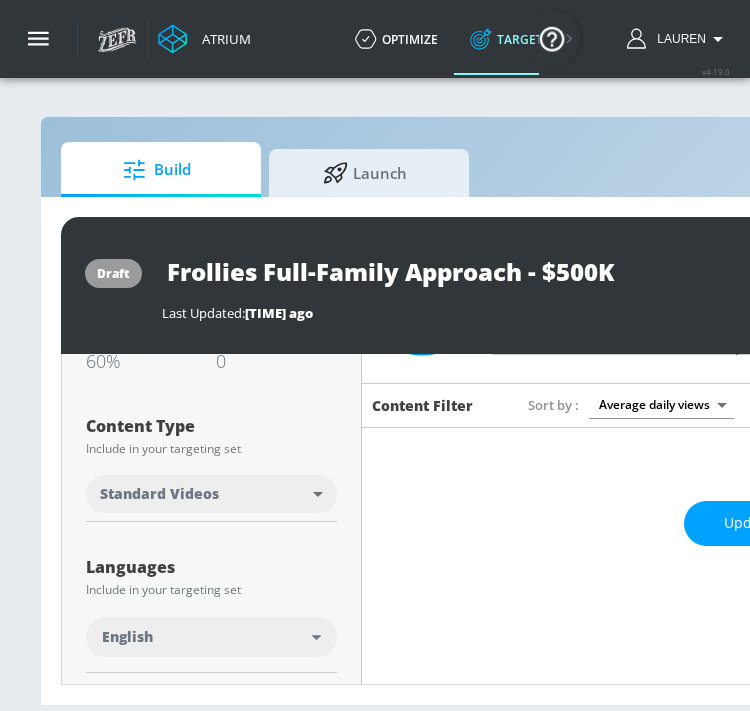 scroll, scrollTop: 176, scrollLeft: 0, axis: vertical 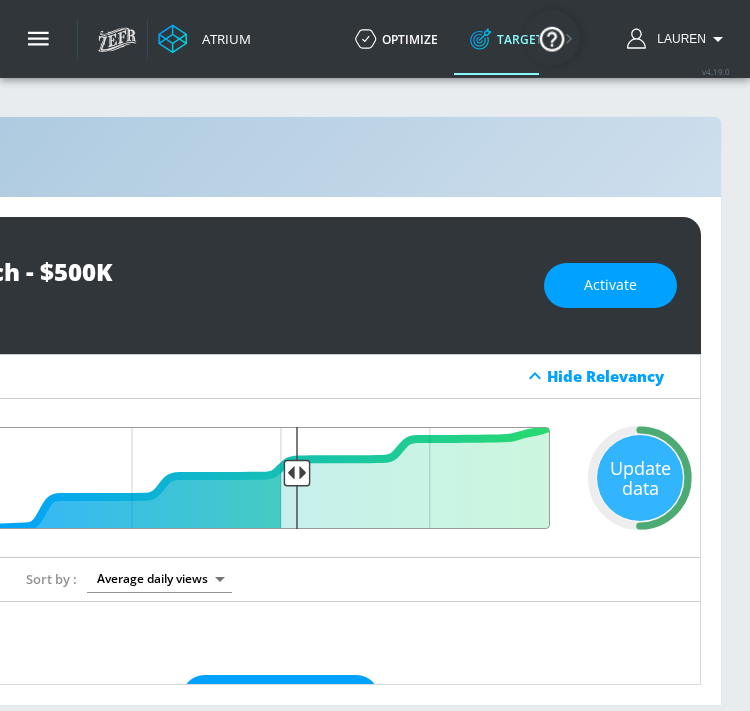 drag, startPoint x: 238, startPoint y: 469, endPoint x: 295, endPoint y: 470, distance: 57.00877 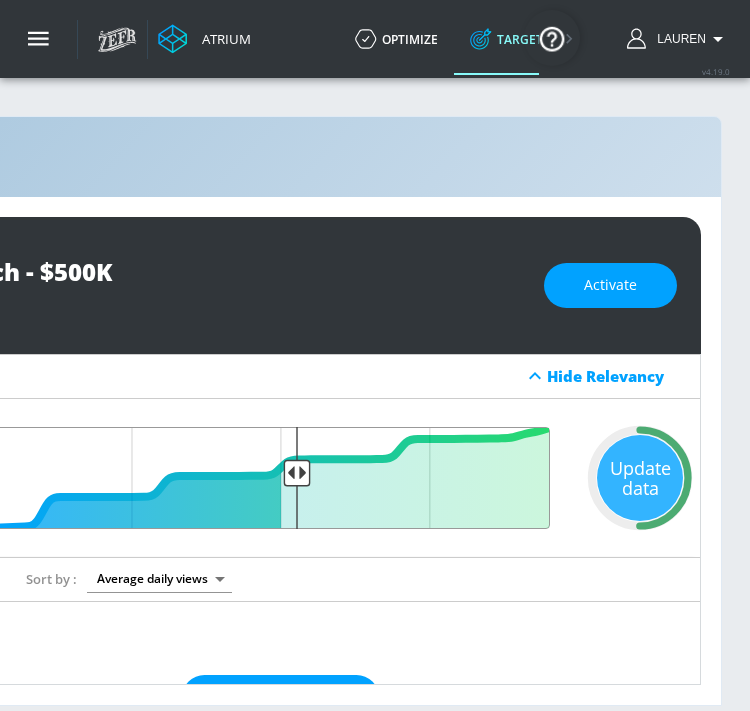 click at bounding box center [280, 478] 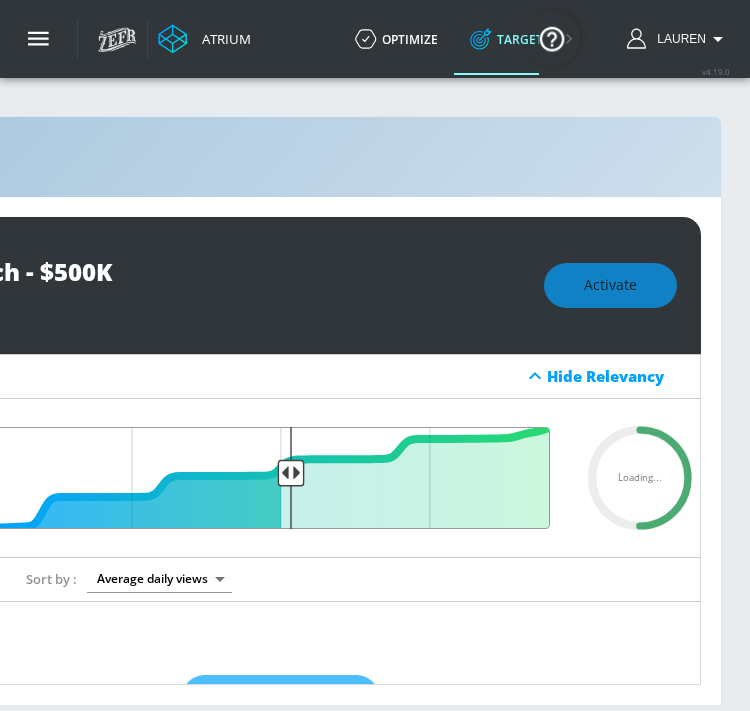 type on "0.5" 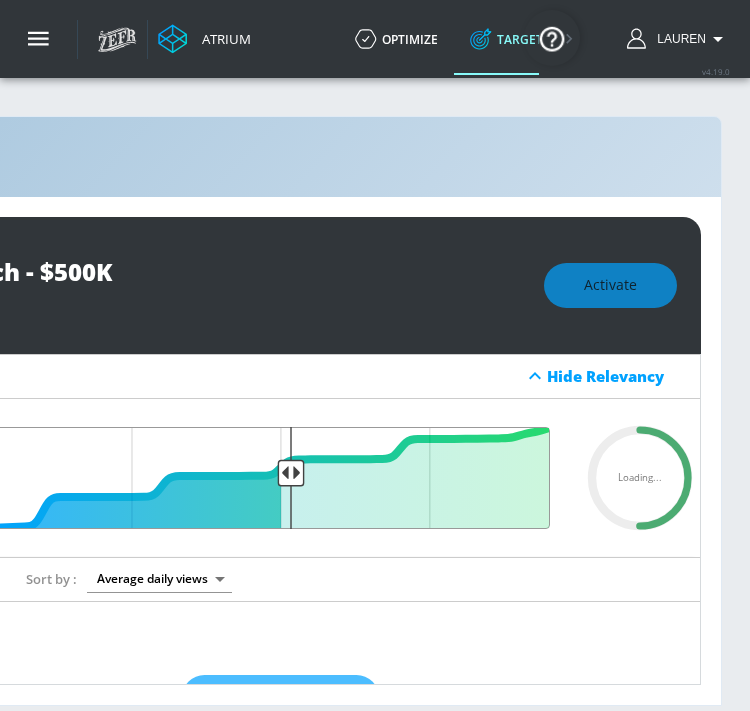 click at bounding box center [280, 478] 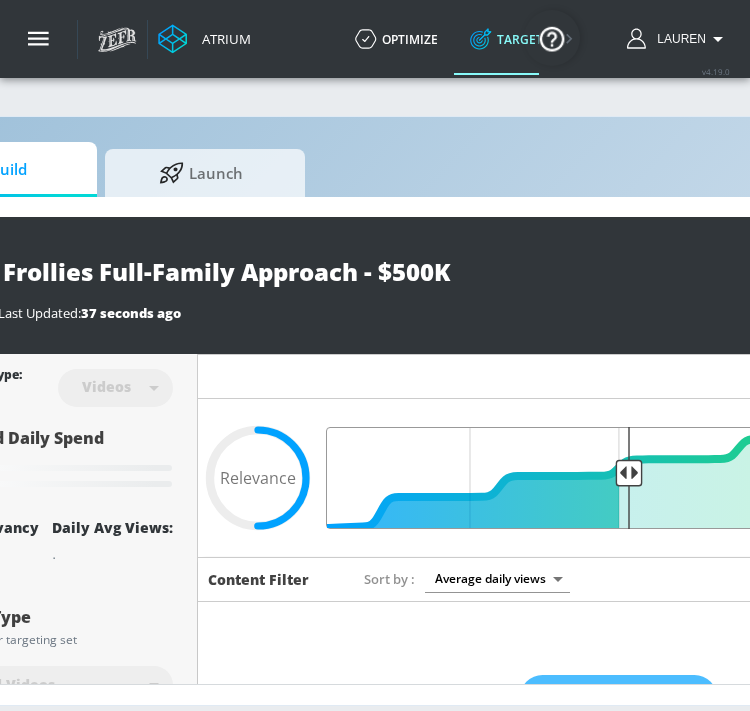 scroll, scrollTop: 0, scrollLeft: 0, axis: both 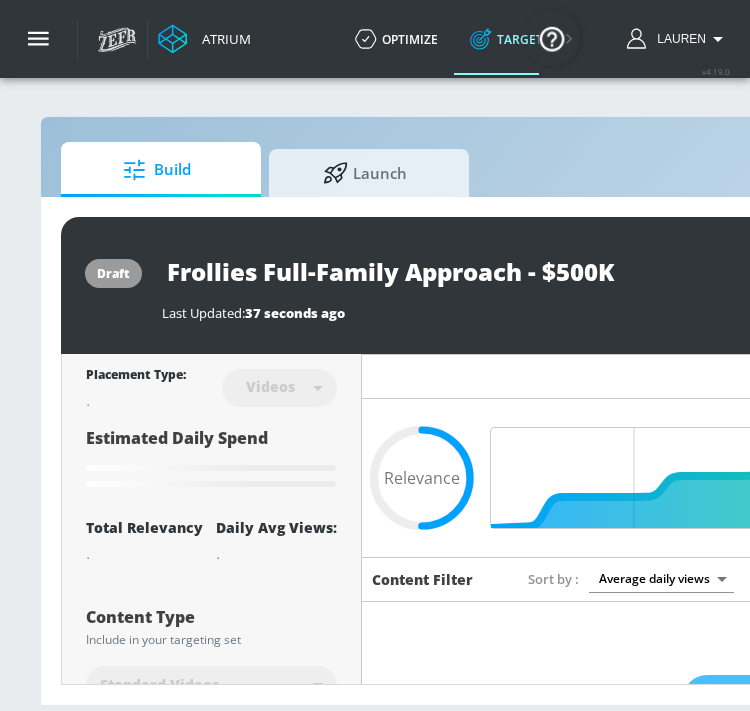 click on "Frollies Full-Family Approach - $500K" at bounding box center (412, 271) 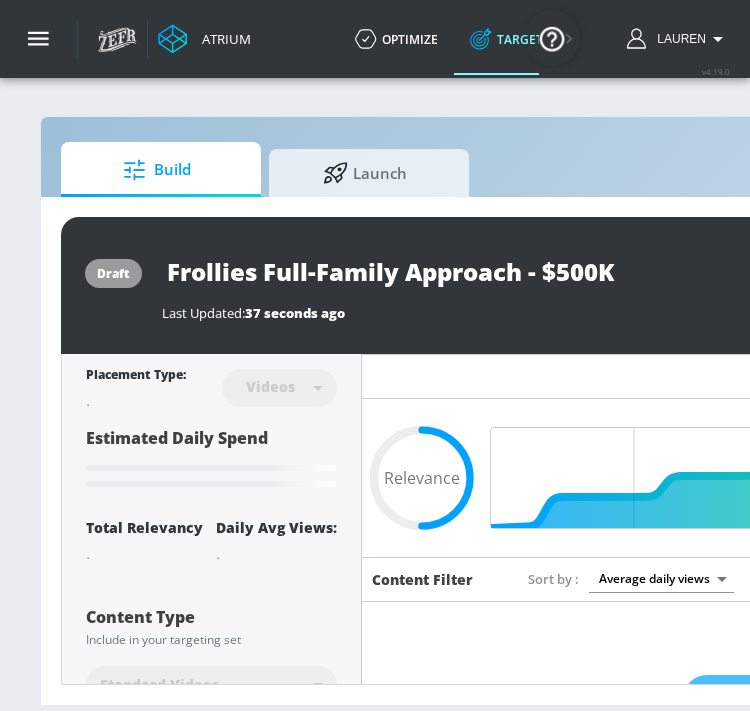 click on "Frollies Full-Family Approach - $500K" at bounding box center (412, 271) 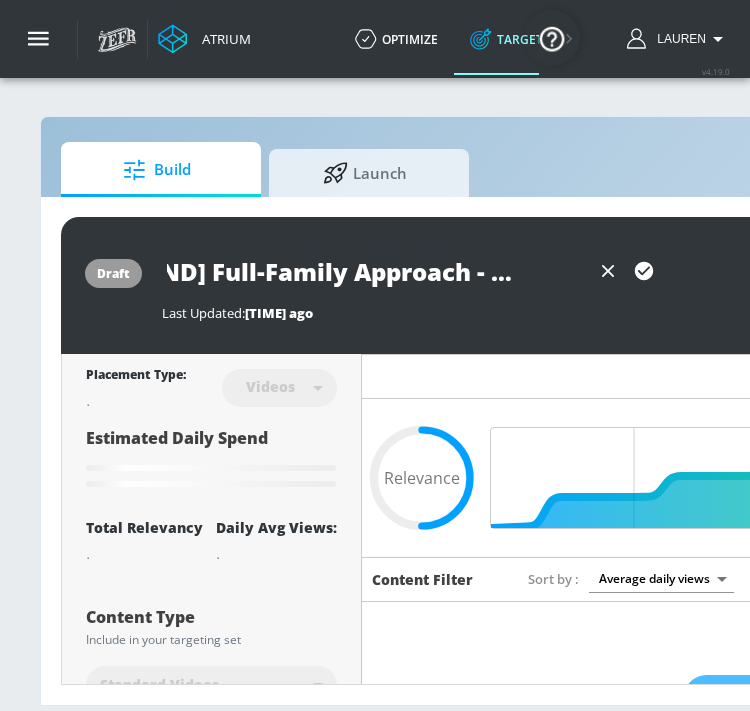 scroll, scrollTop: 0, scrollLeft: 78, axis: horizontal 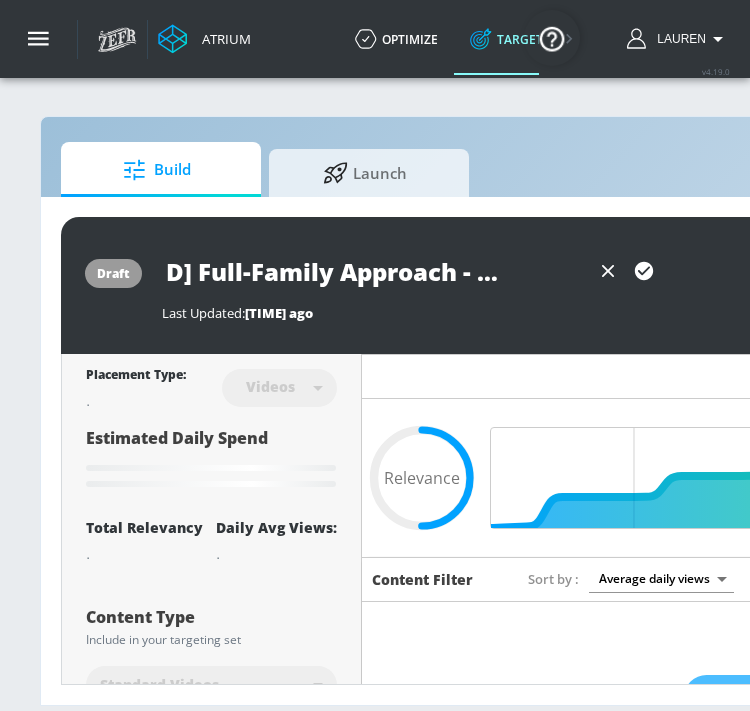 click 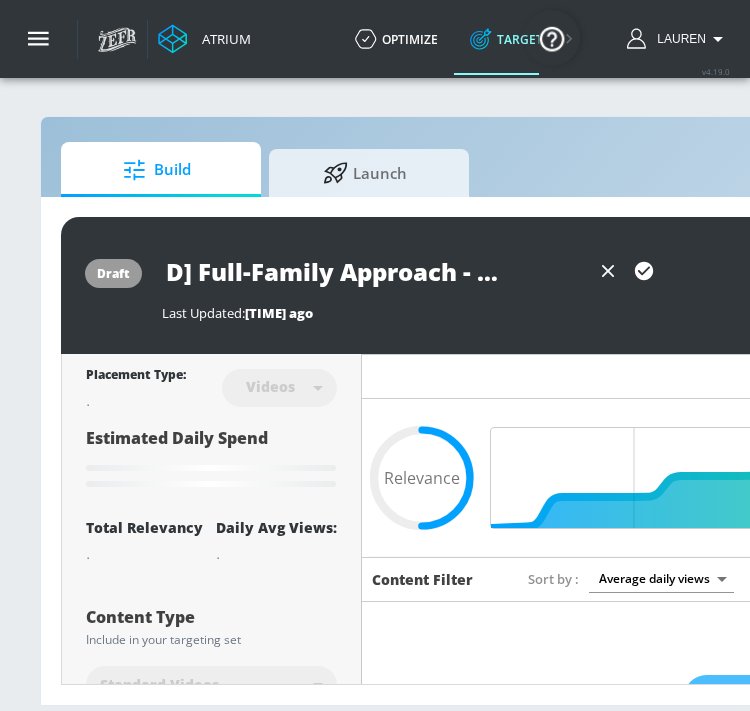 scroll, scrollTop: 0, scrollLeft: 0, axis: both 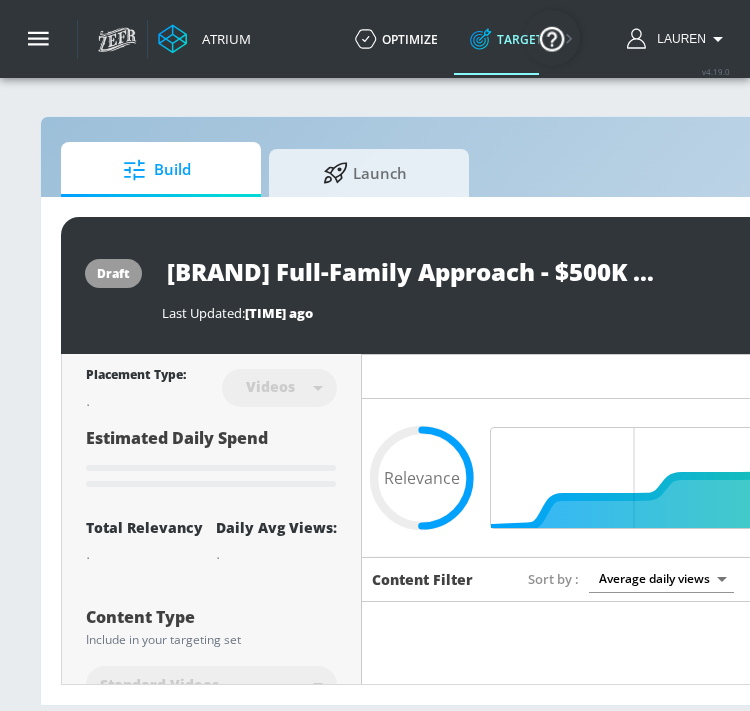type on "Frollies Full-Family Approach - $500K" 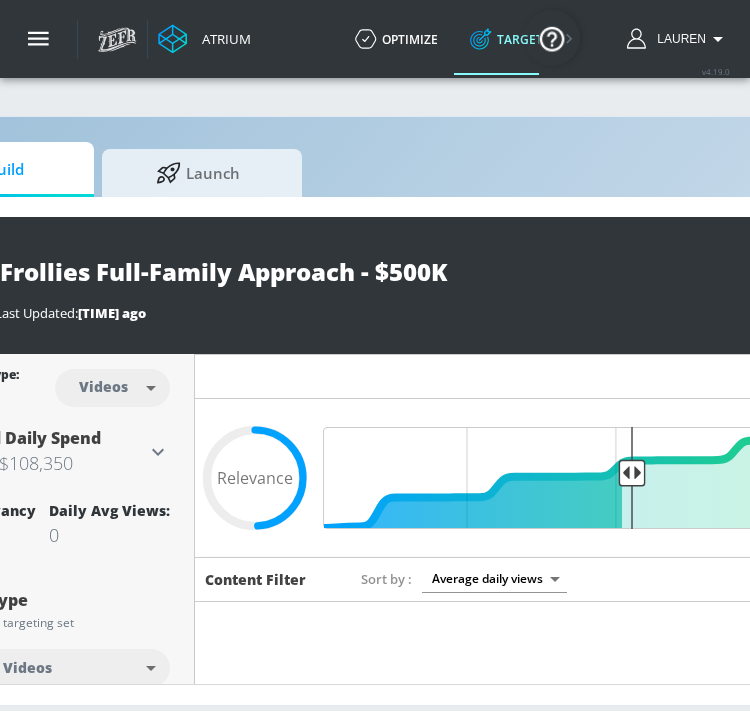 scroll, scrollTop: 0, scrollLeft: 238, axis: horizontal 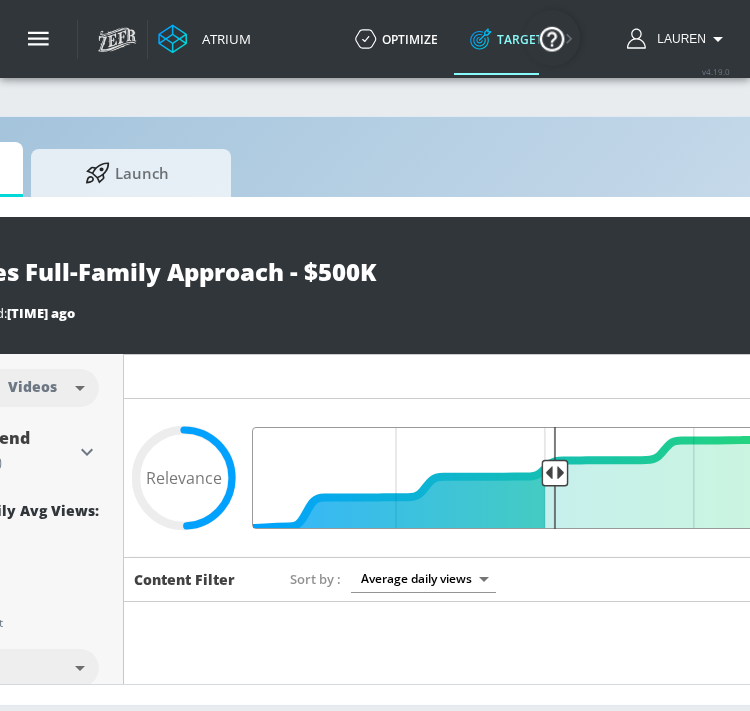 drag, startPoint x: 567, startPoint y: 473, endPoint x: 557, endPoint y: 471, distance: 10.198039 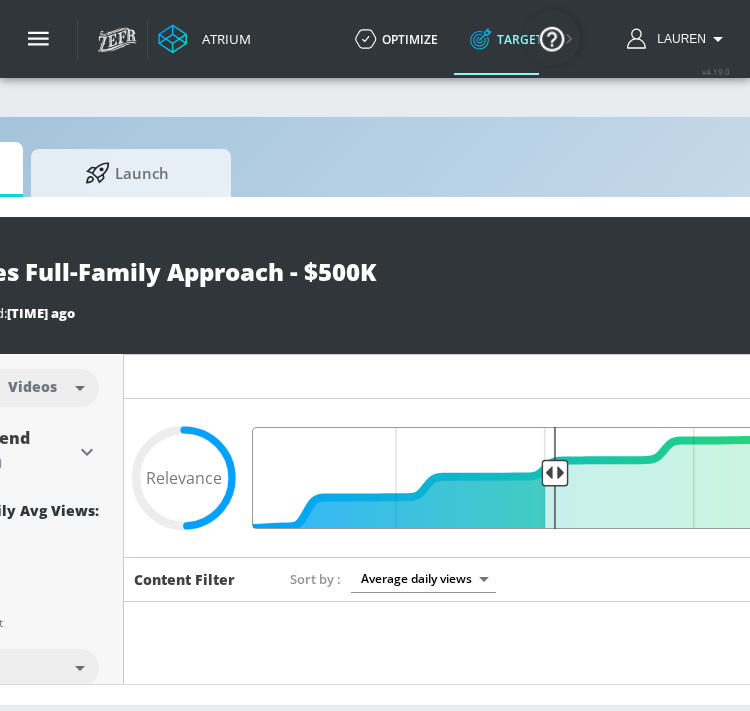 type on "0.5" 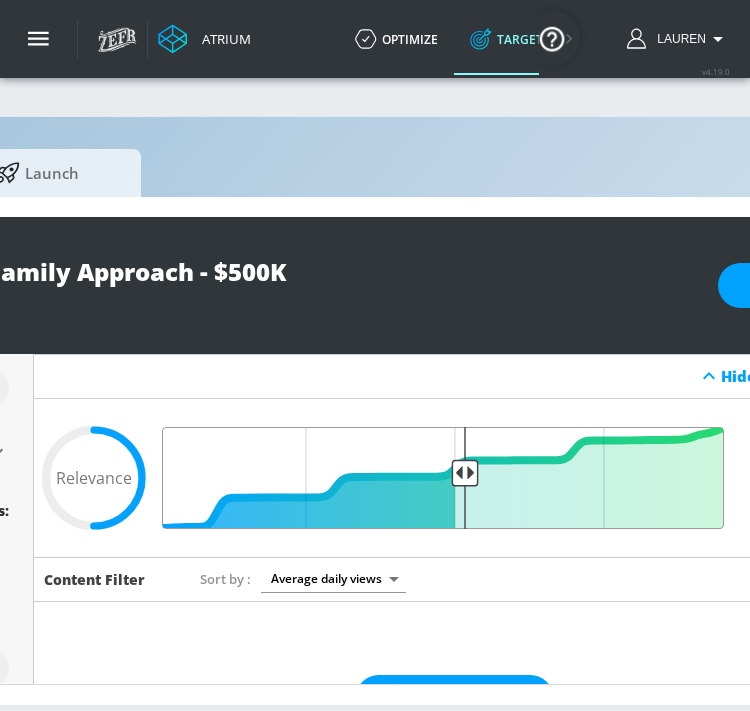scroll, scrollTop: 0, scrollLeft: 514, axis: horizontal 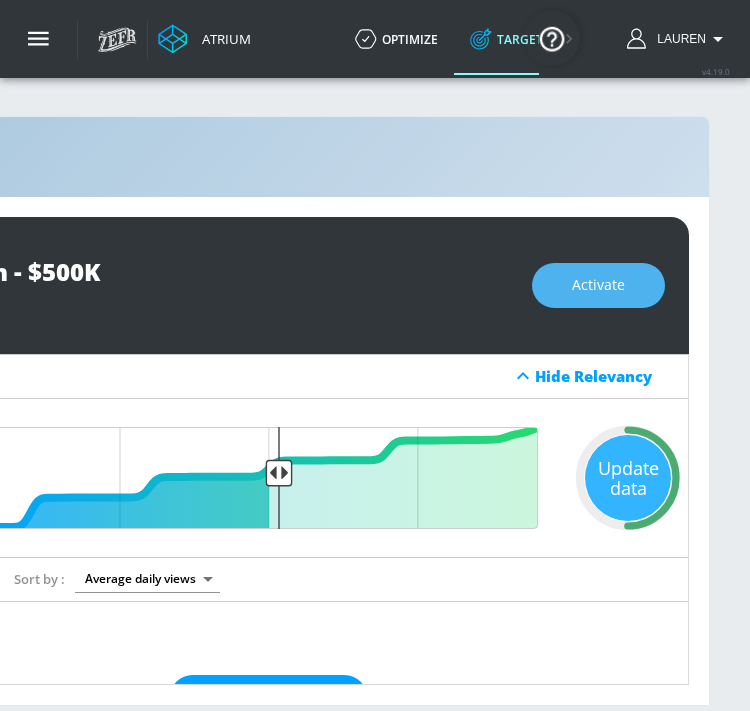 click on "Activate" at bounding box center (598, 285) 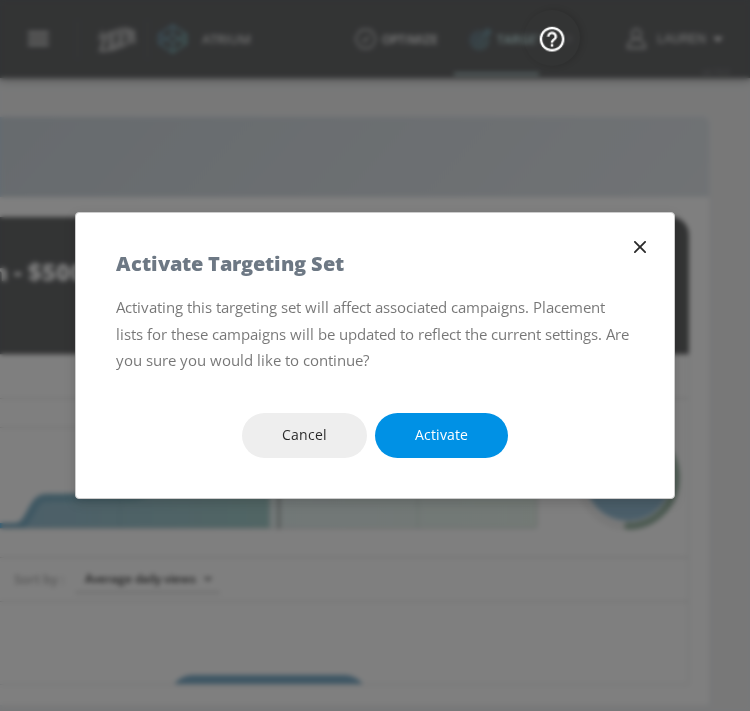 click on "Activate" at bounding box center (441, 435) 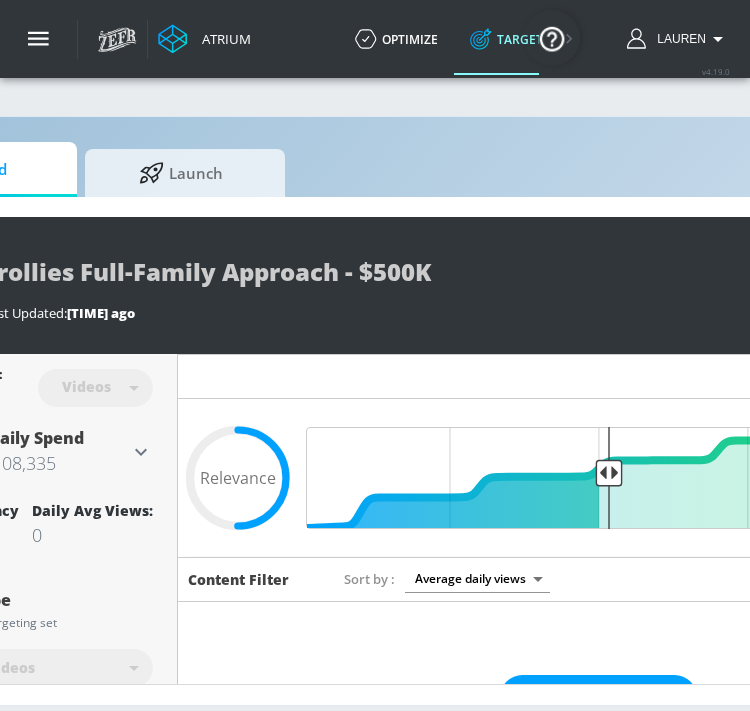 scroll, scrollTop: 0, scrollLeft: 0, axis: both 